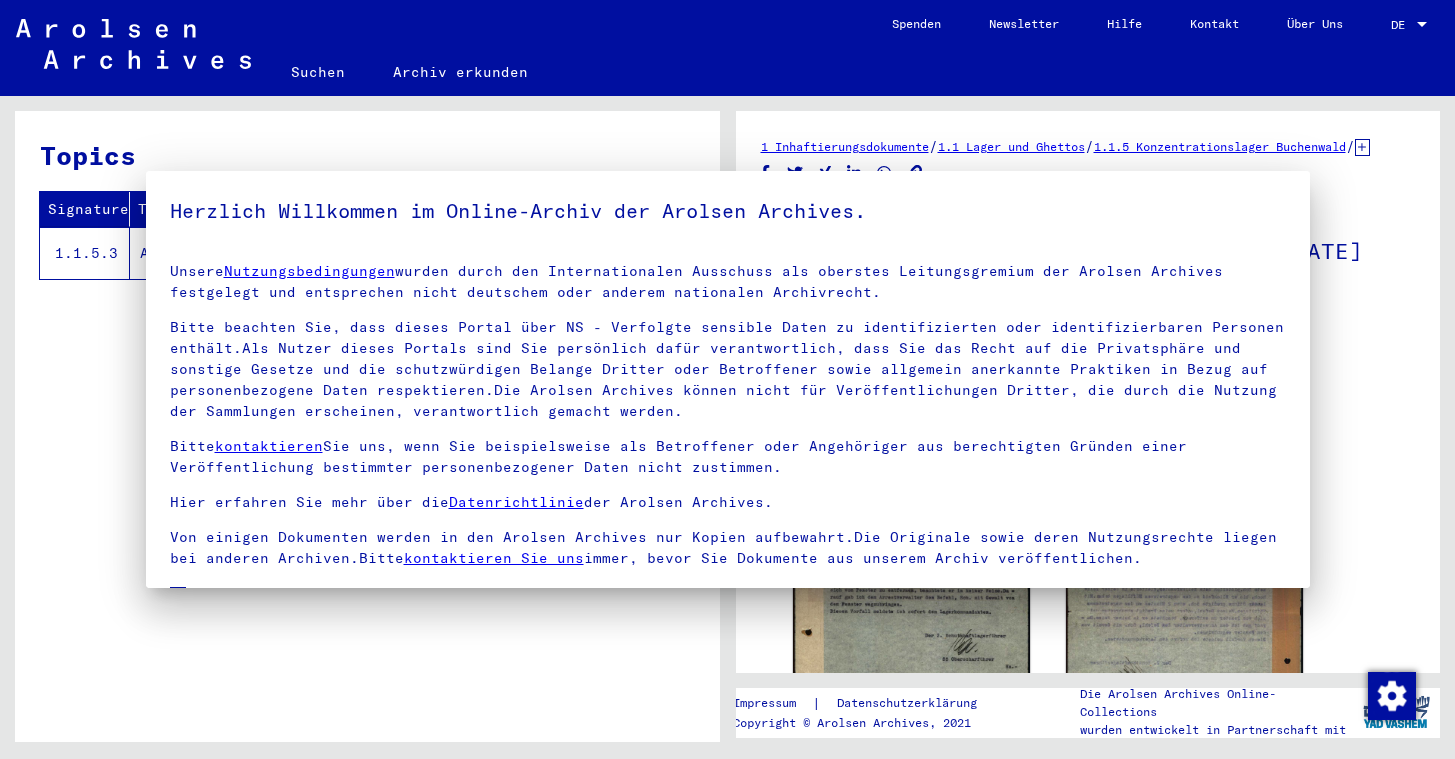 scroll, scrollTop: 0, scrollLeft: 0, axis: both 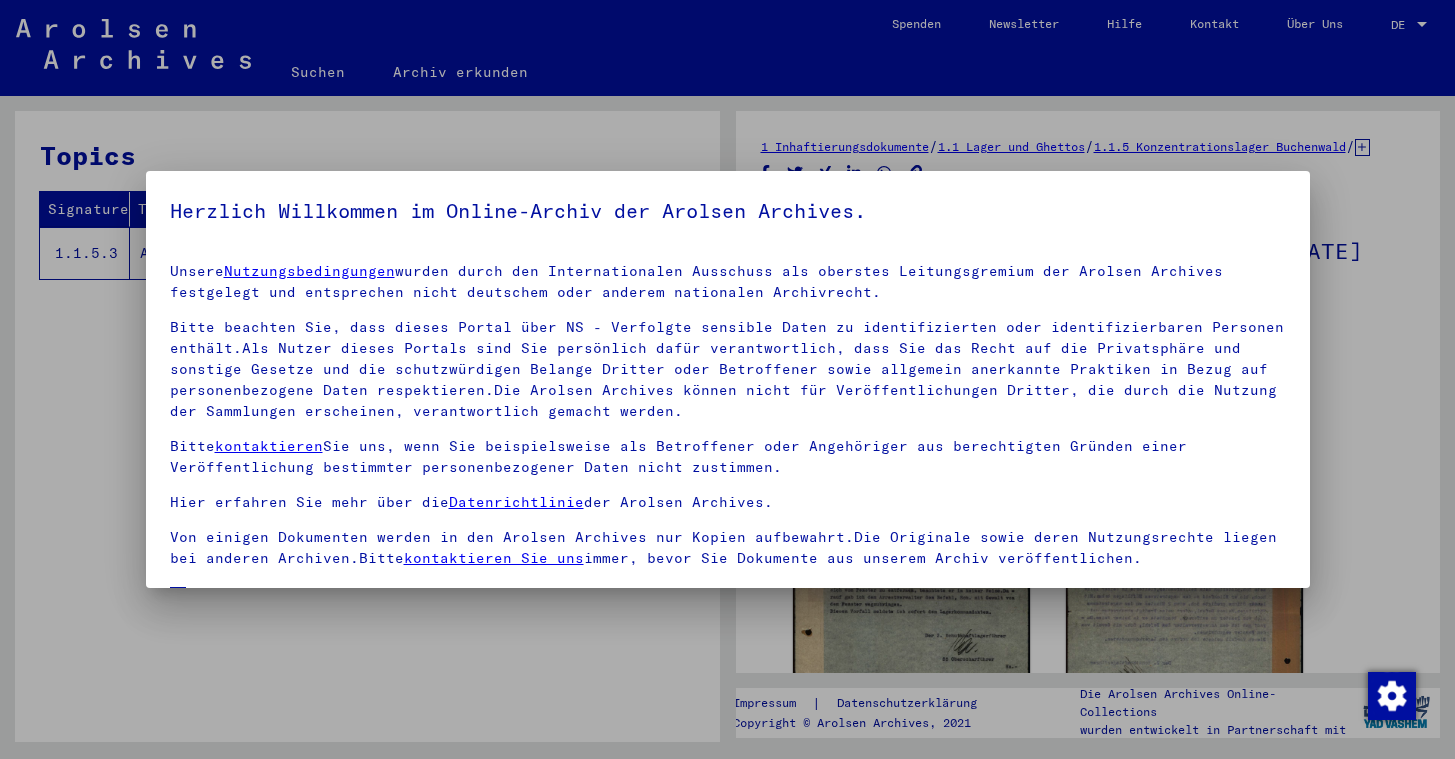 click at bounding box center [727, 379] 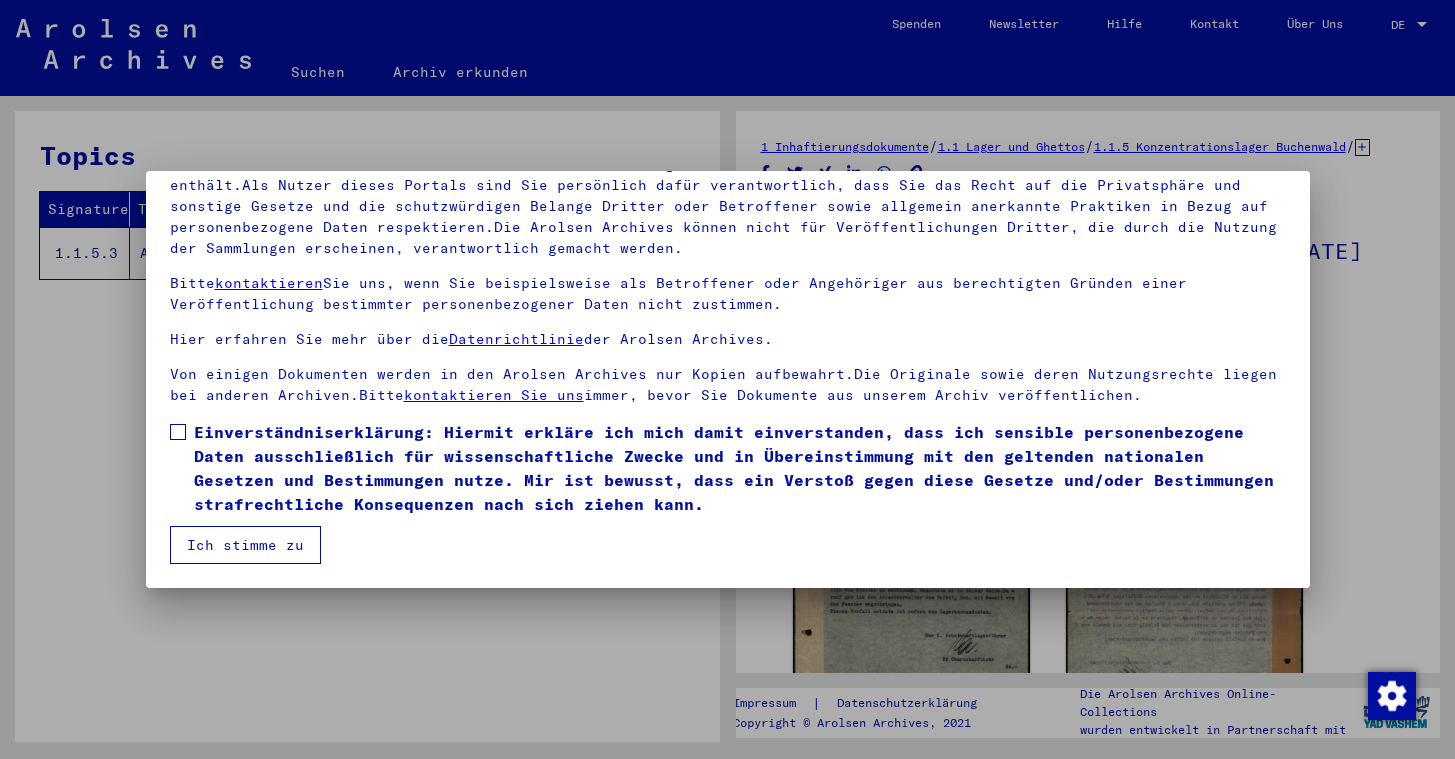 scroll, scrollTop: 163, scrollLeft: 0, axis: vertical 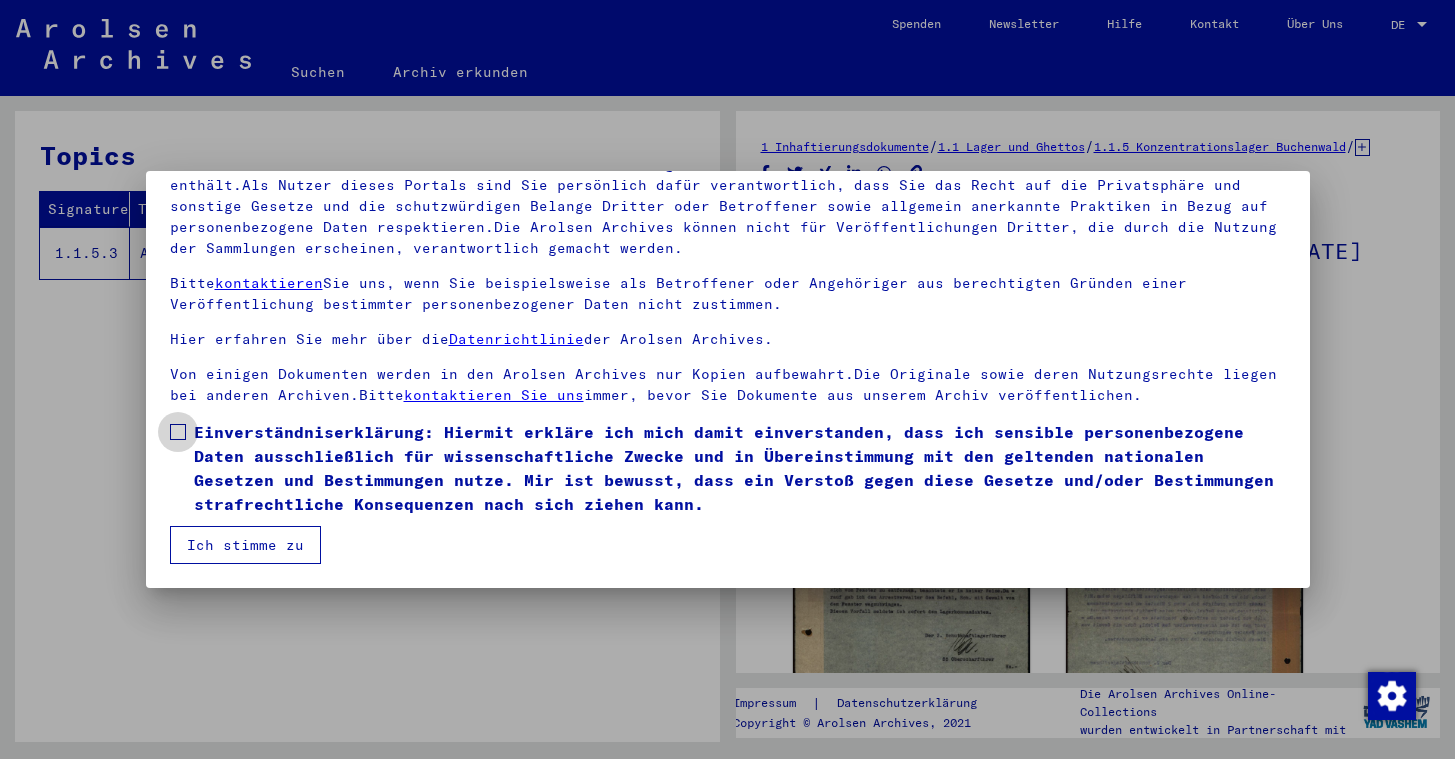 click at bounding box center (178, 432) 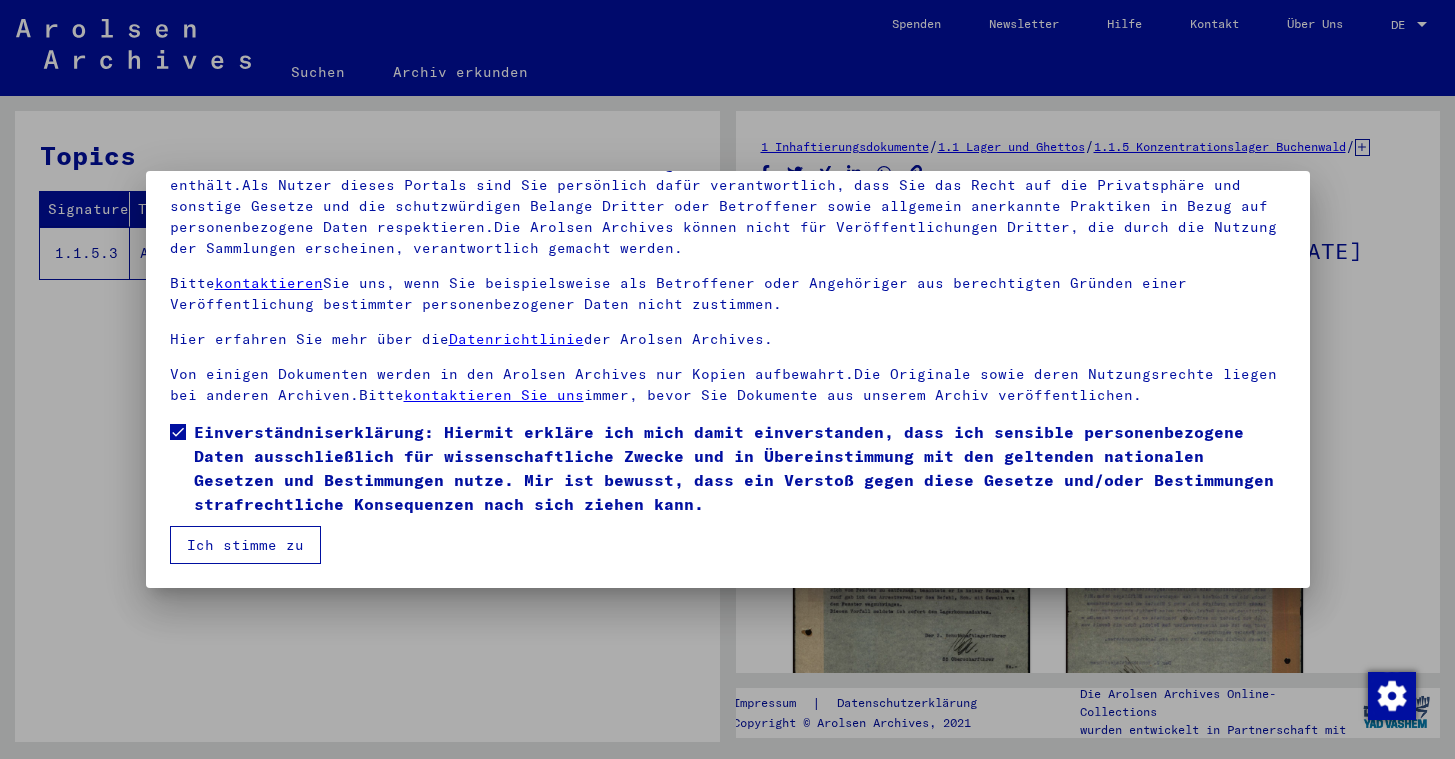 click on "Ich stimme zu" at bounding box center (245, 545) 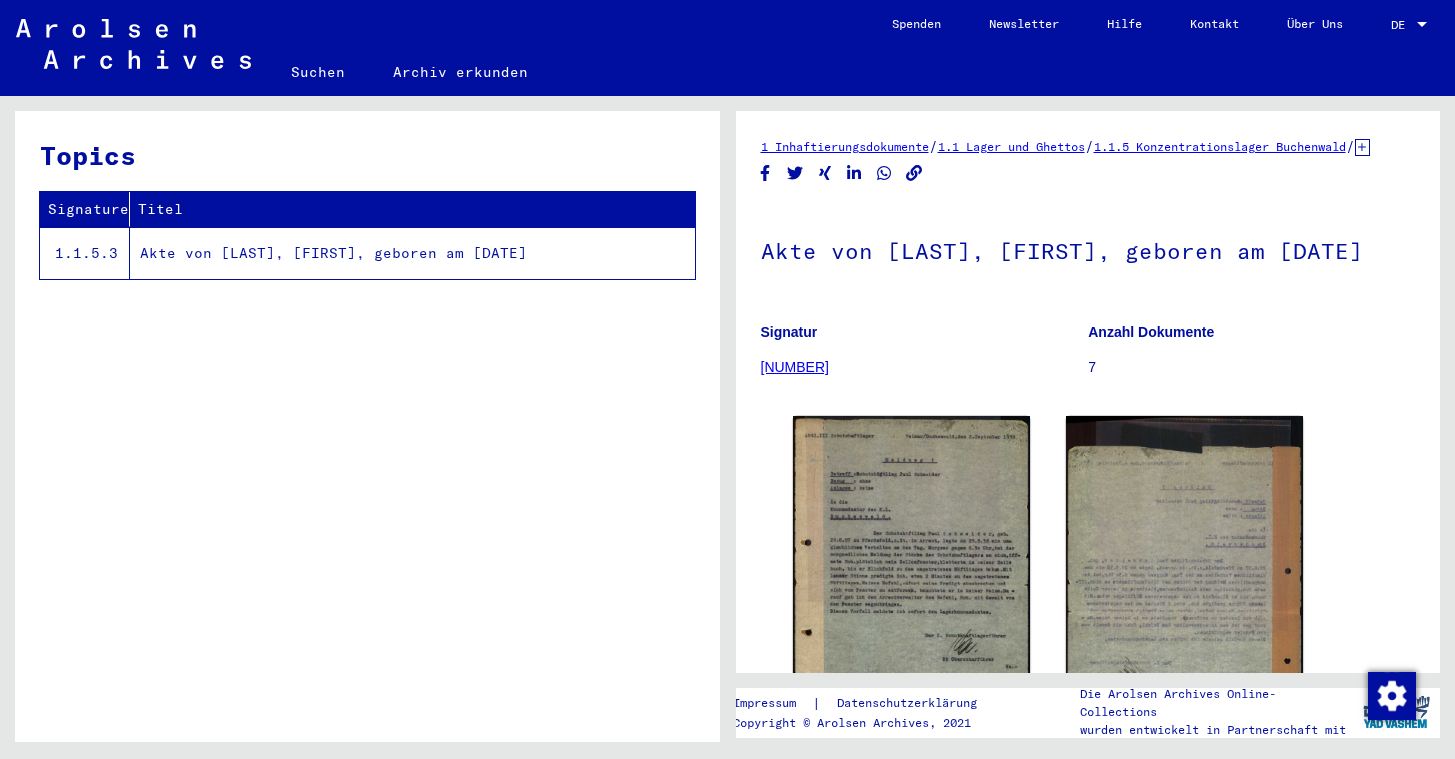 click on "Archiv erkunden" 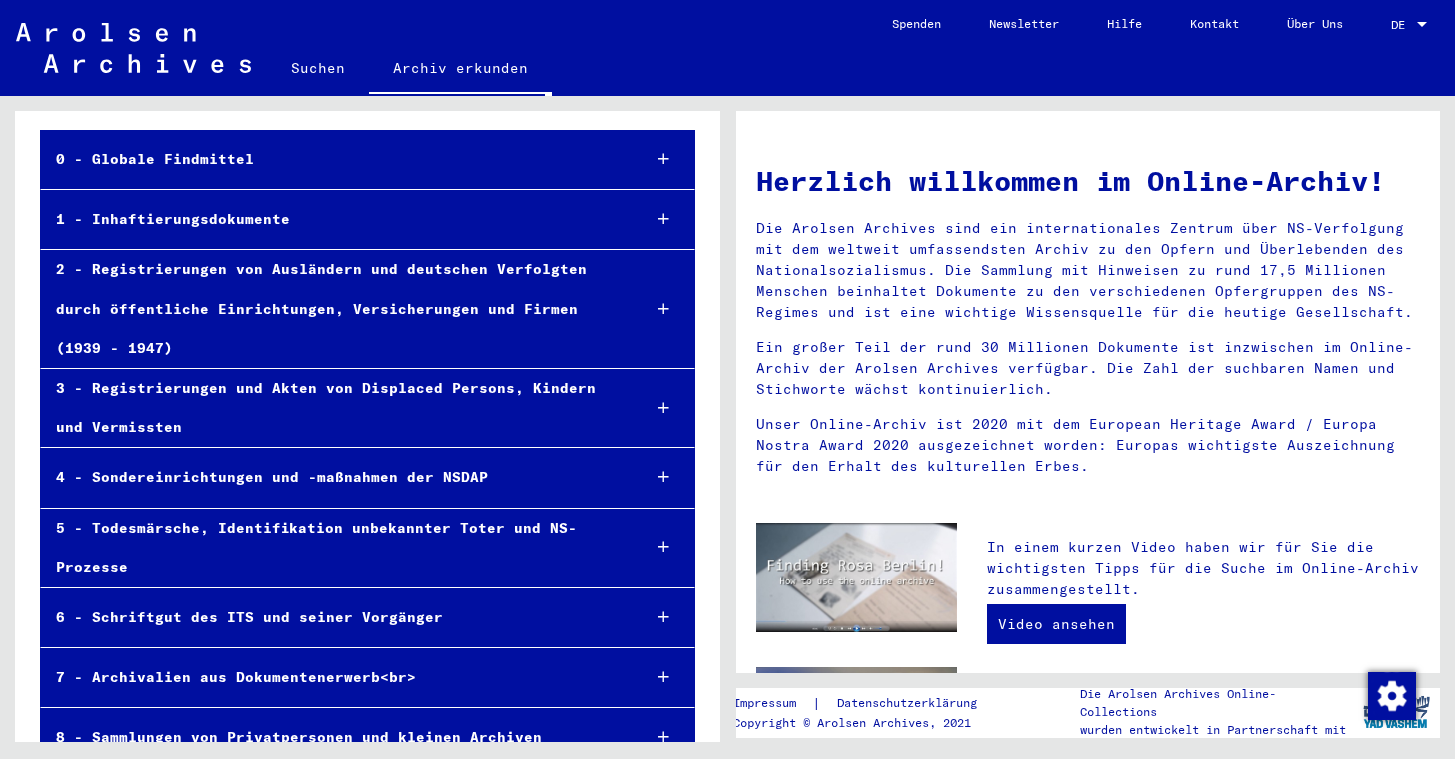scroll, scrollTop: 106, scrollLeft: 0, axis: vertical 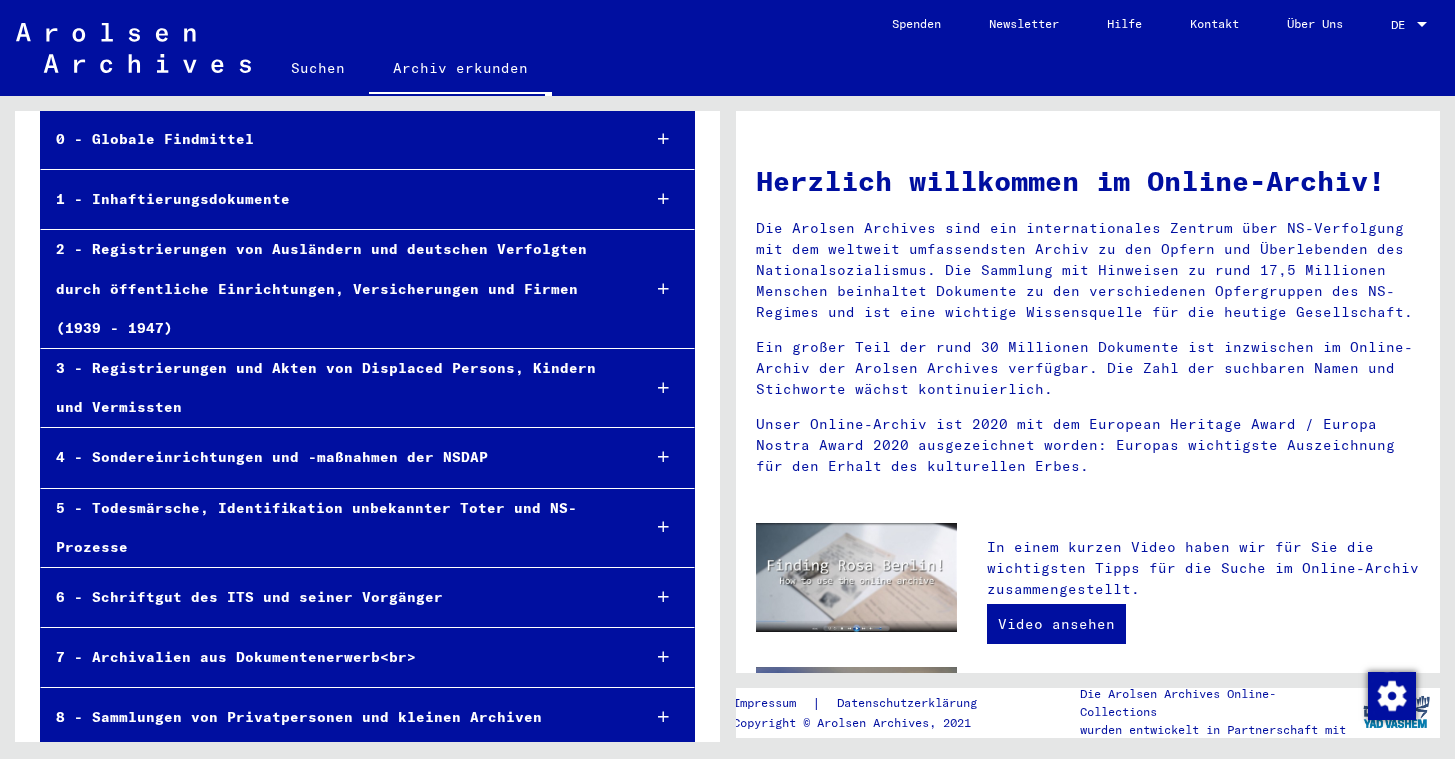 click on "0 - Globale Findmittel" at bounding box center (332, 139) 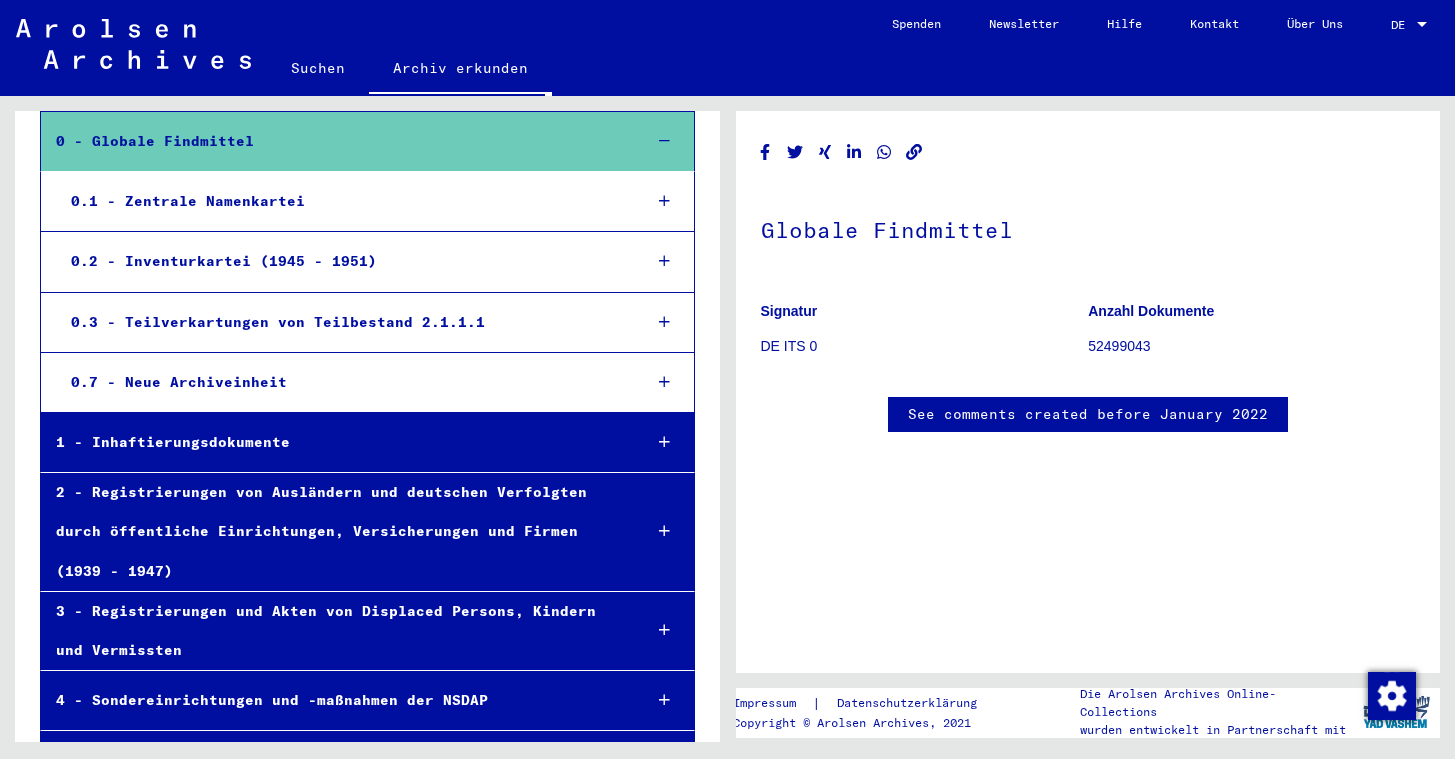 click on "0 - Globale Findmittel" at bounding box center (333, 141) 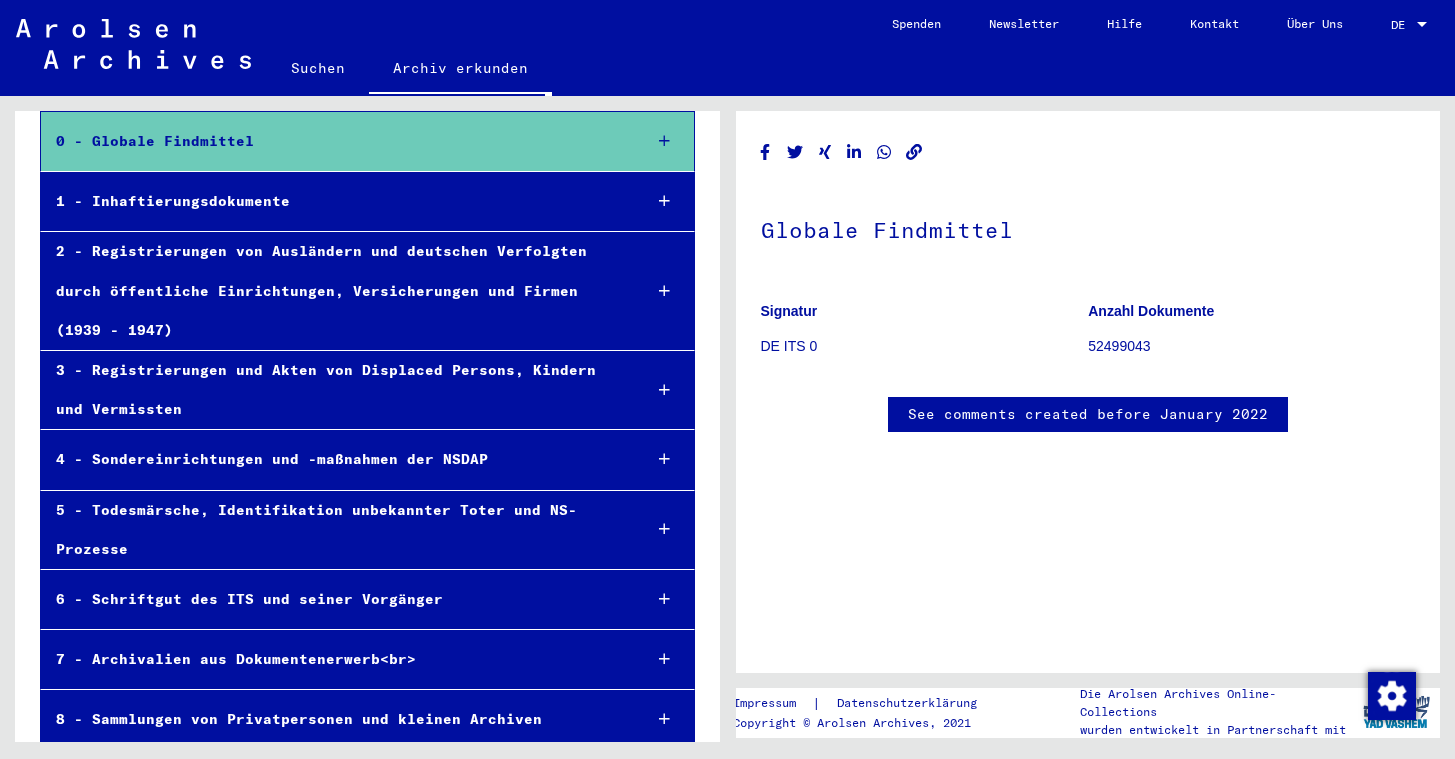 click on "1 - Inhaftierungsdokumente" at bounding box center [333, 201] 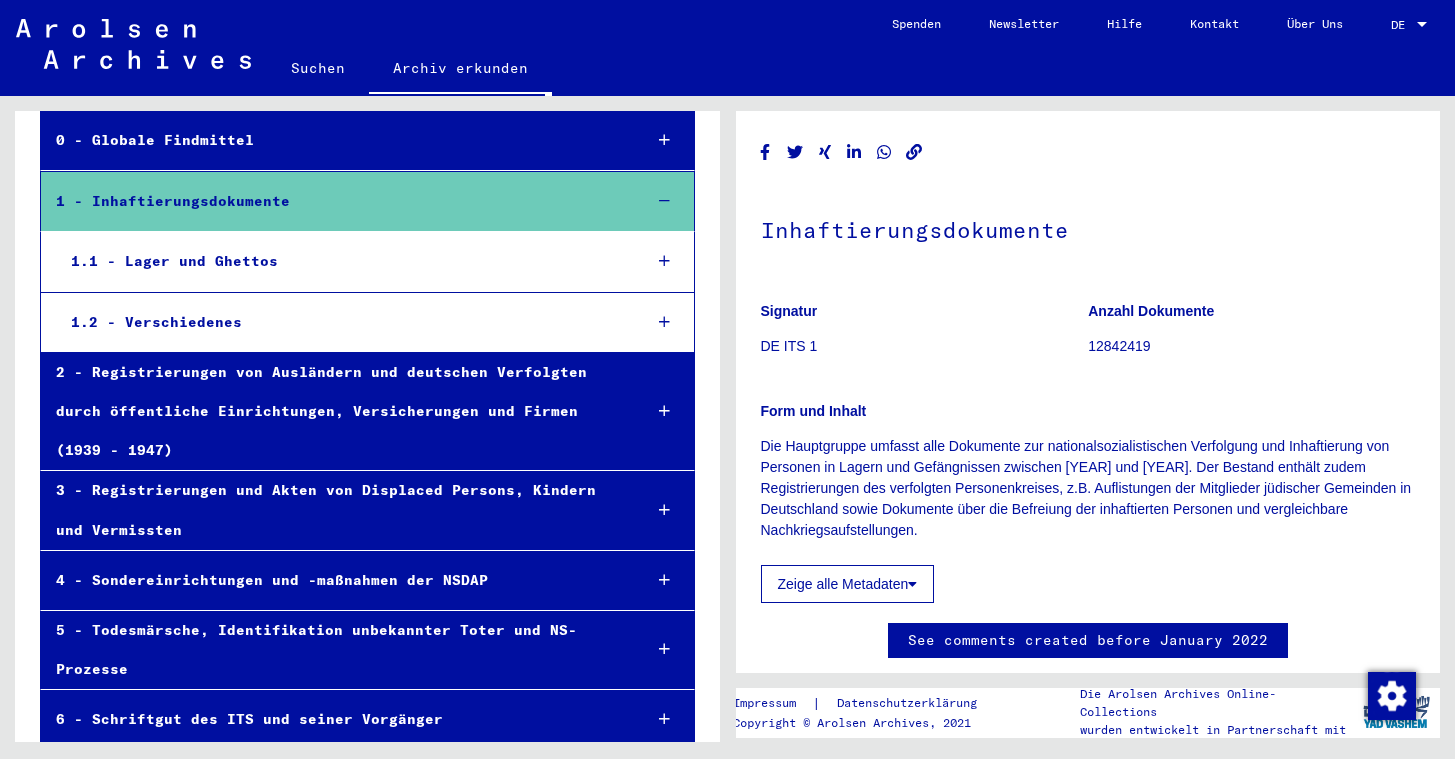 click on "1.1 - Lager und Ghettos" at bounding box center [341, 261] 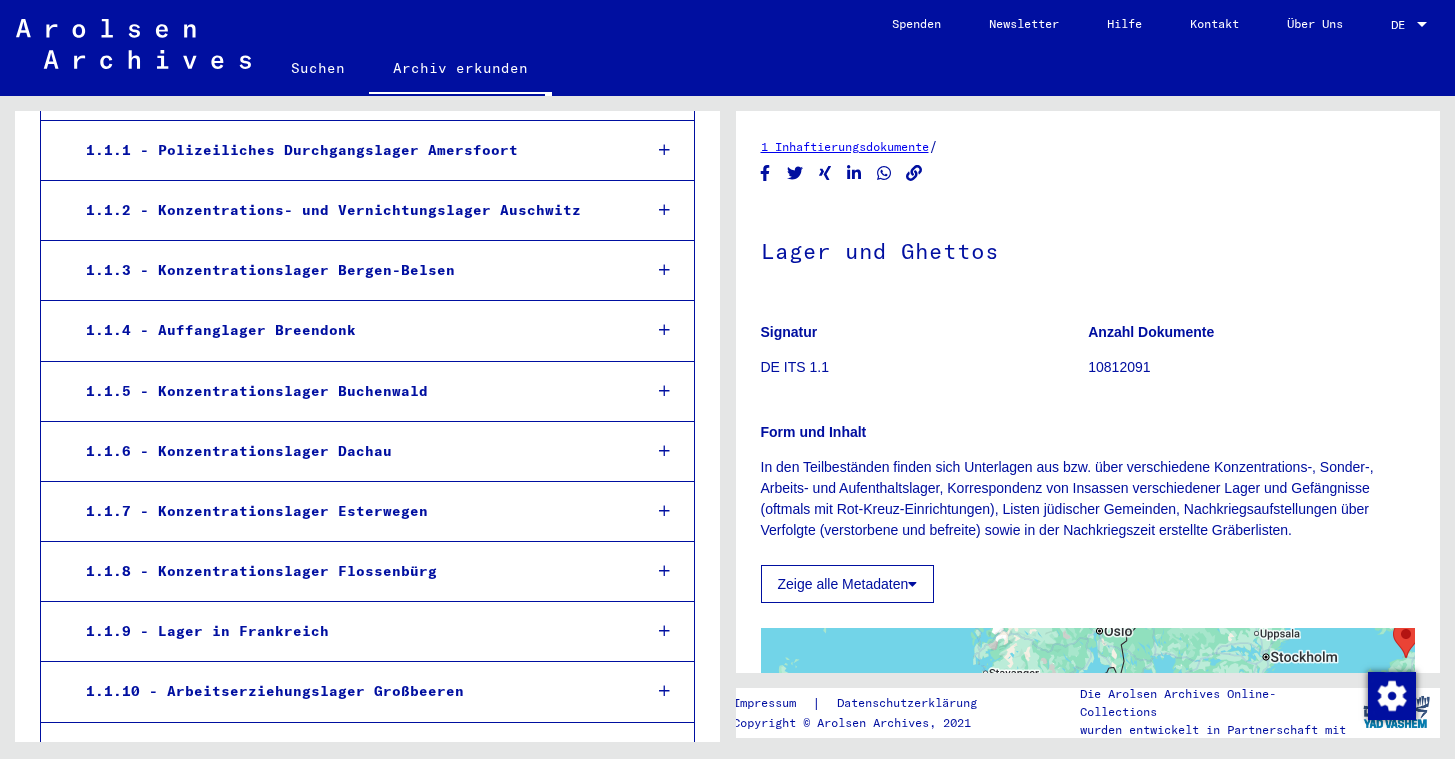 scroll, scrollTop: 369, scrollLeft: 0, axis: vertical 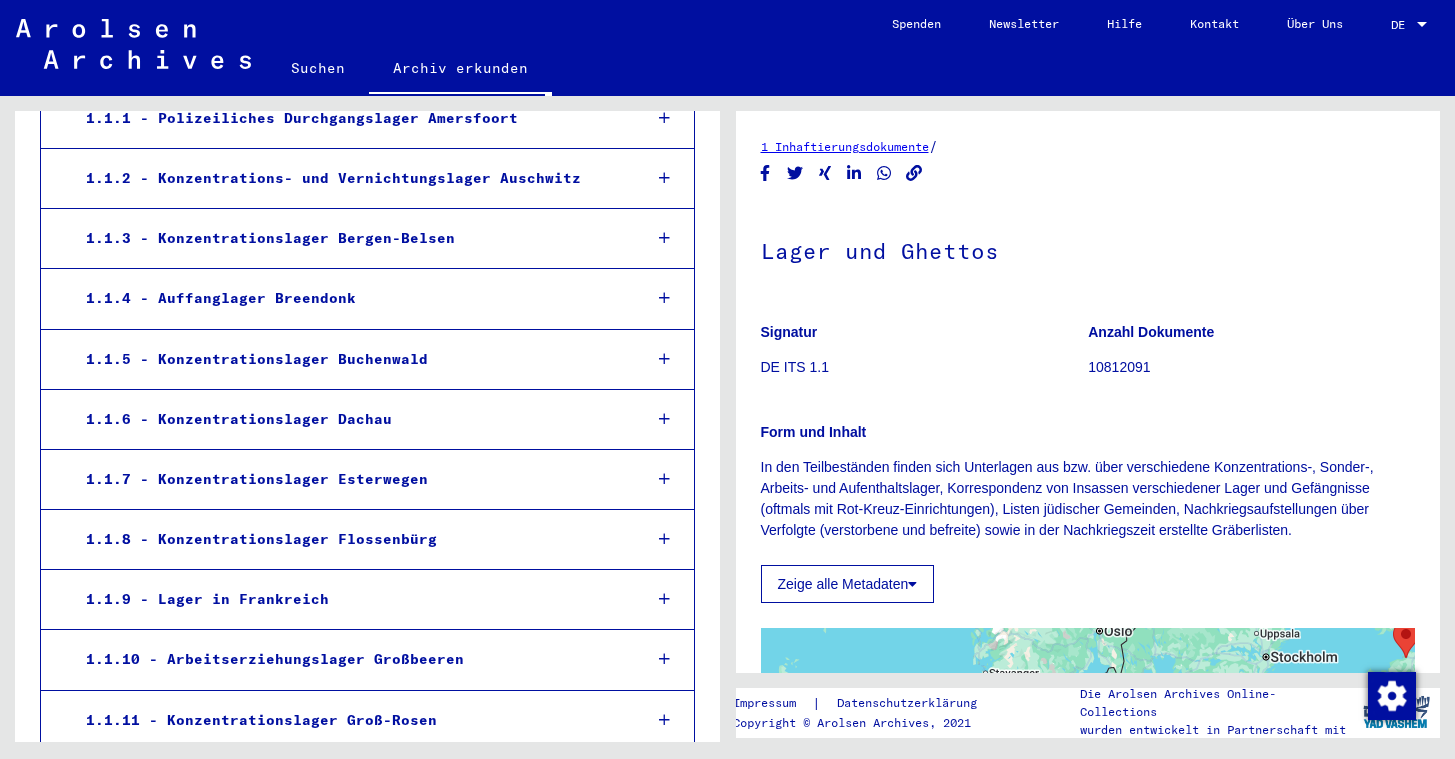 click on "1.1.5 - Konzentrationslager Buchenwald" at bounding box center [348, 359] 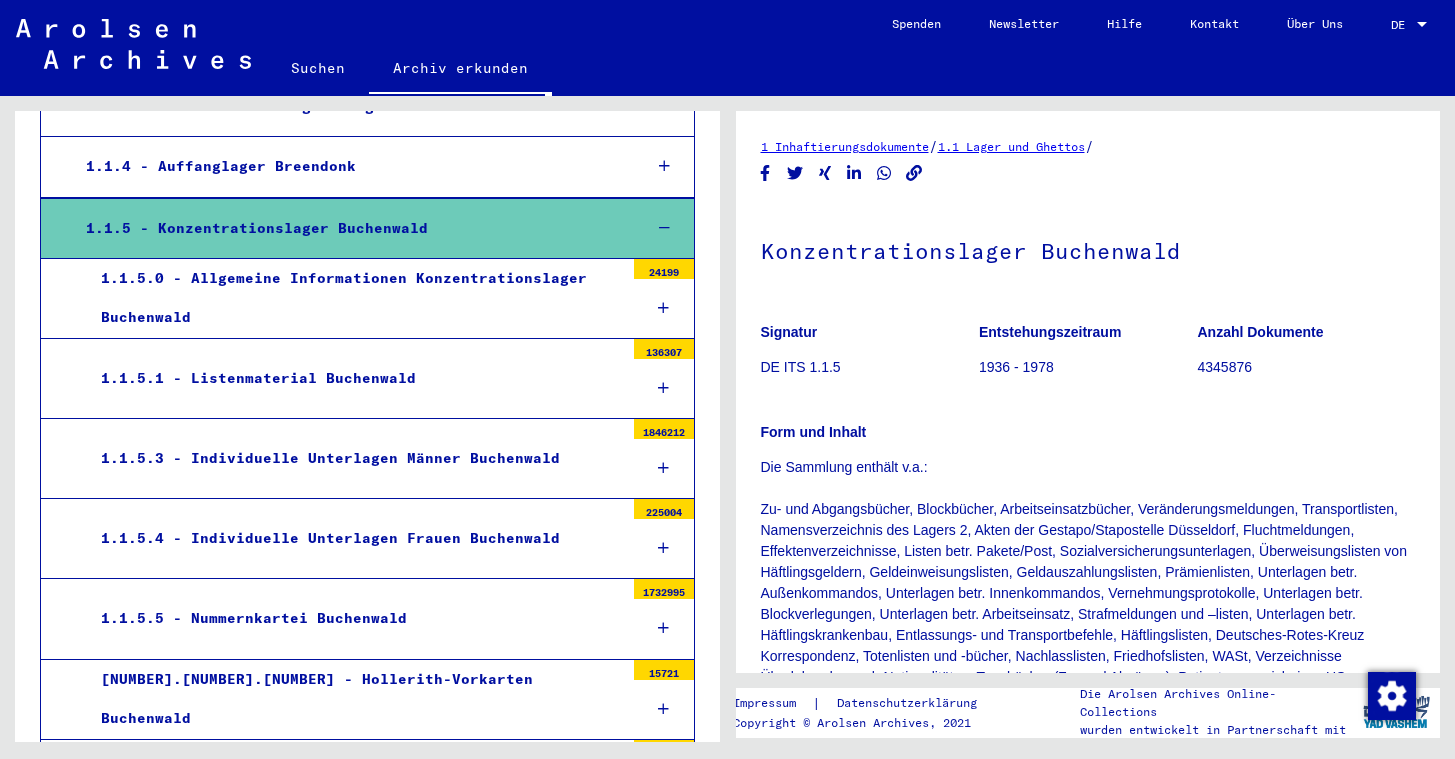 scroll, scrollTop: 516, scrollLeft: 0, axis: vertical 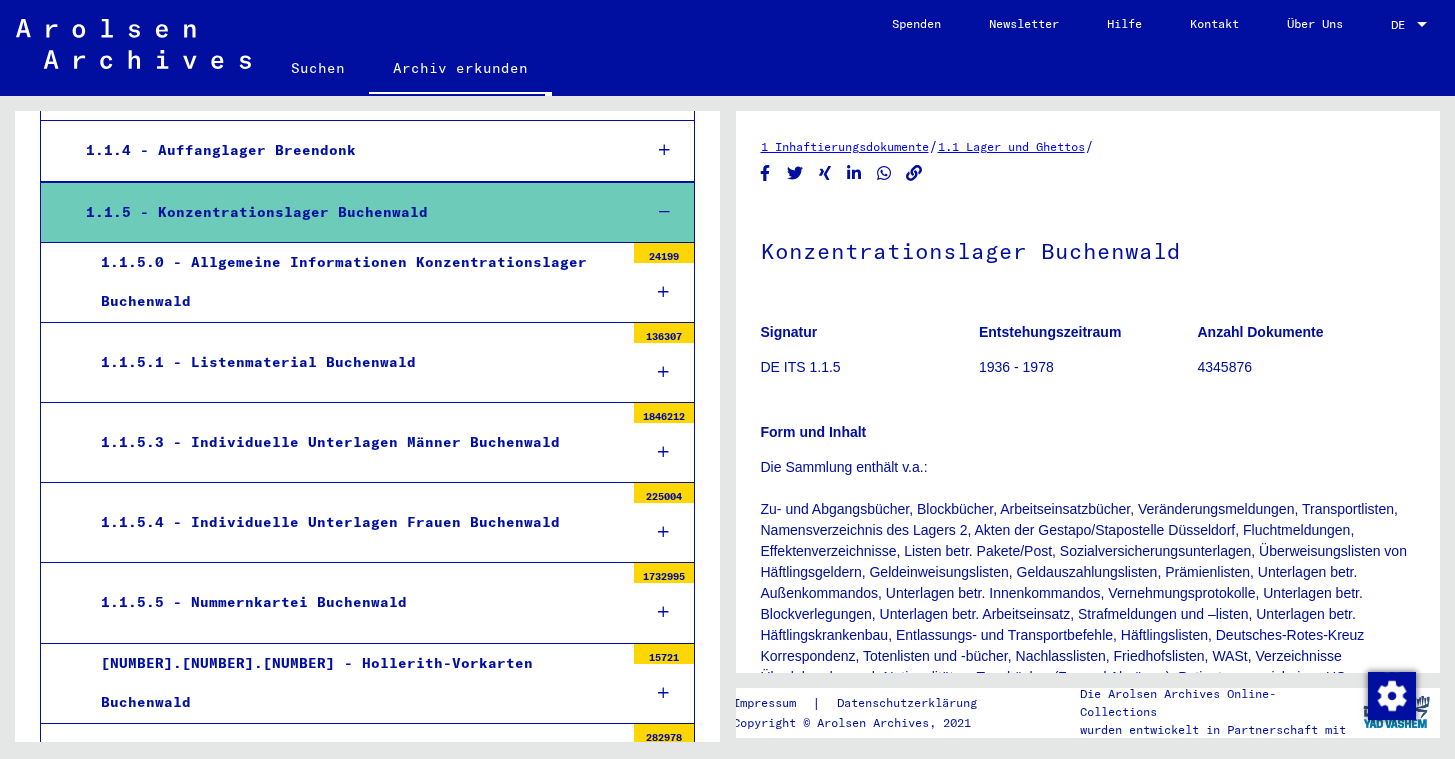 click on "Suchen" 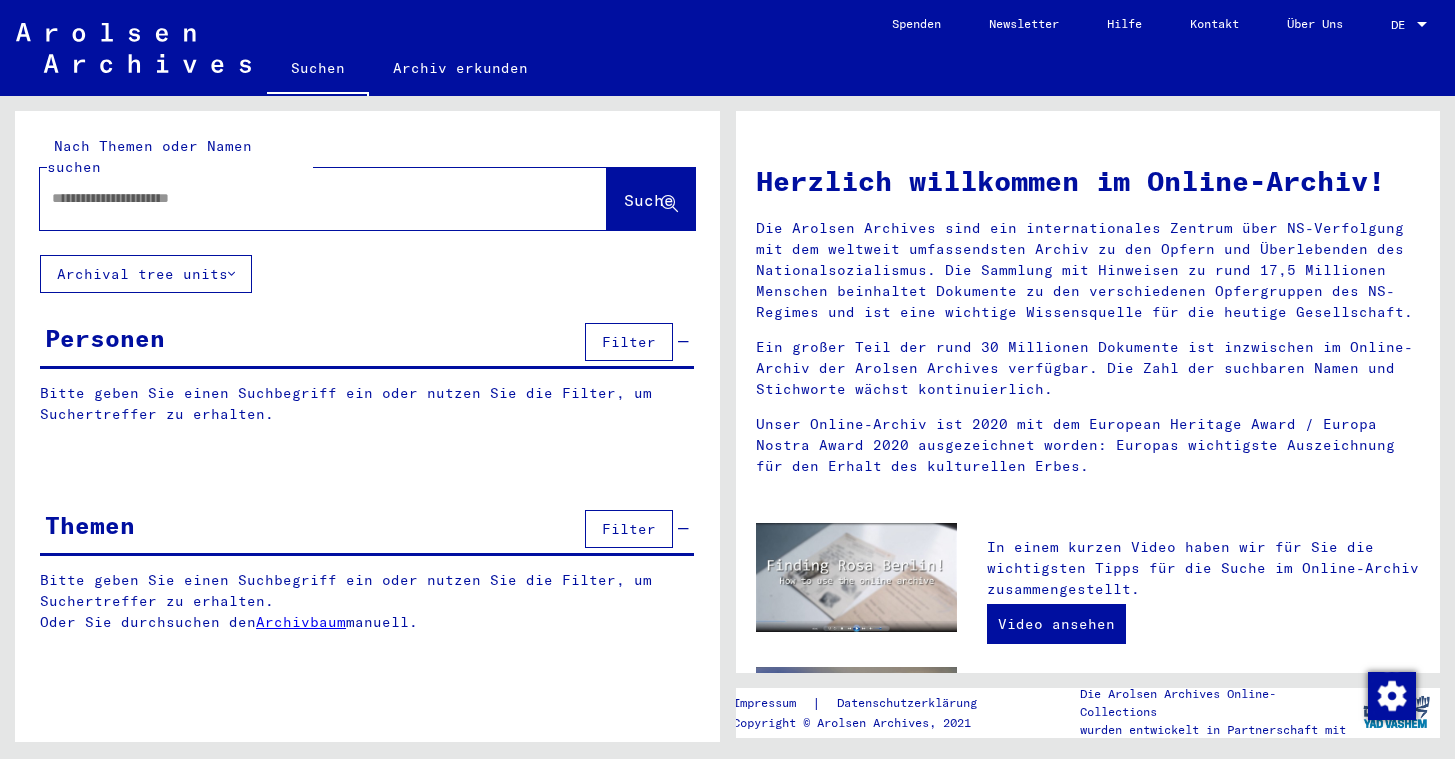 click on "Nach Themen oder Namen suchen" 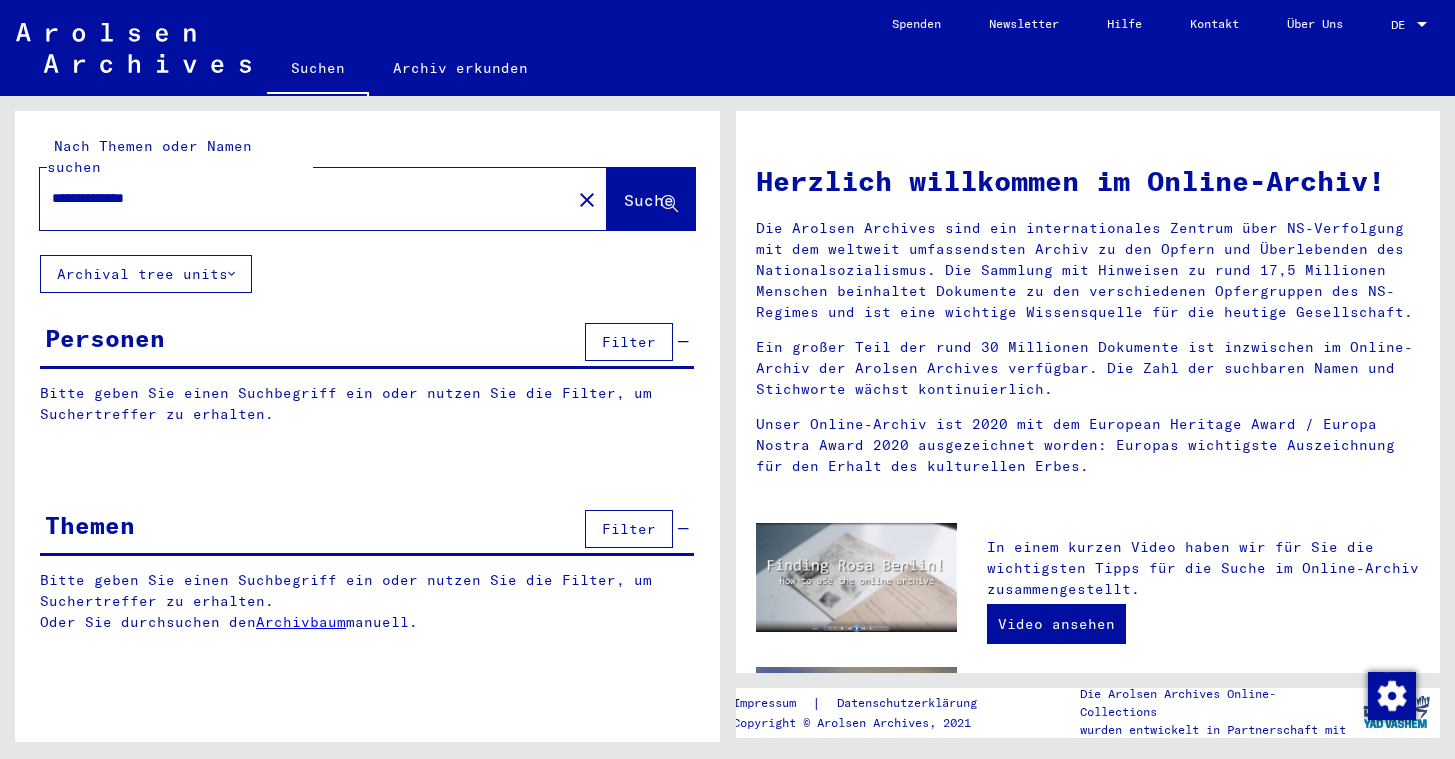 type on "**********" 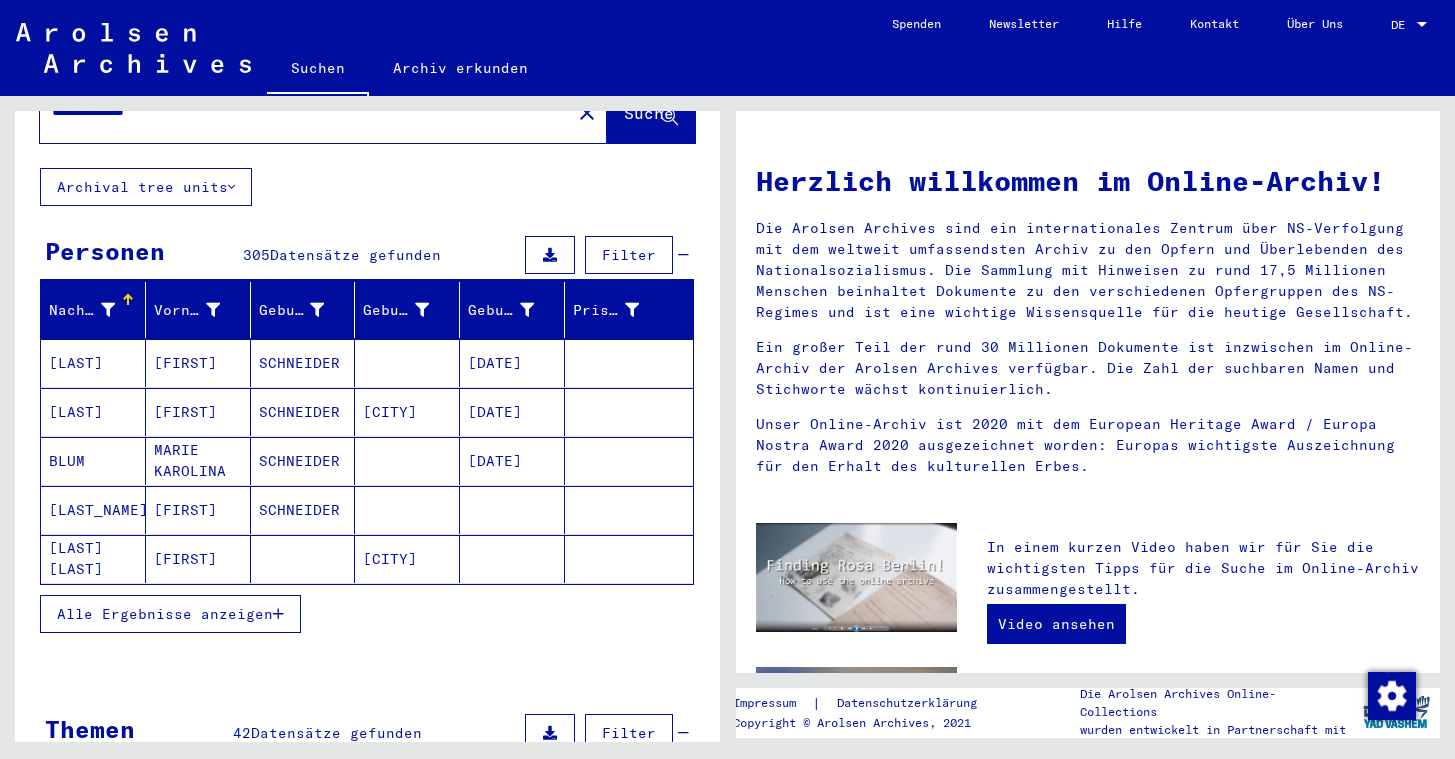scroll, scrollTop: 92, scrollLeft: 0, axis: vertical 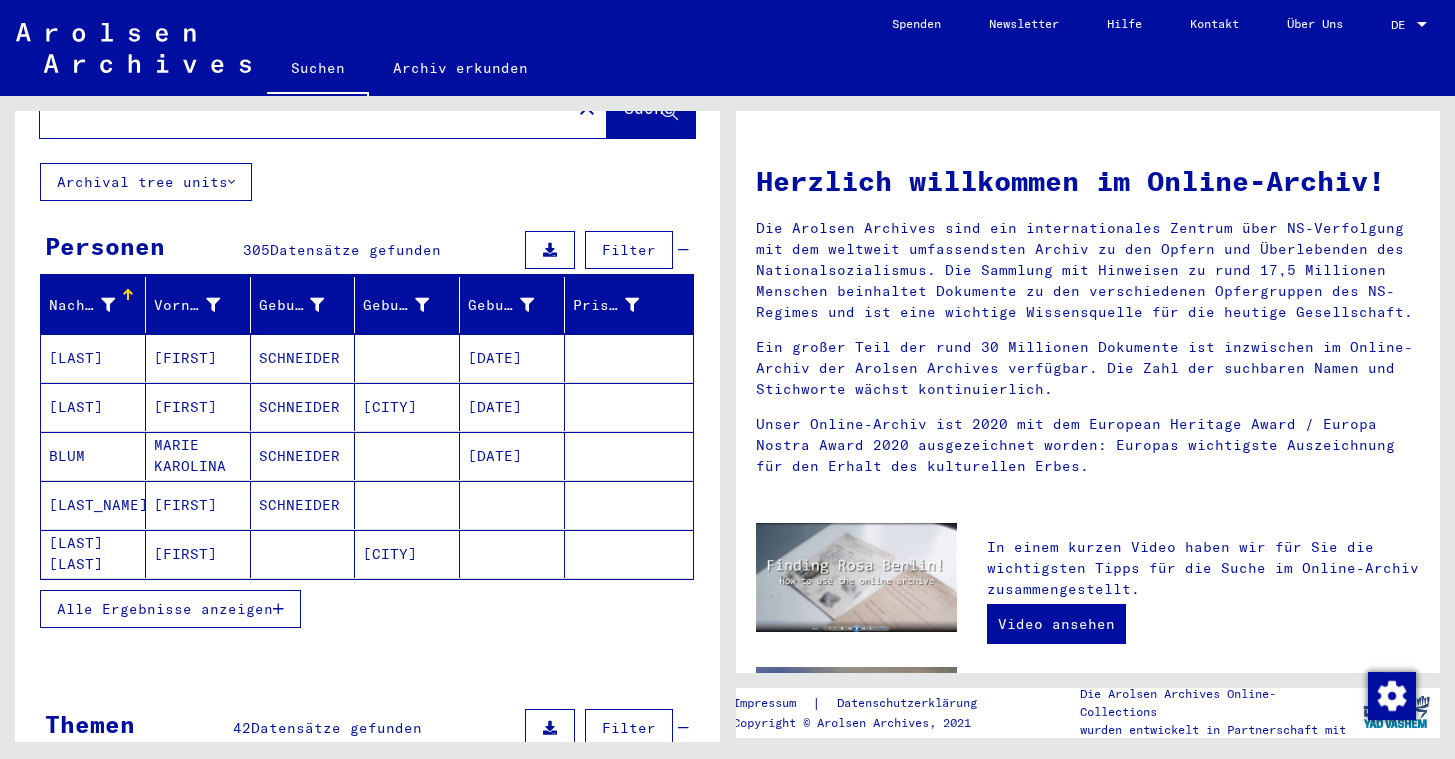 click on "Alle Ergebnisse anzeigen" at bounding box center (165, 609) 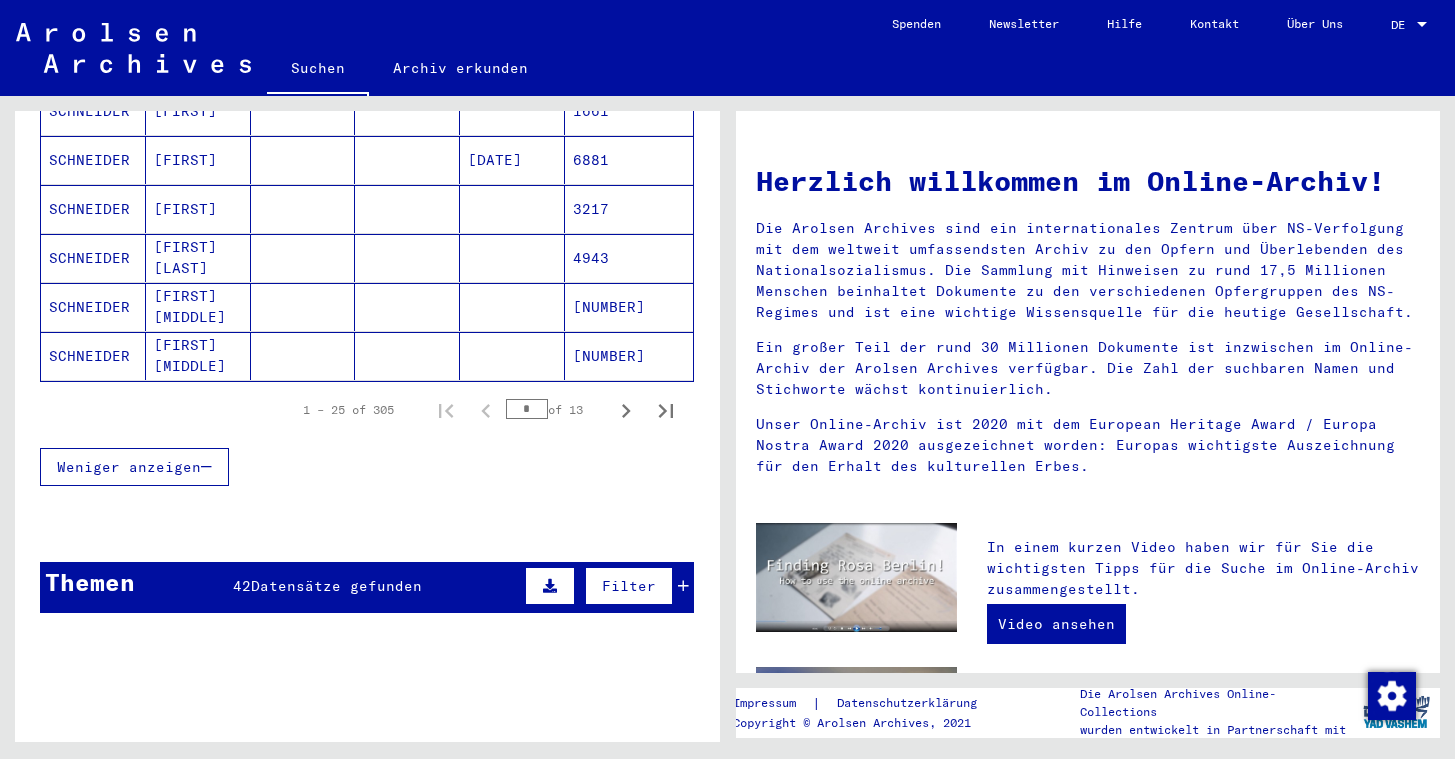 scroll, scrollTop: 1275, scrollLeft: 0, axis: vertical 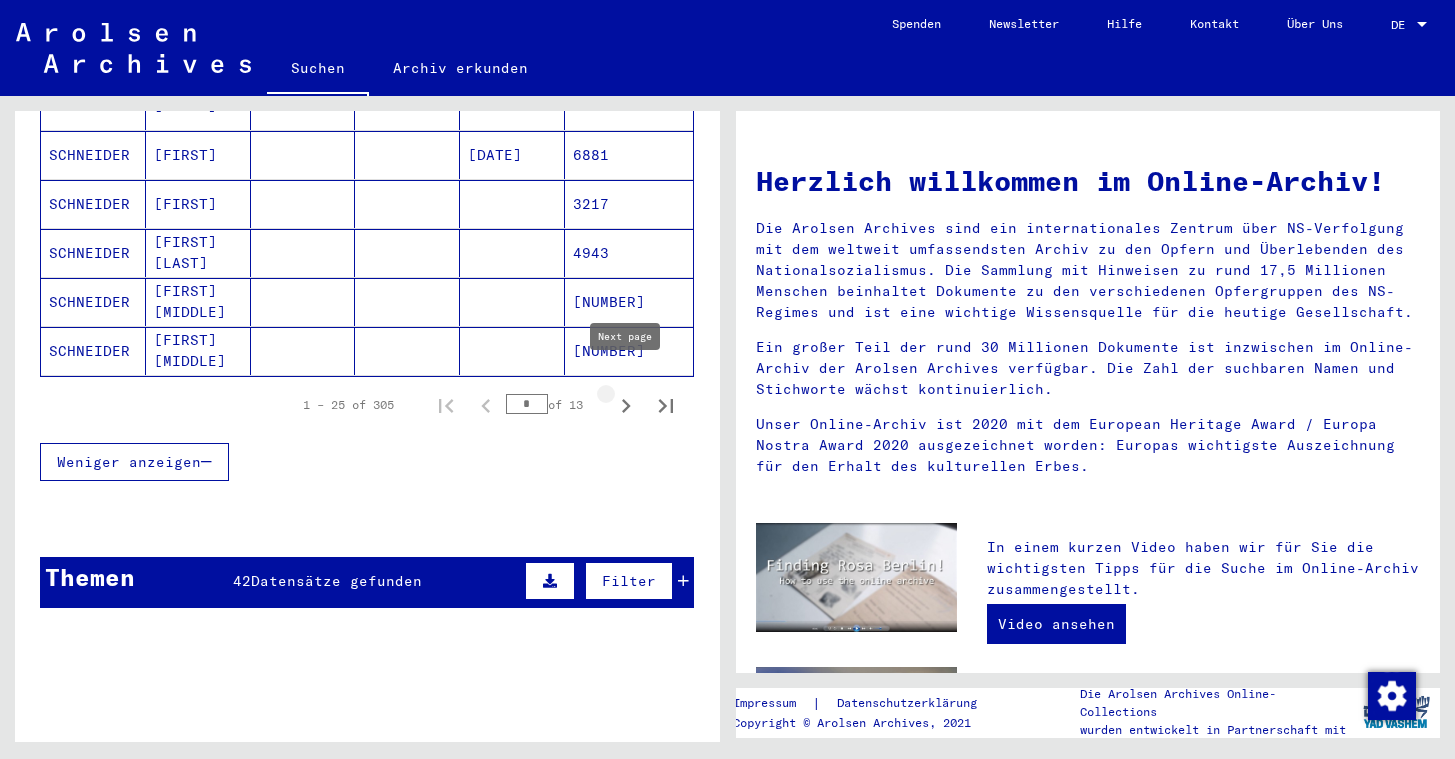 click 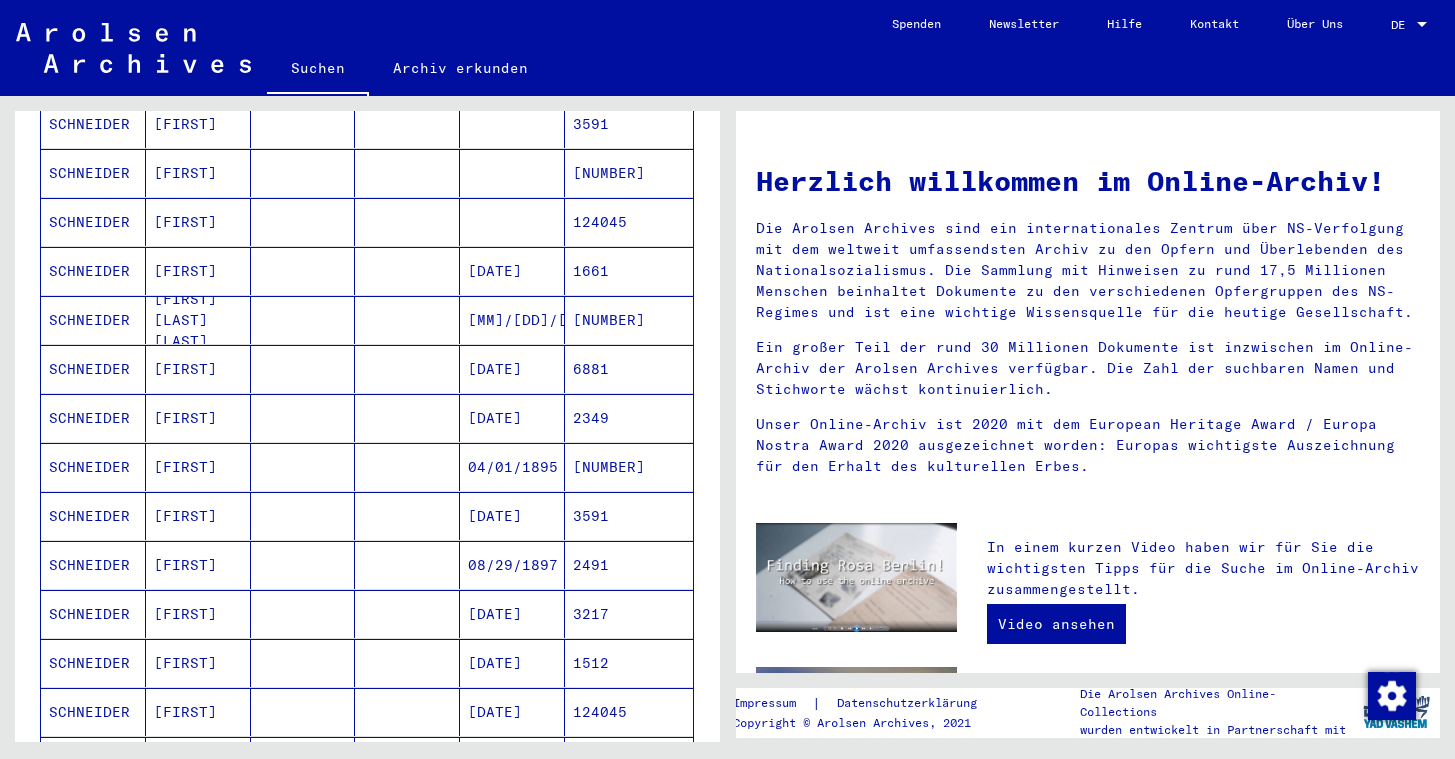 scroll, scrollTop: 587, scrollLeft: 0, axis: vertical 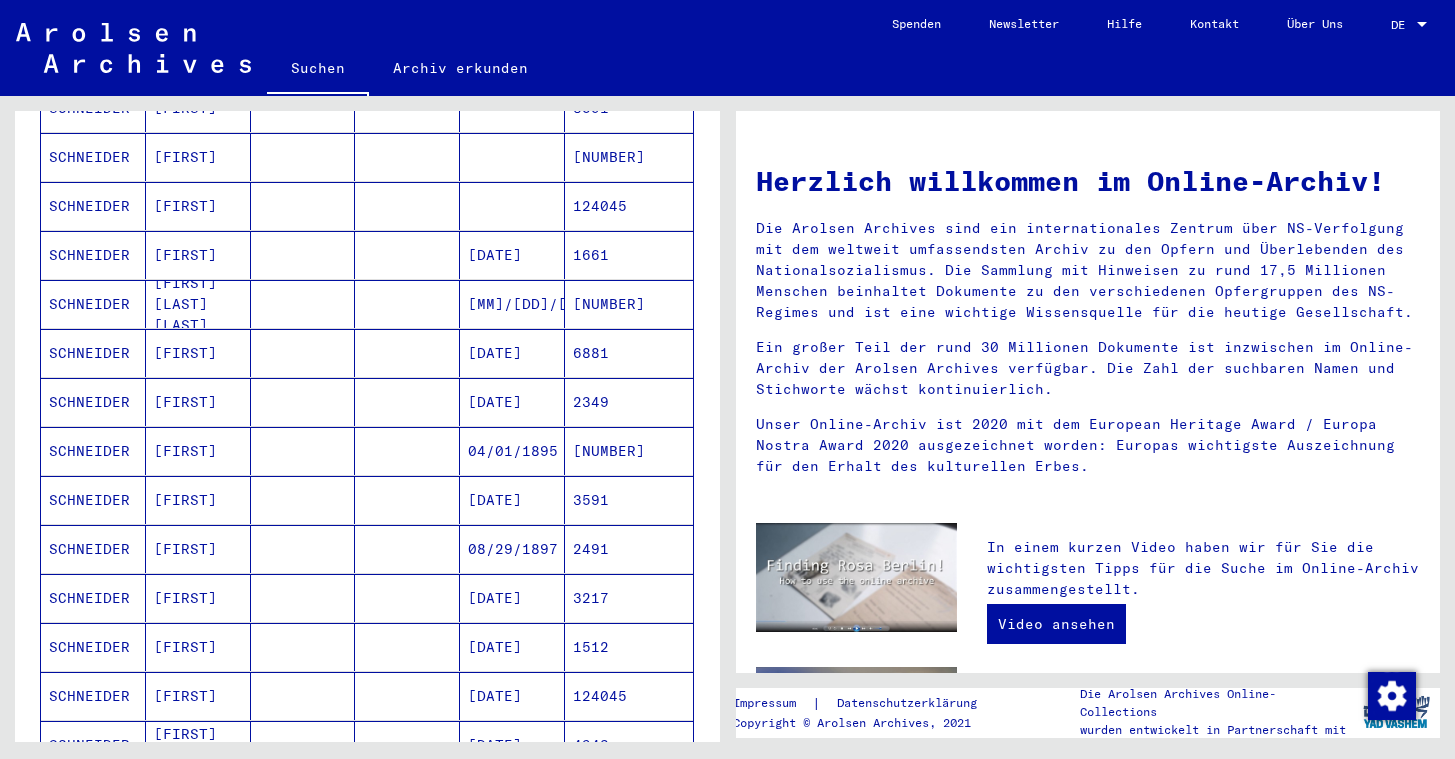 click on "[FIRST]" at bounding box center [198, 598] 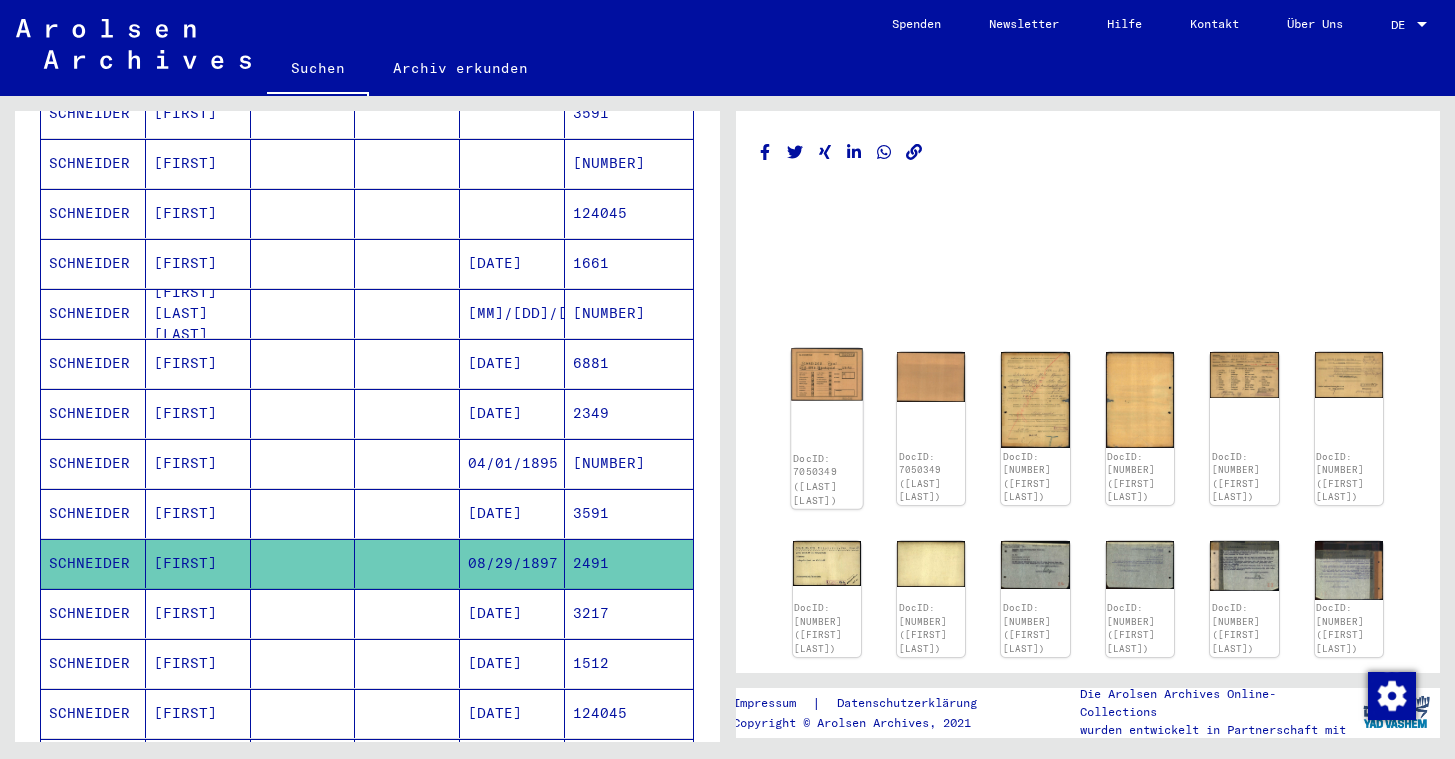 scroll, scrollTop: 0, scrollLeft: 0, axis: both 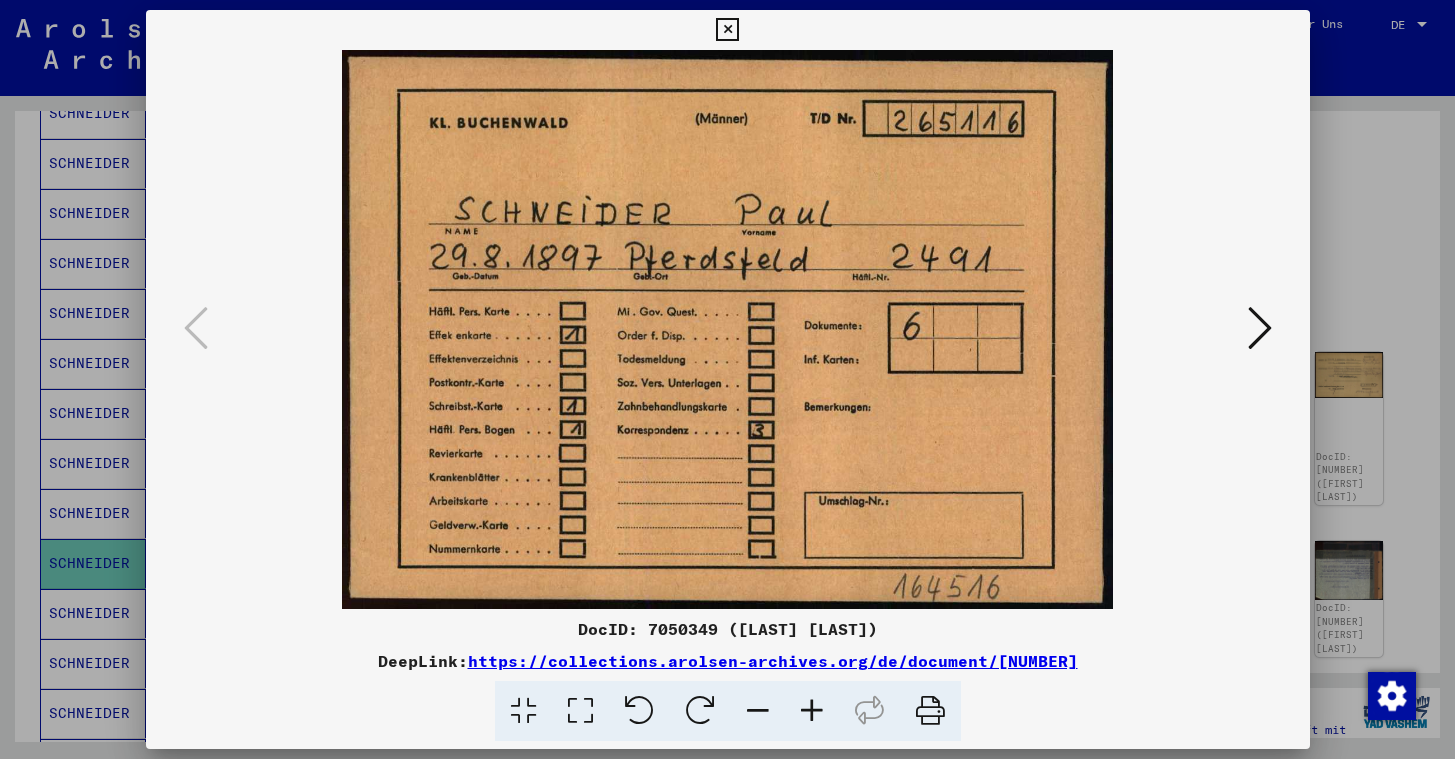 type 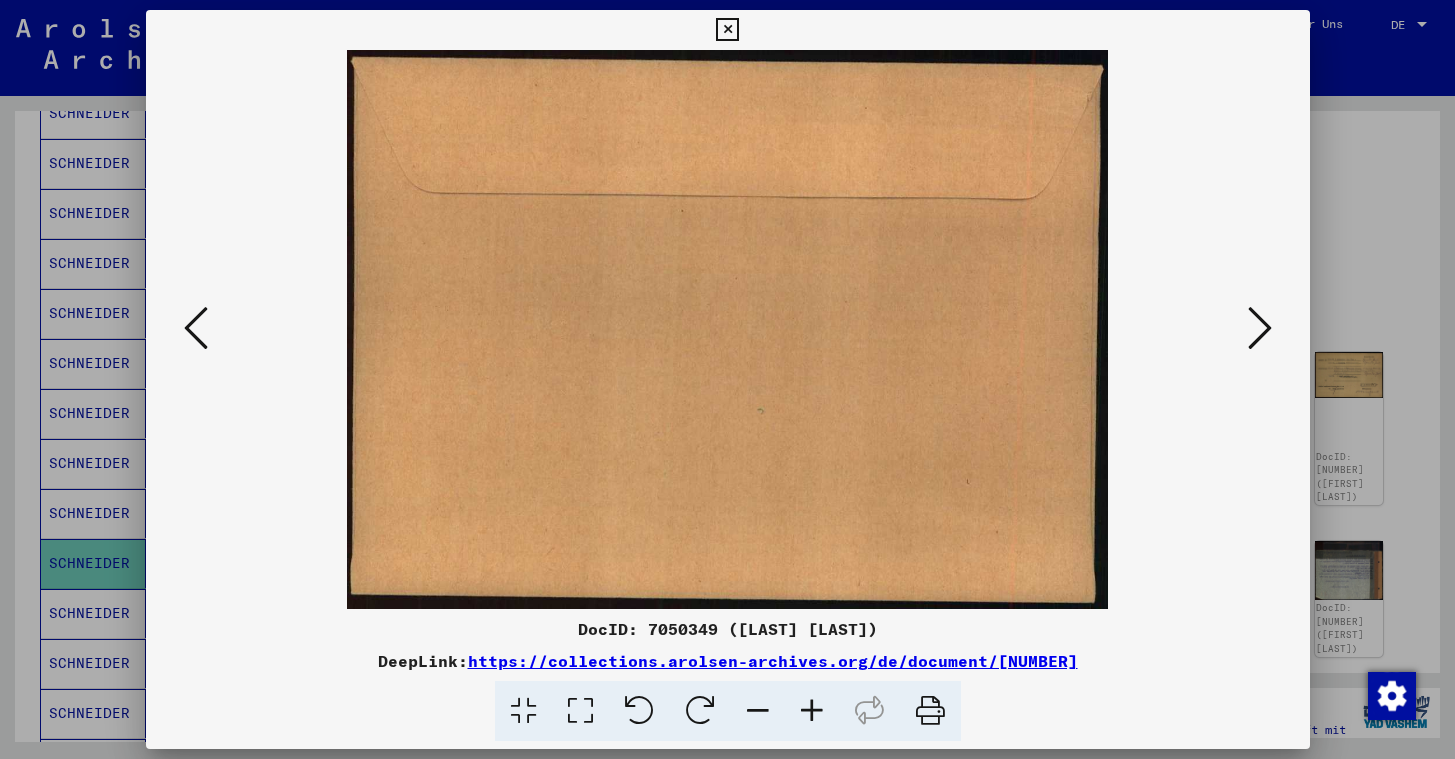 click at bounding box center (1260, 328) 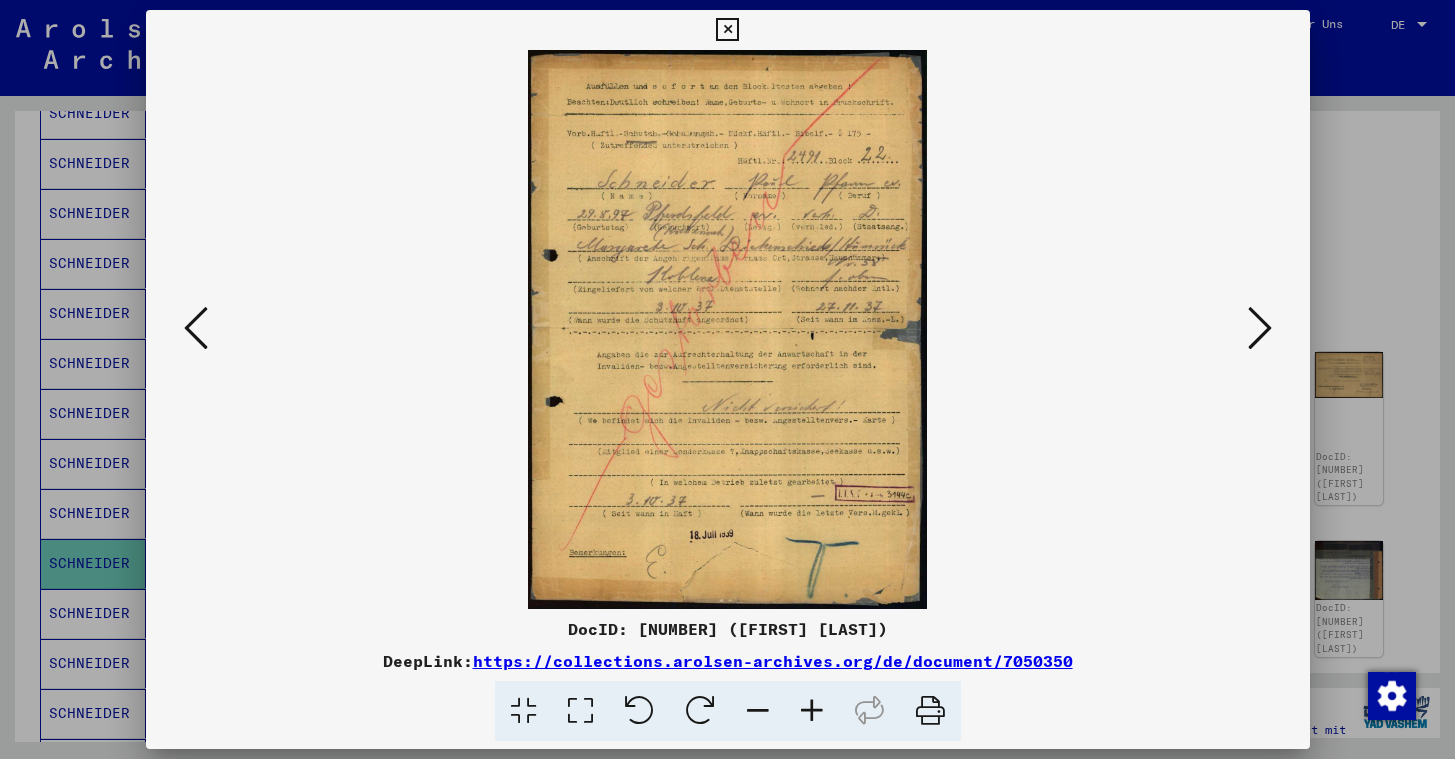 click at bounding box center (1260, 328) 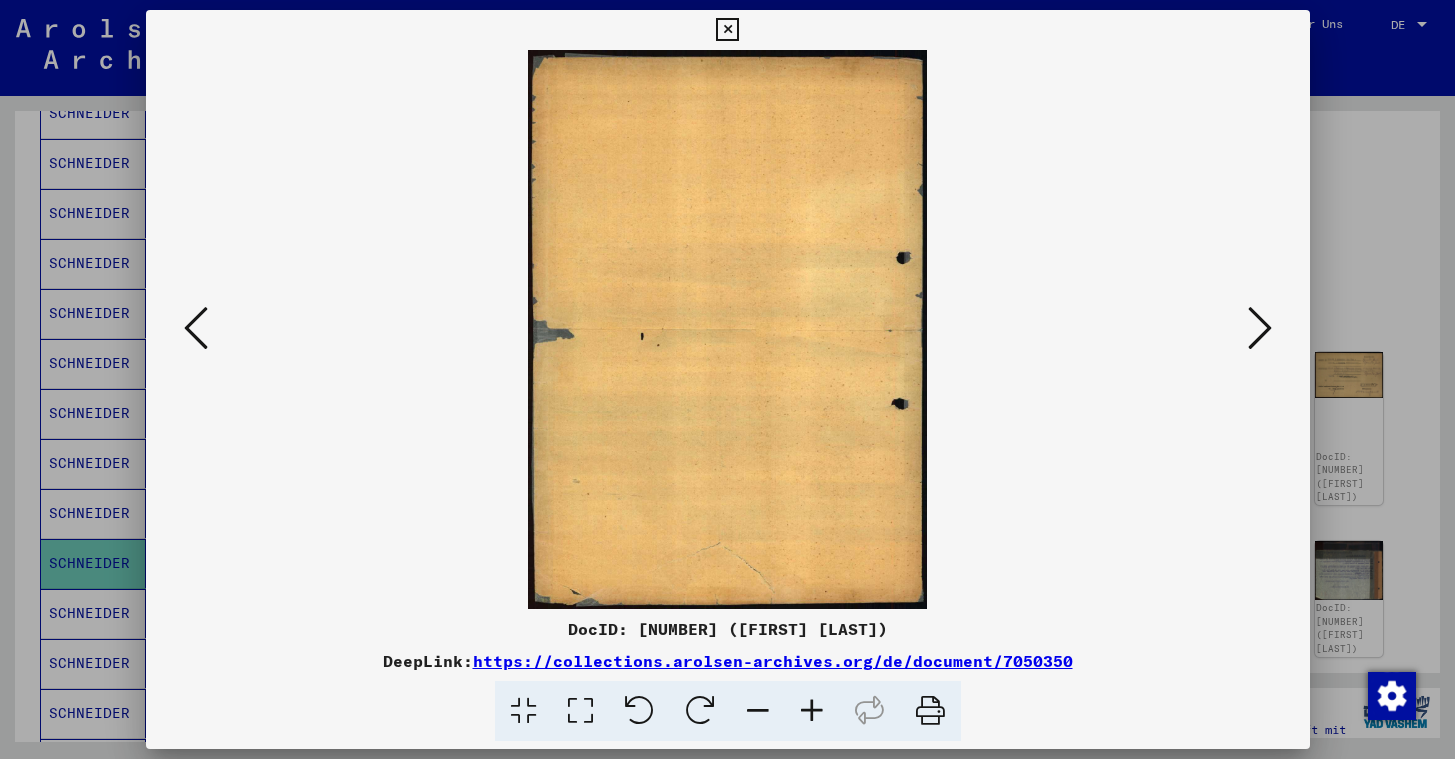 click at bounding box center [1260, 328] 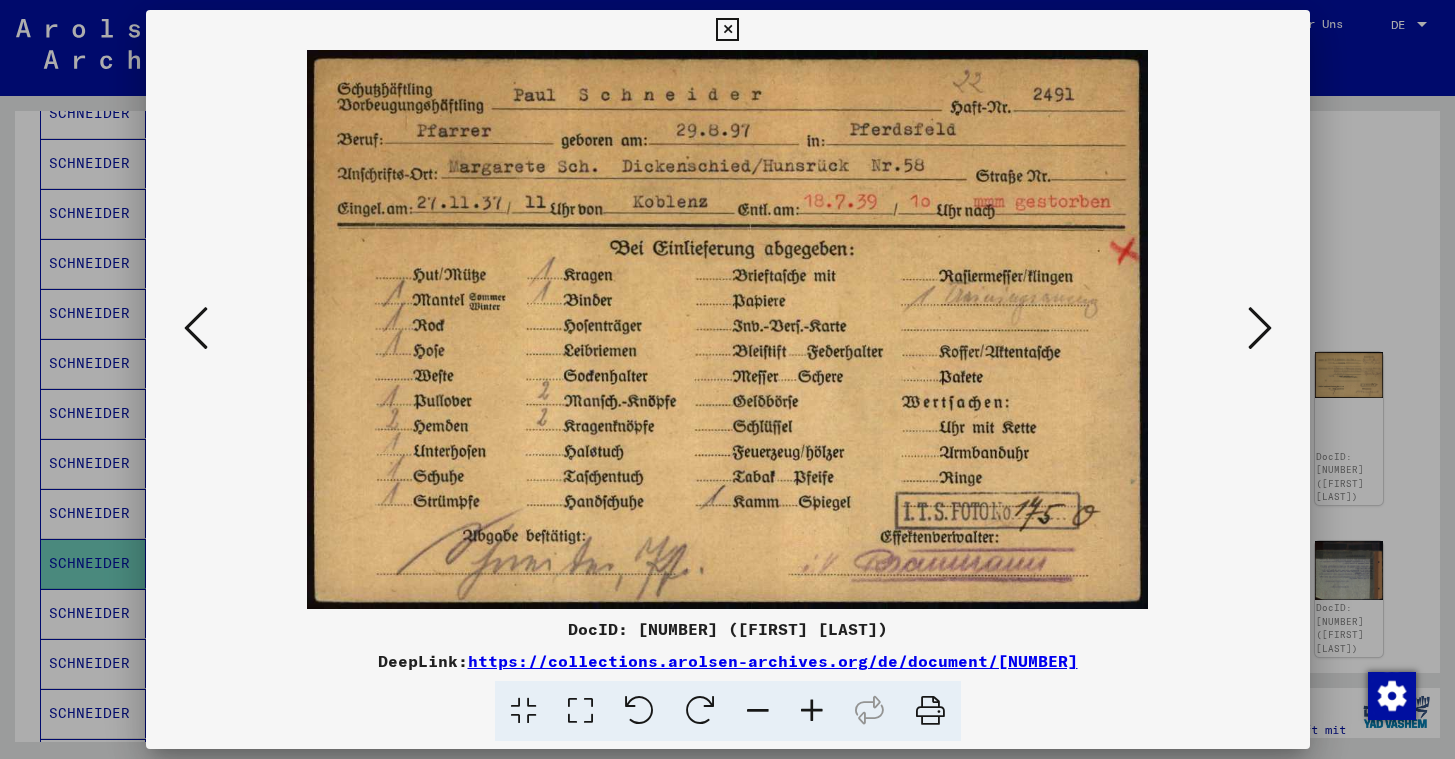 click at bounding box center [1260, 328] 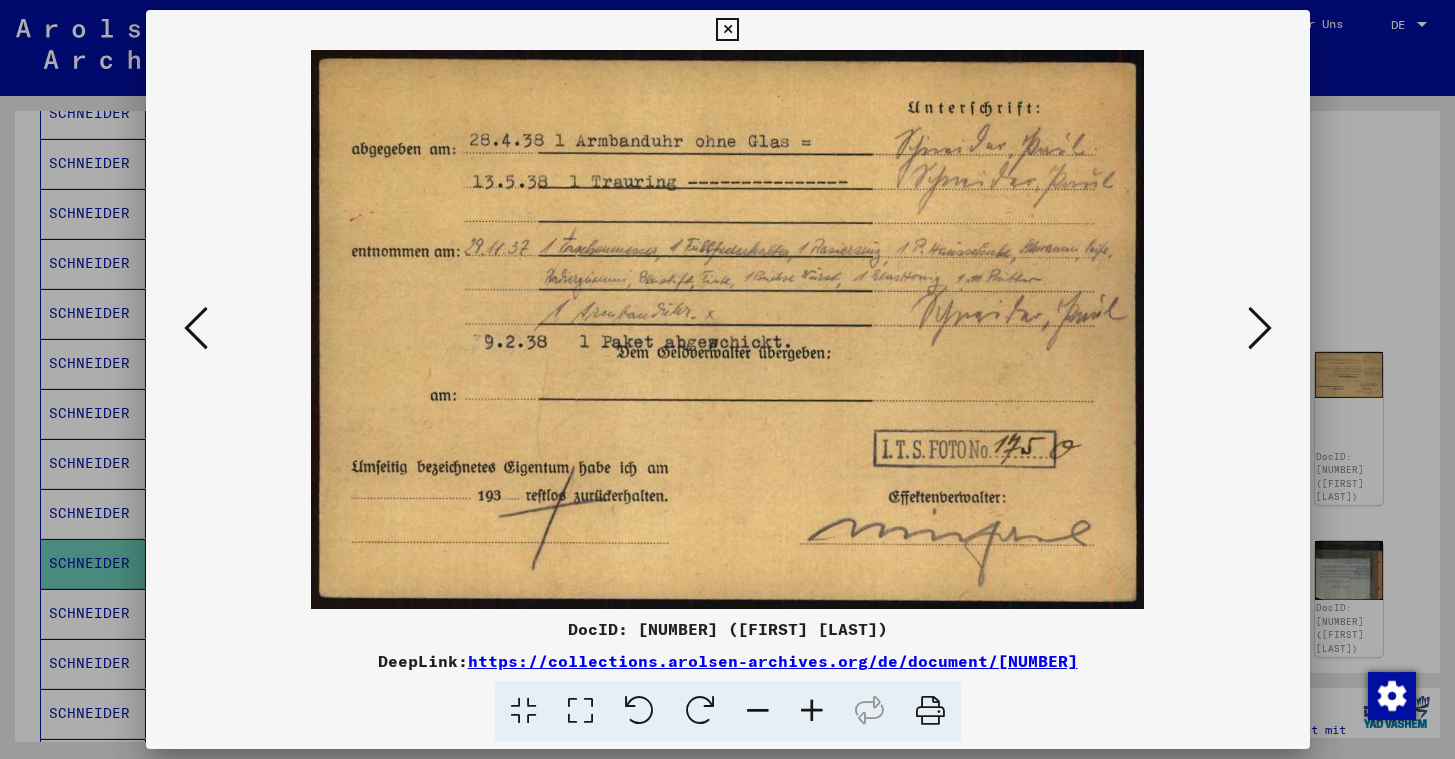 click at bounding box center (1260, 328) 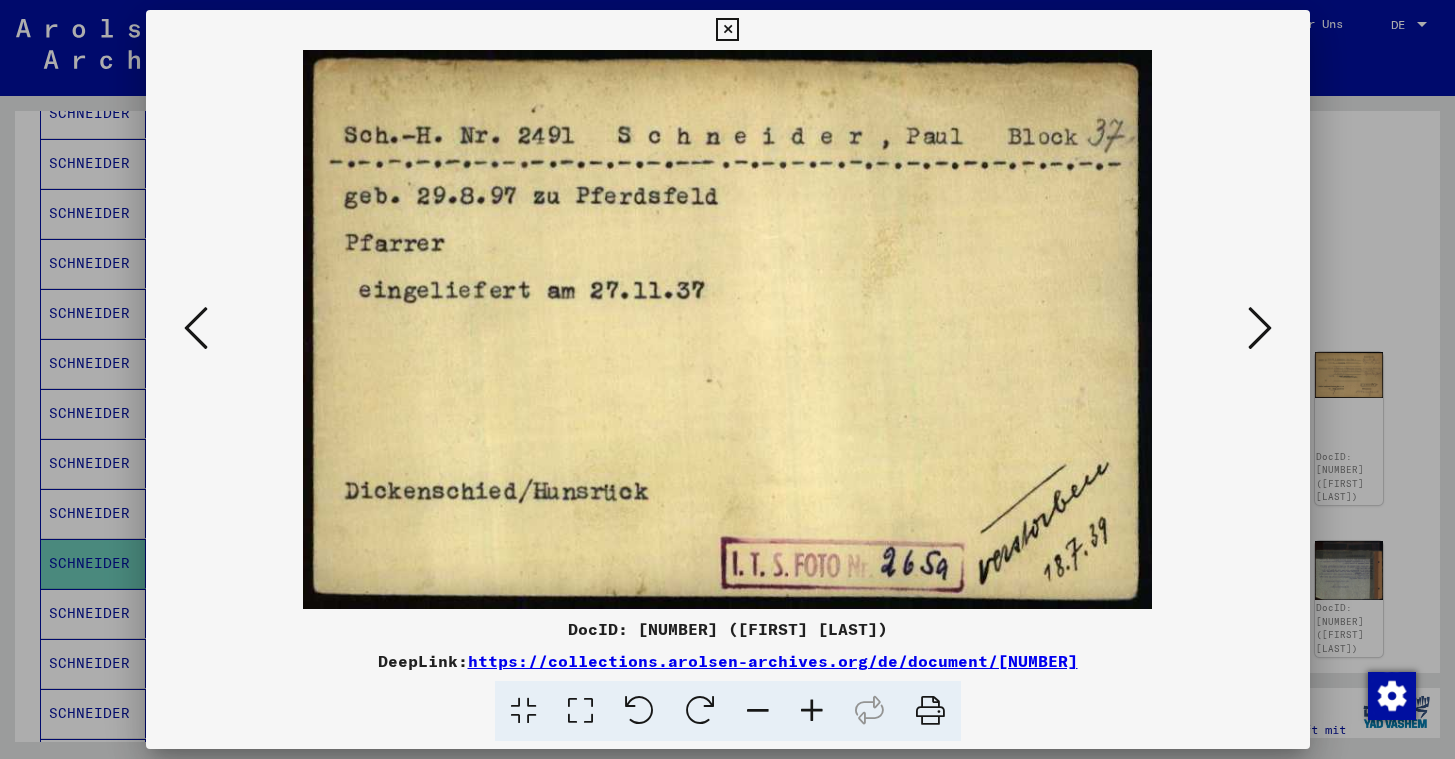 click at bounding box center (196, 328) 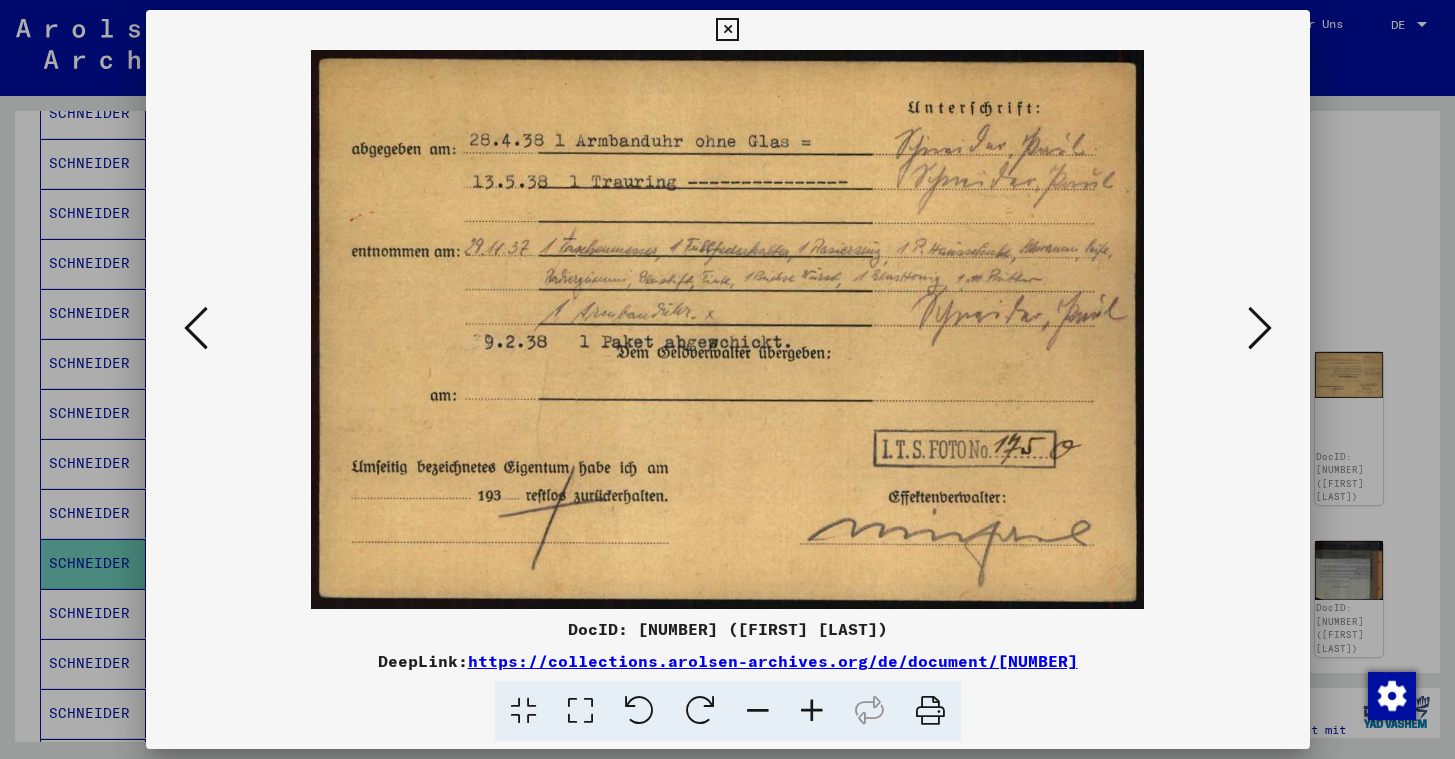 click at bounding box center (1260, 328) 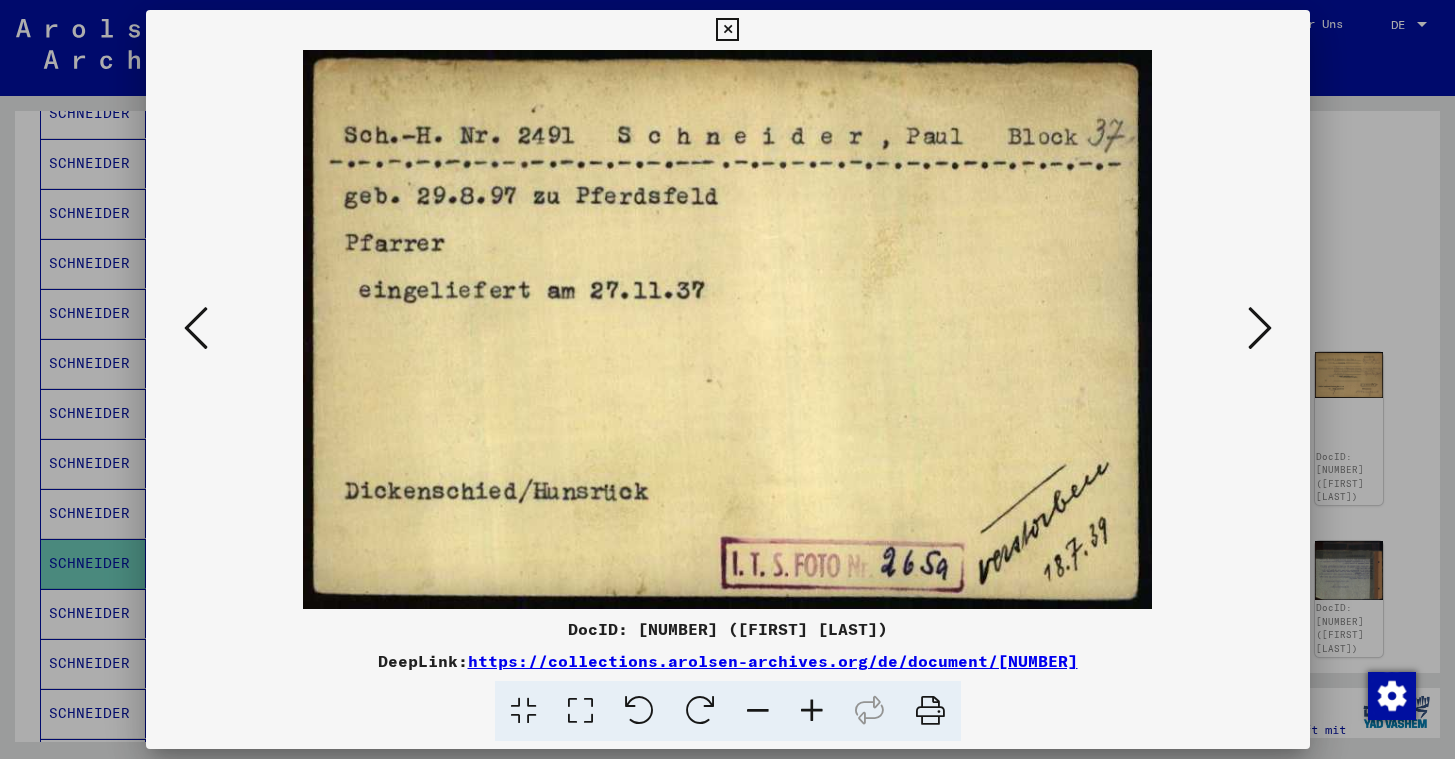 click at bounding box center (1260, 328) 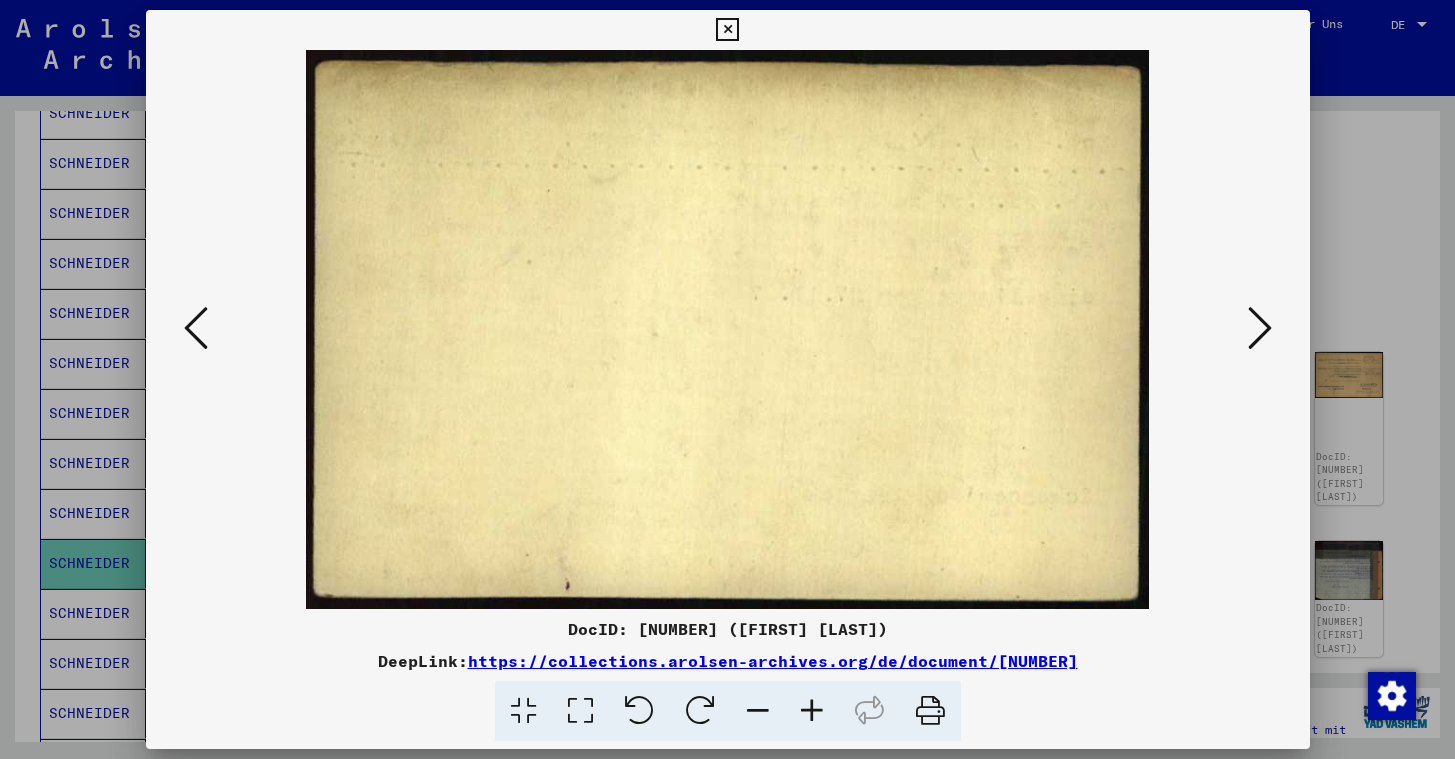 click at bounding box center [1260, 328] 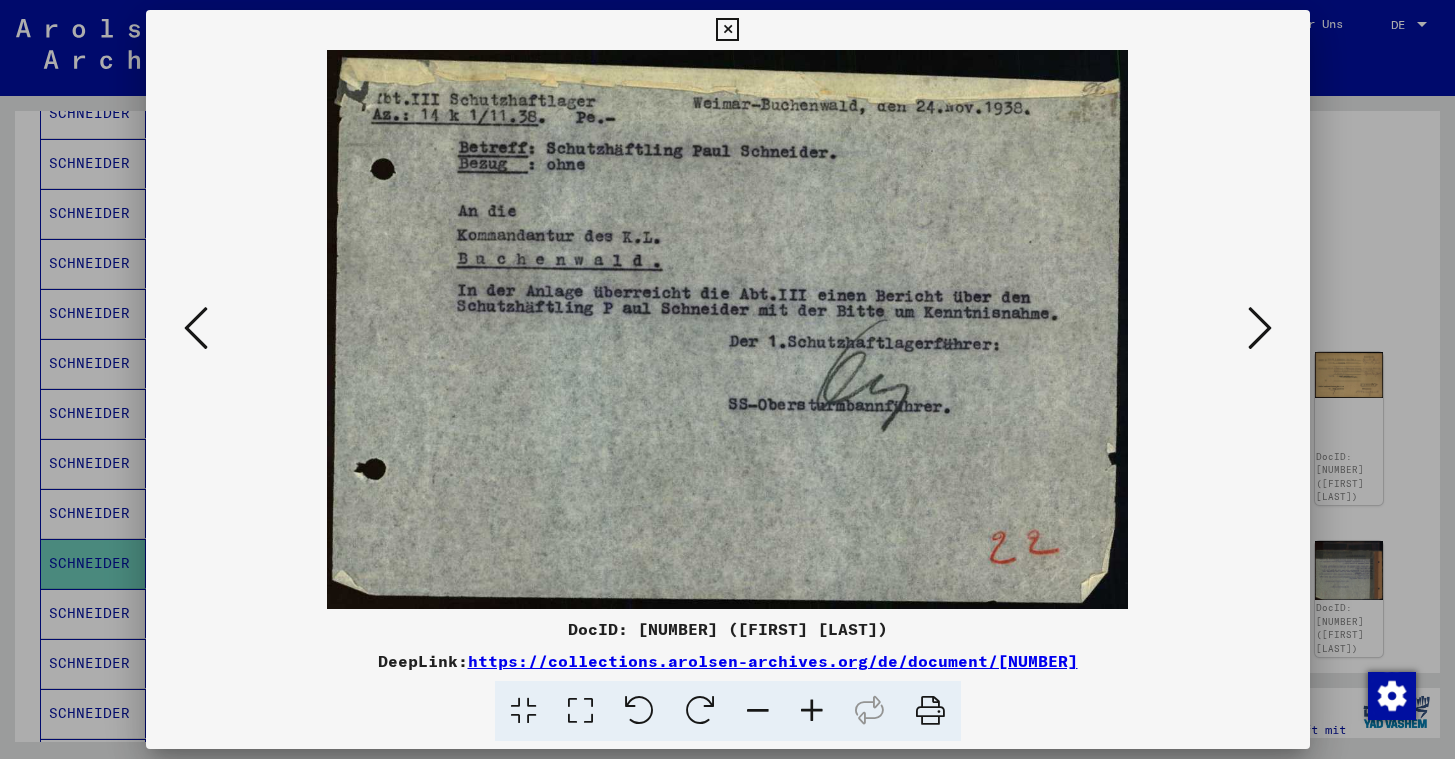 click at bounding box center (1260, 328) 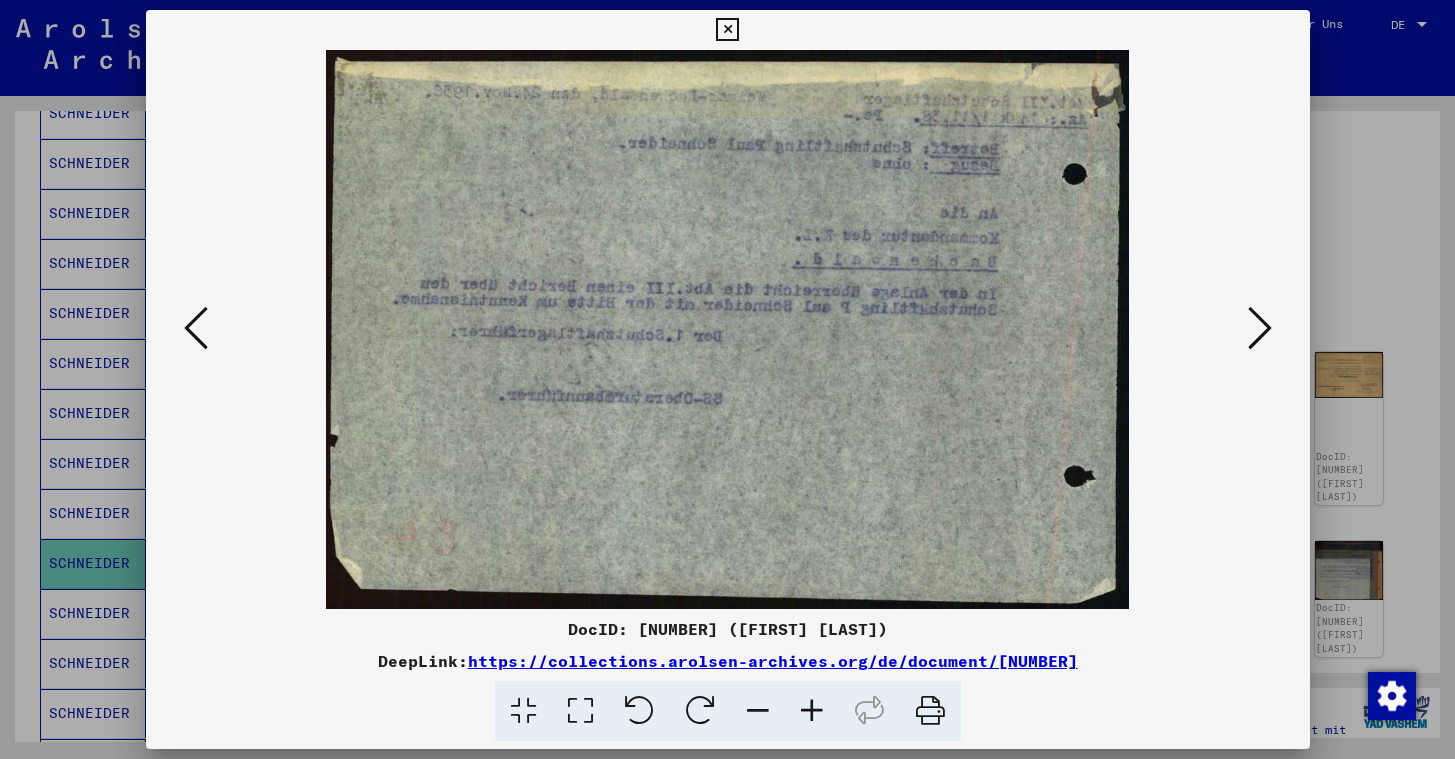 click at bounding box center [1260, 328] 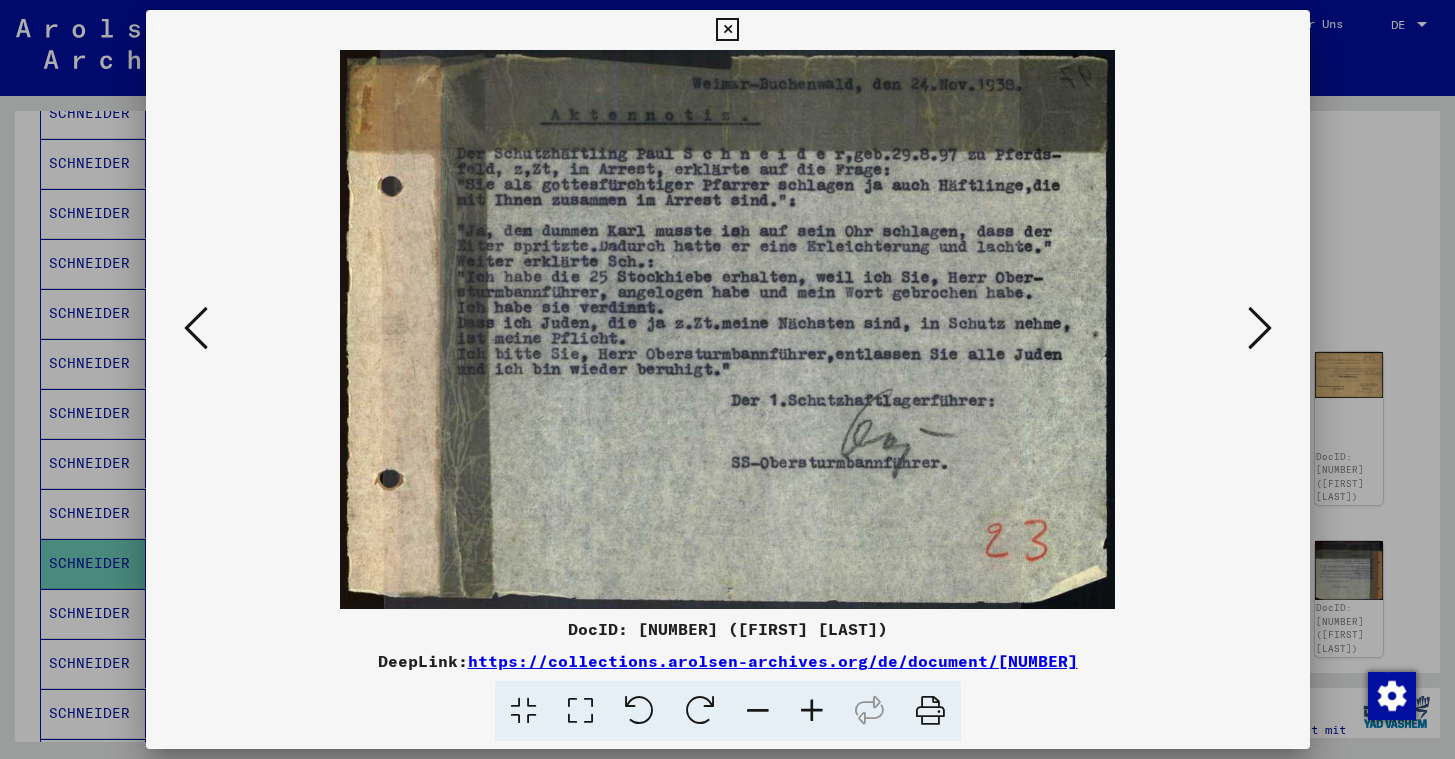 click at bounding box center [1260, 328] 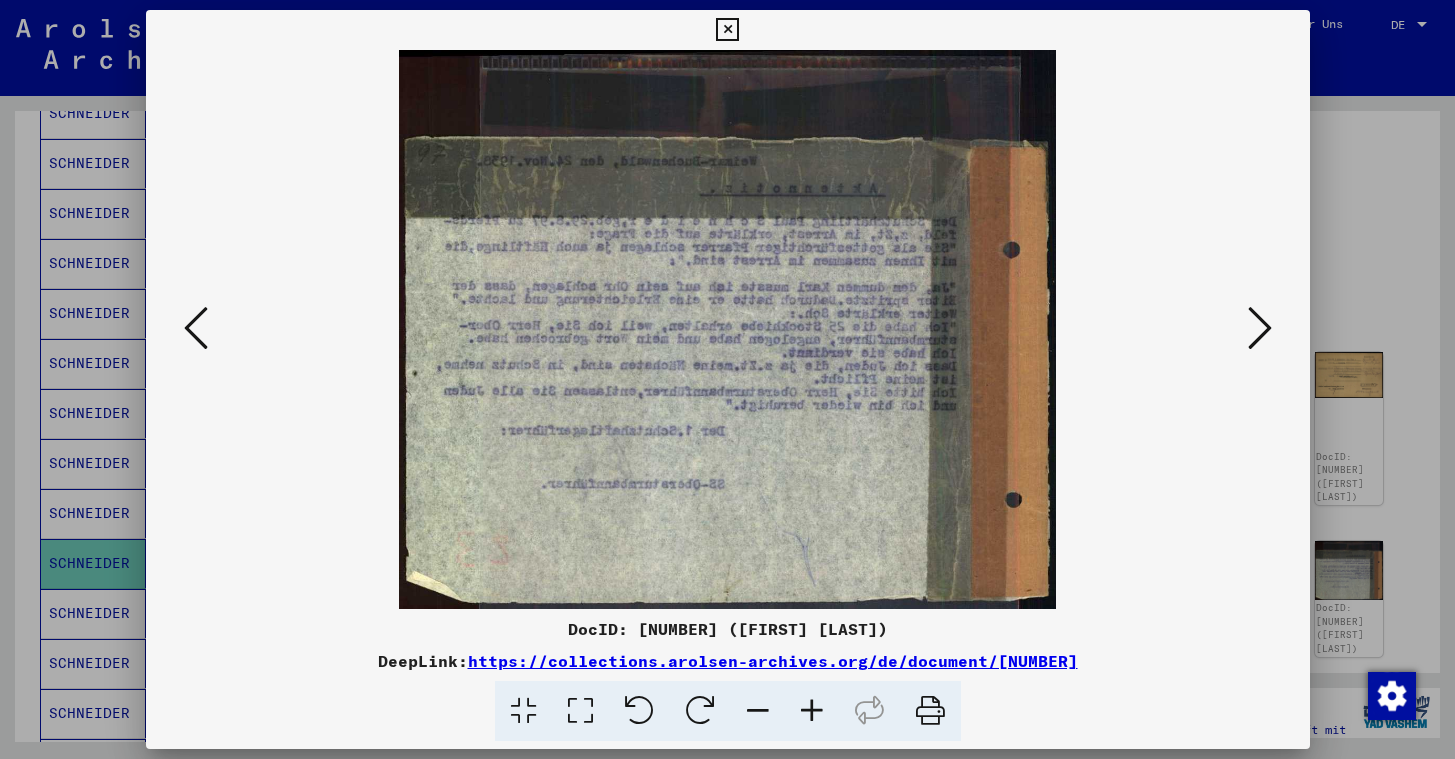 click at bounding box center [1260, 328] 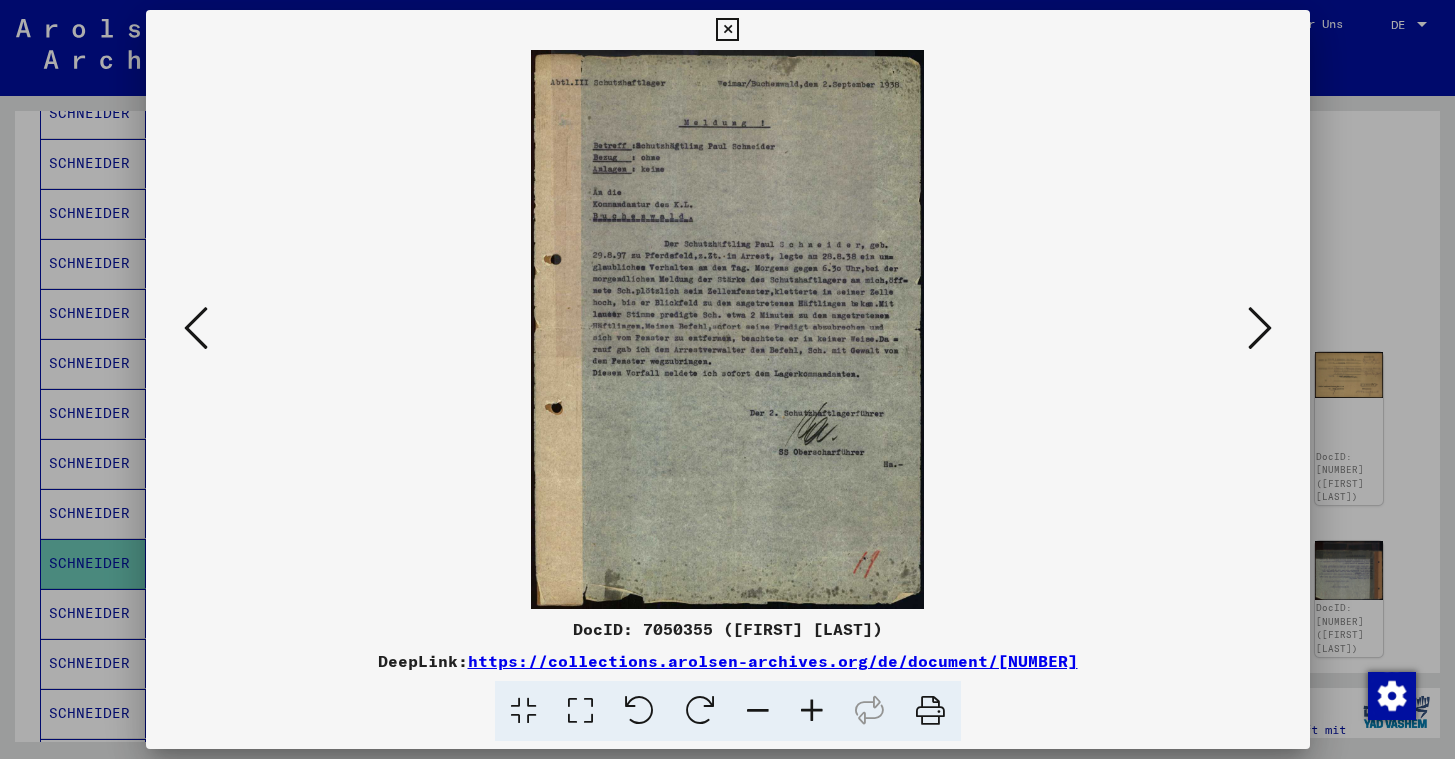 click at bounding box center [1260, 328] 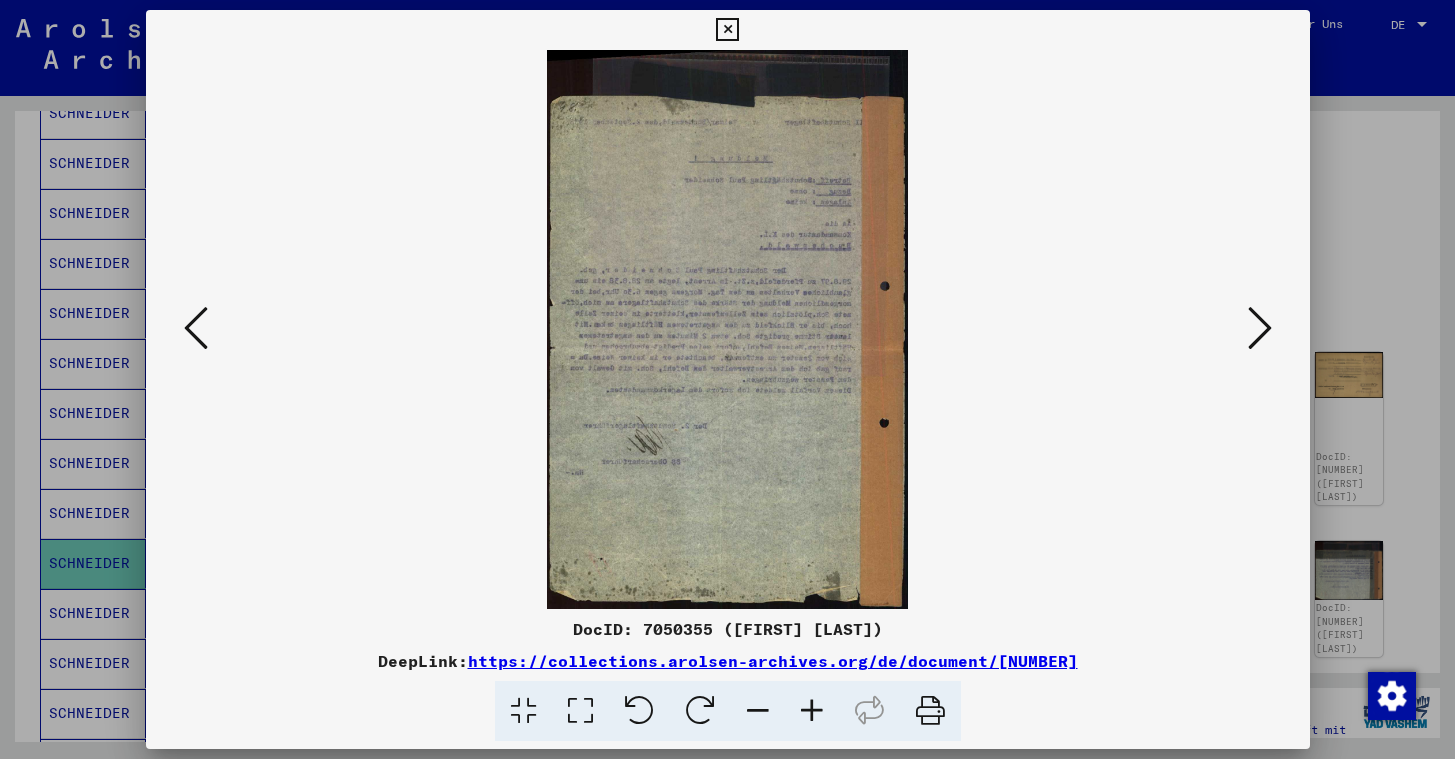 click at bounding box center [1260, 328] 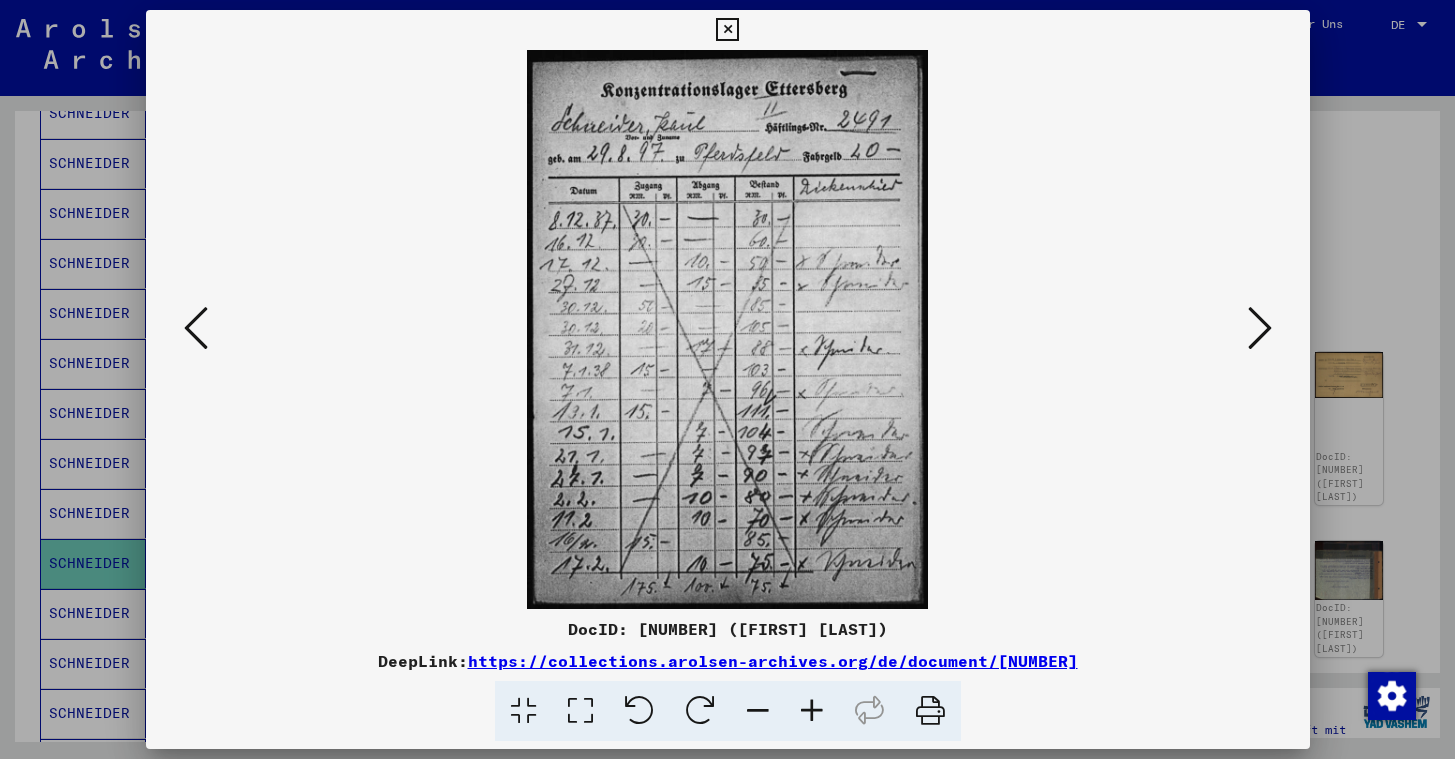 click at bounding box center (1260, 328) 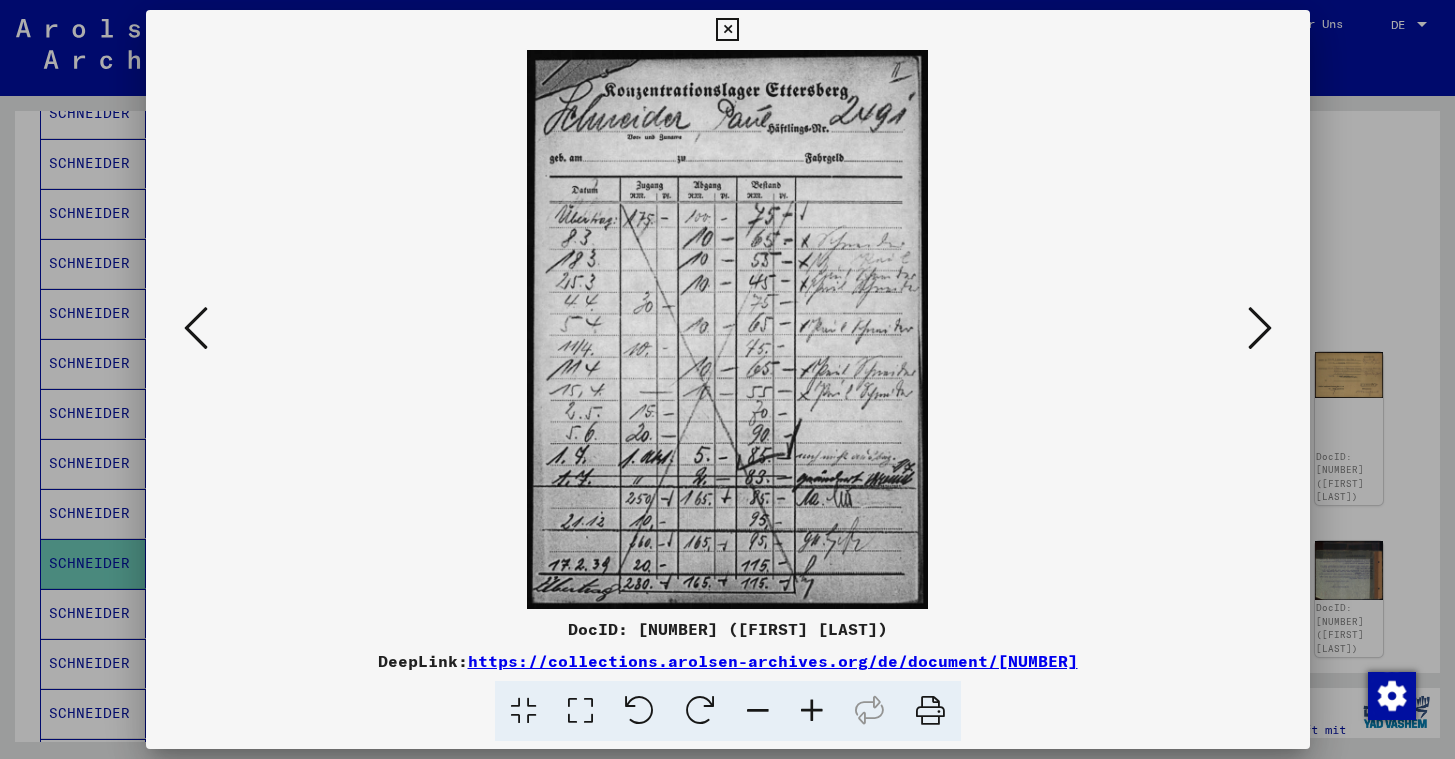 click at bounding box center (1260, 328) 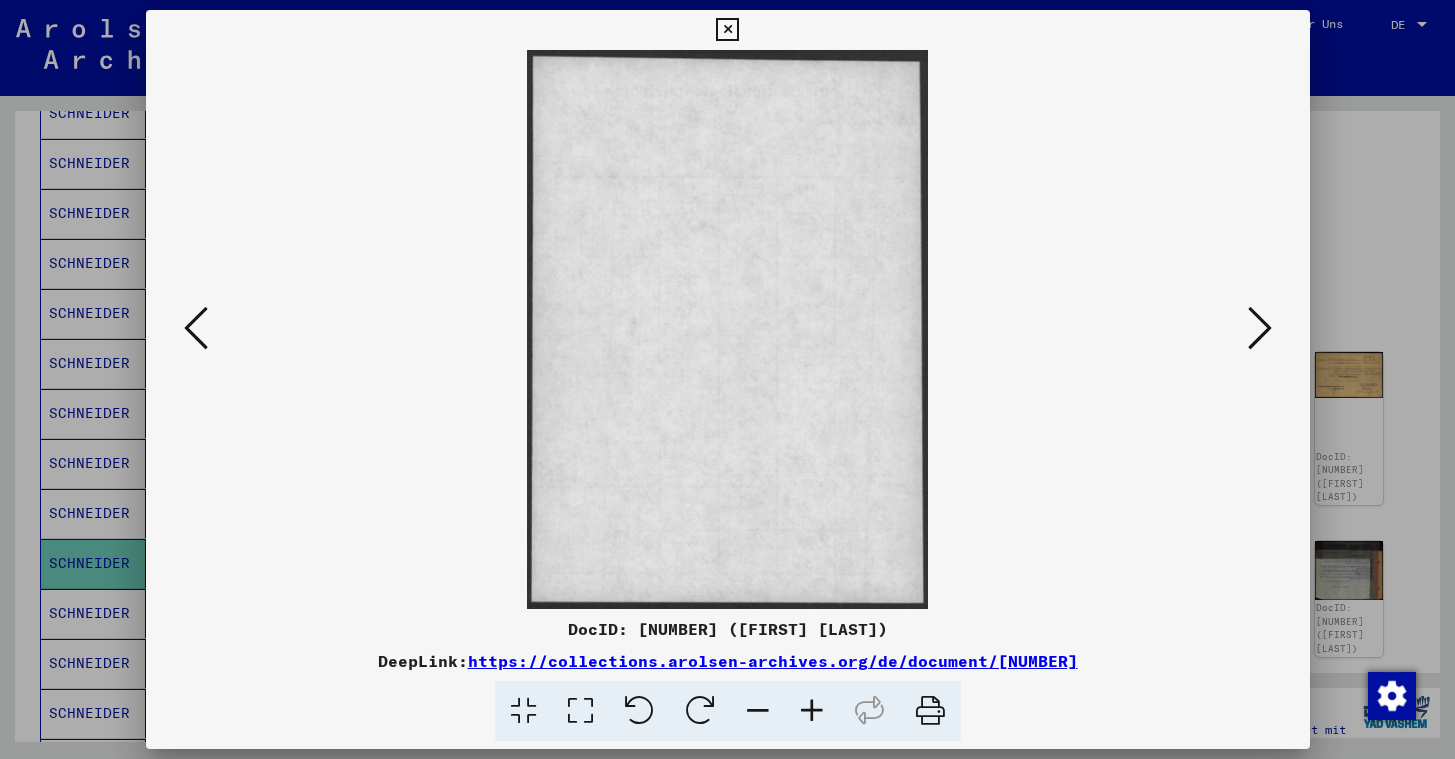 click at bounding box center [1260, 328] 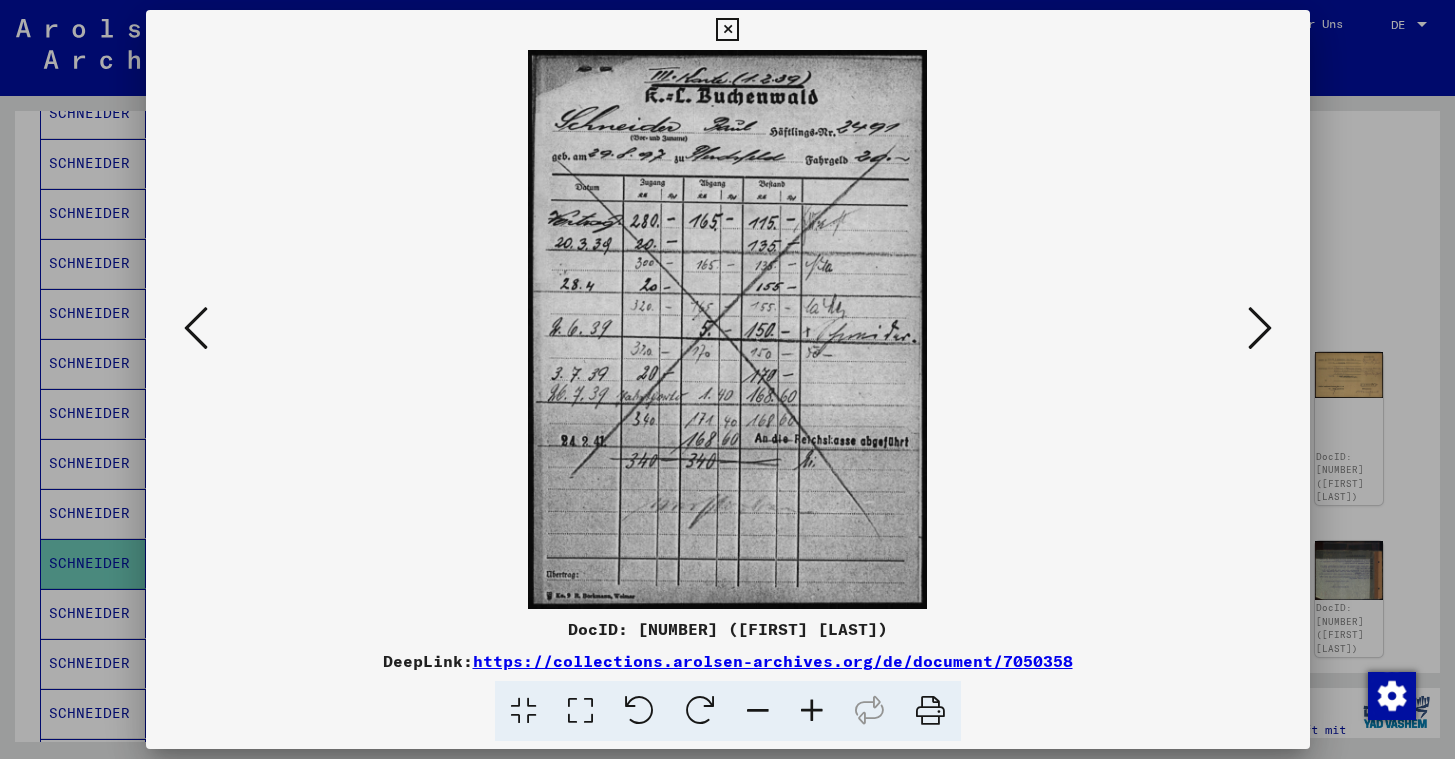 click at bounding box center [1260, 328] 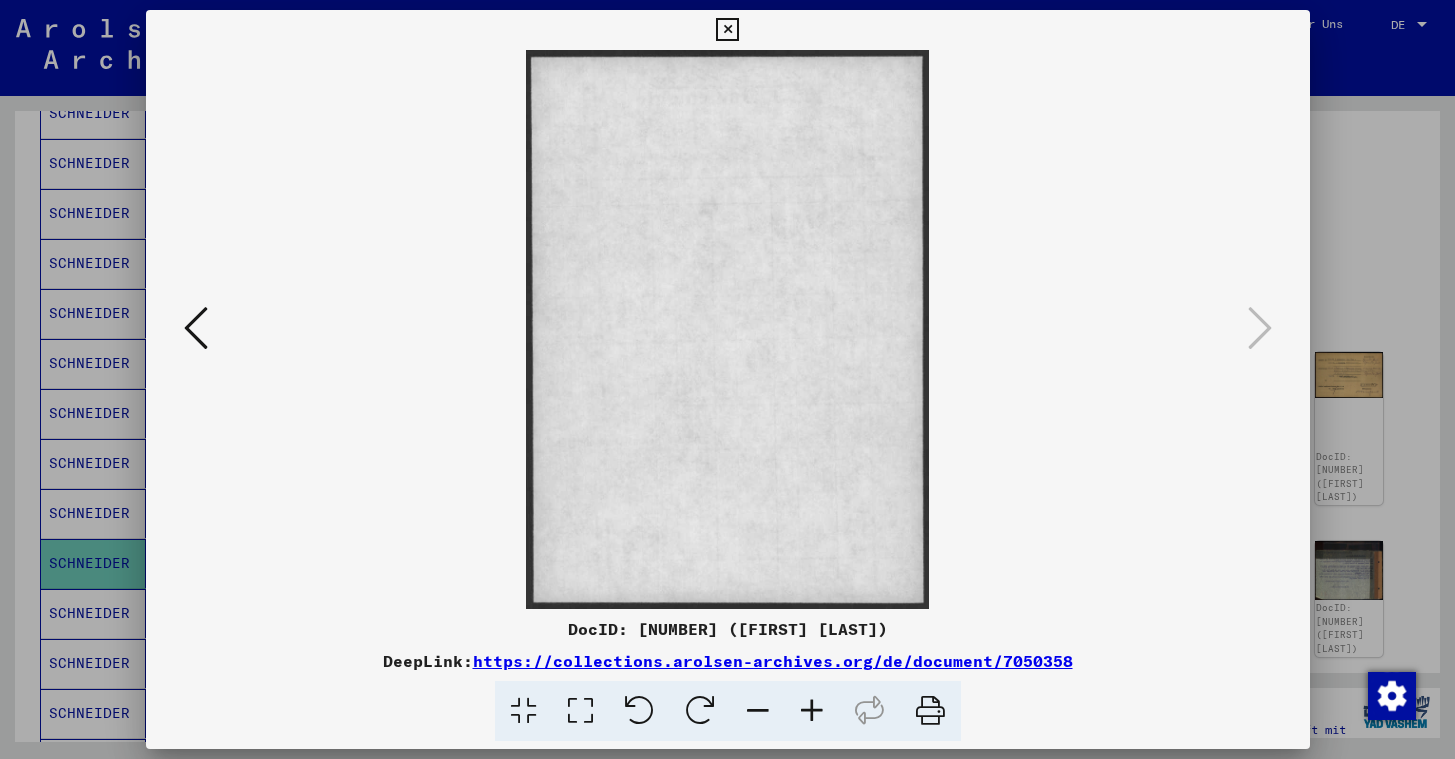 click at bounding box center (727, 30) 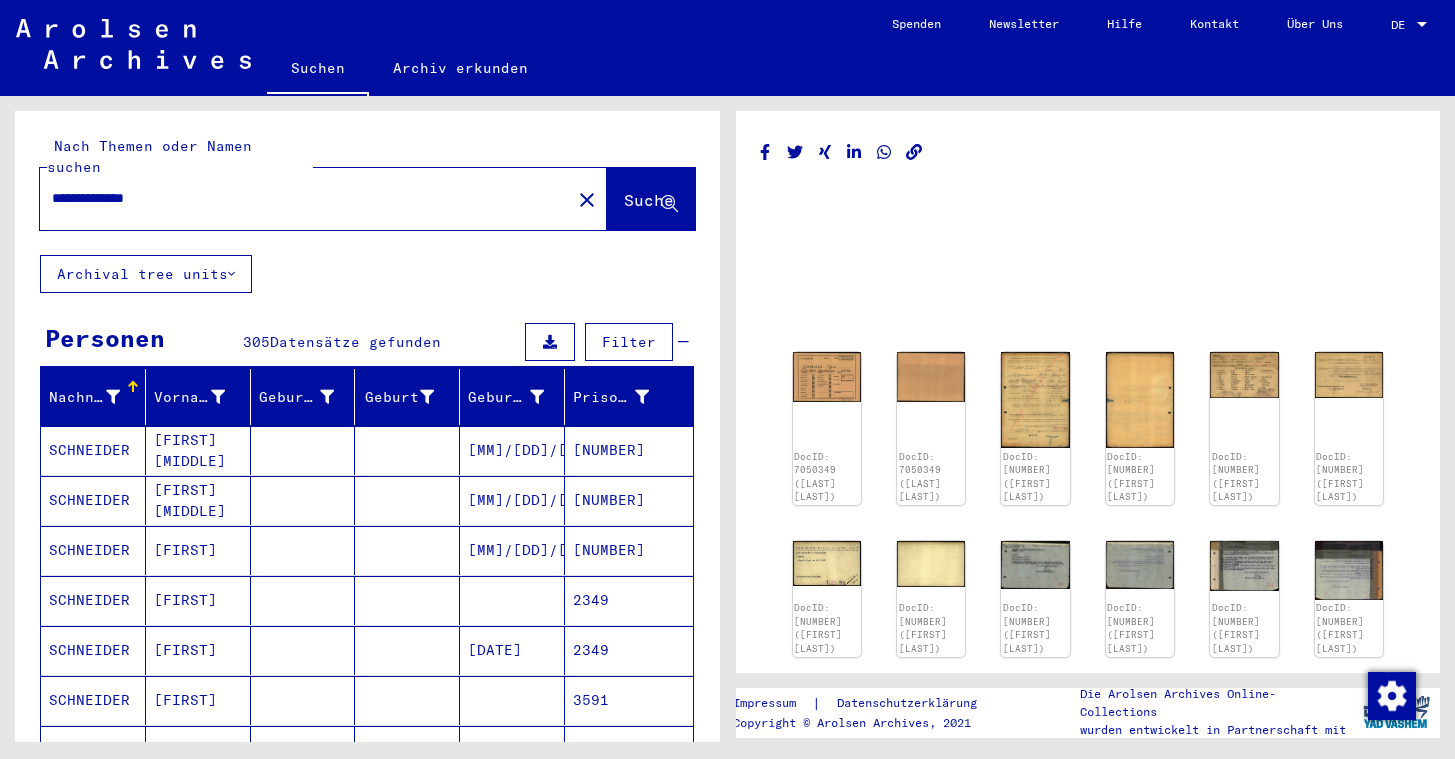 scroll, scrollTop: 0, scrollLeft: 0, axis: both 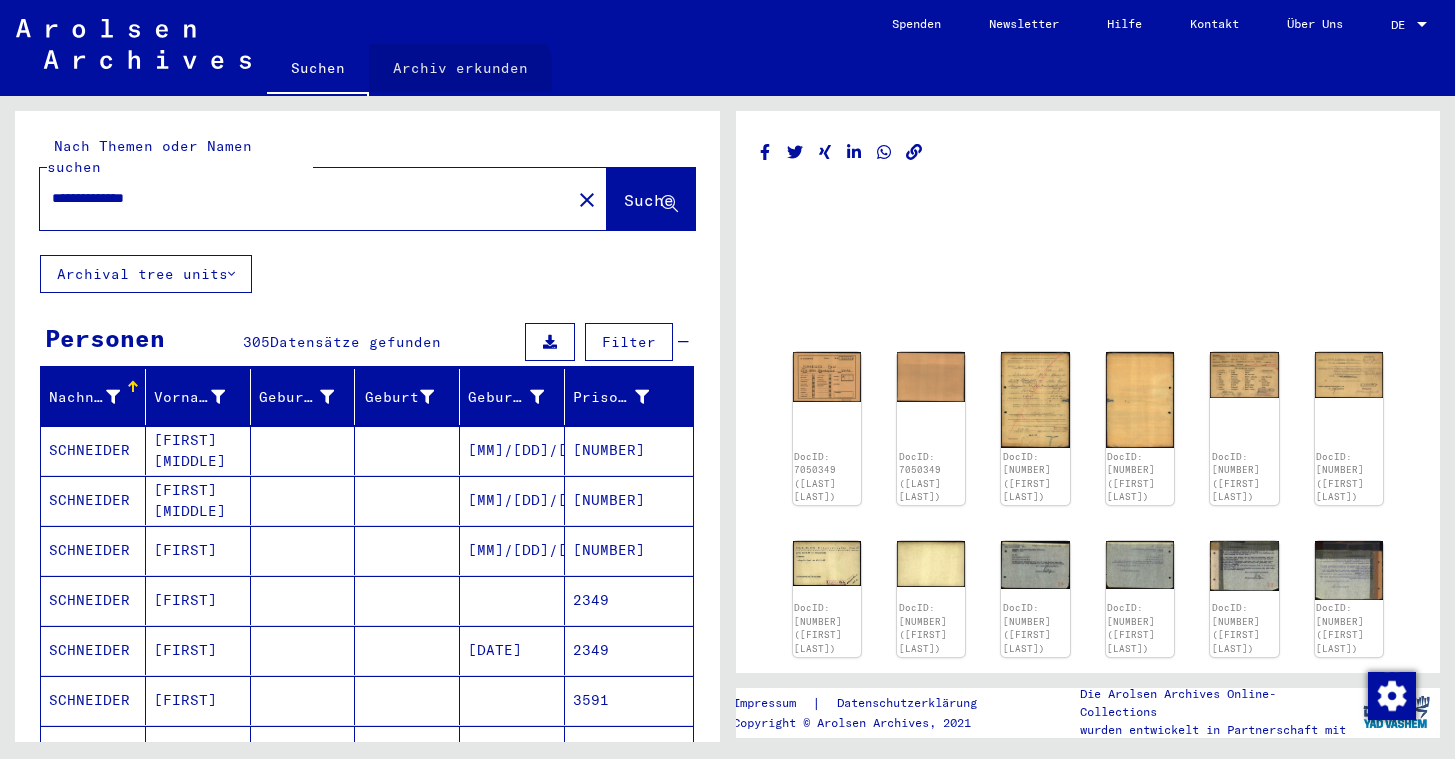 click on "Archiv erkunden" 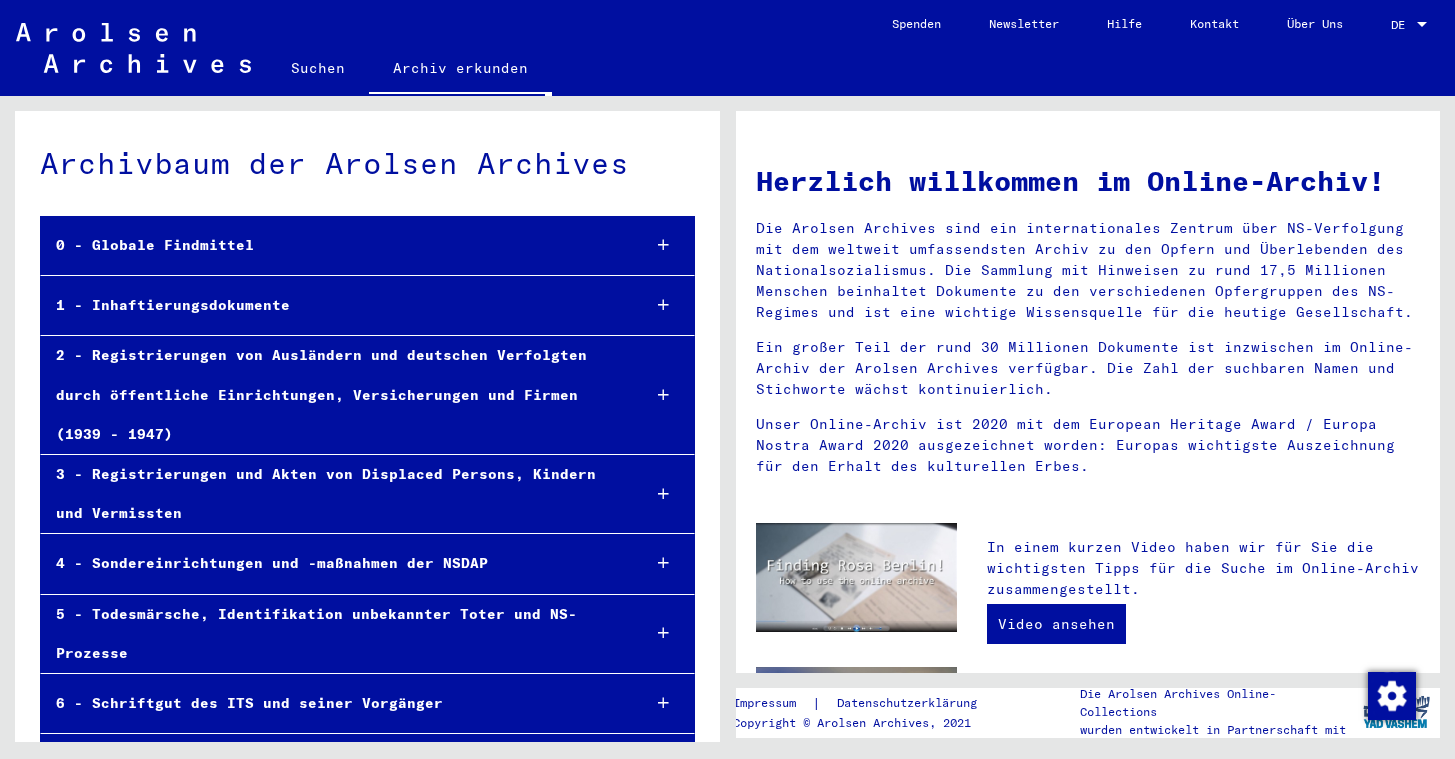click on "1 - Inhaftierungsdokumente" at bounding box center [332, 305] 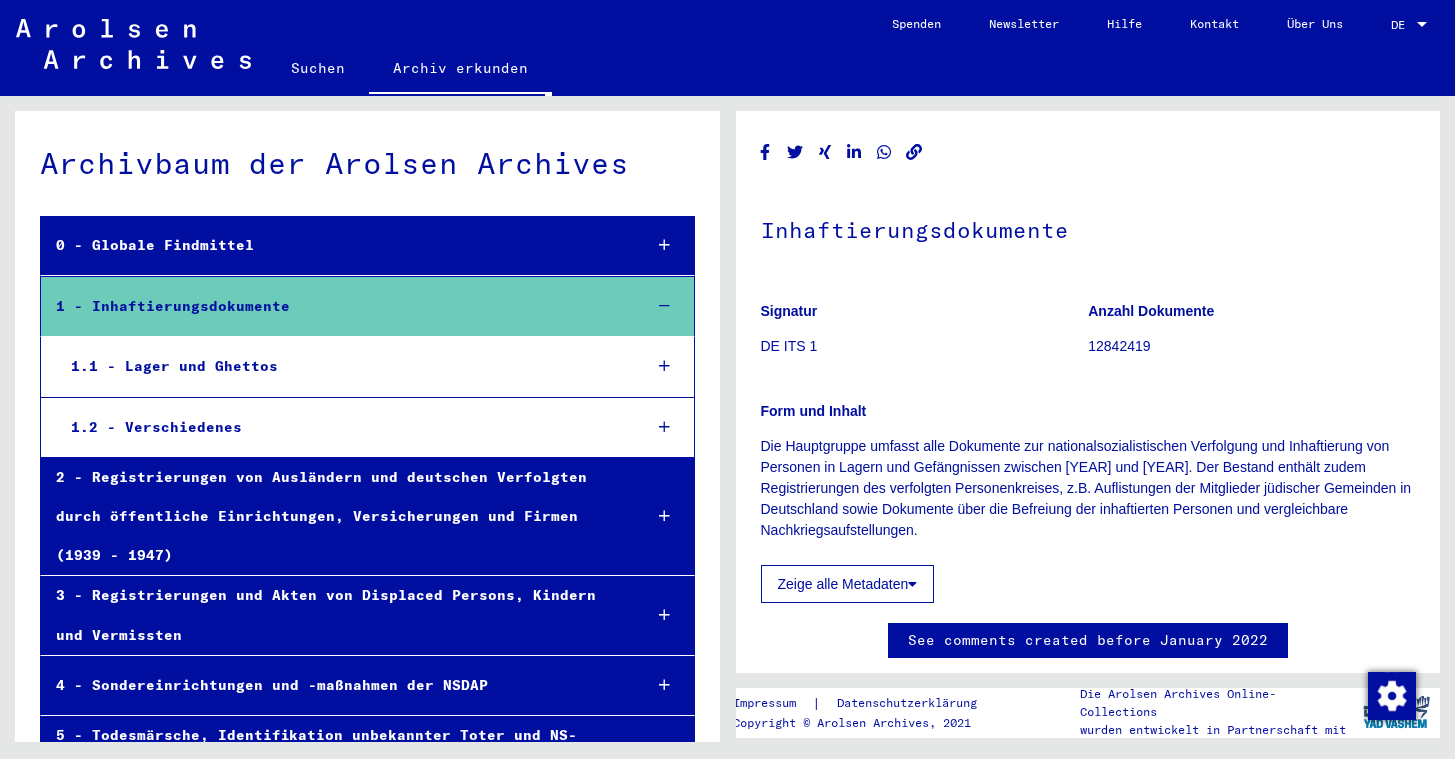 scroll, scrollTop: 42, scrollLeft: 0, axis: vertical 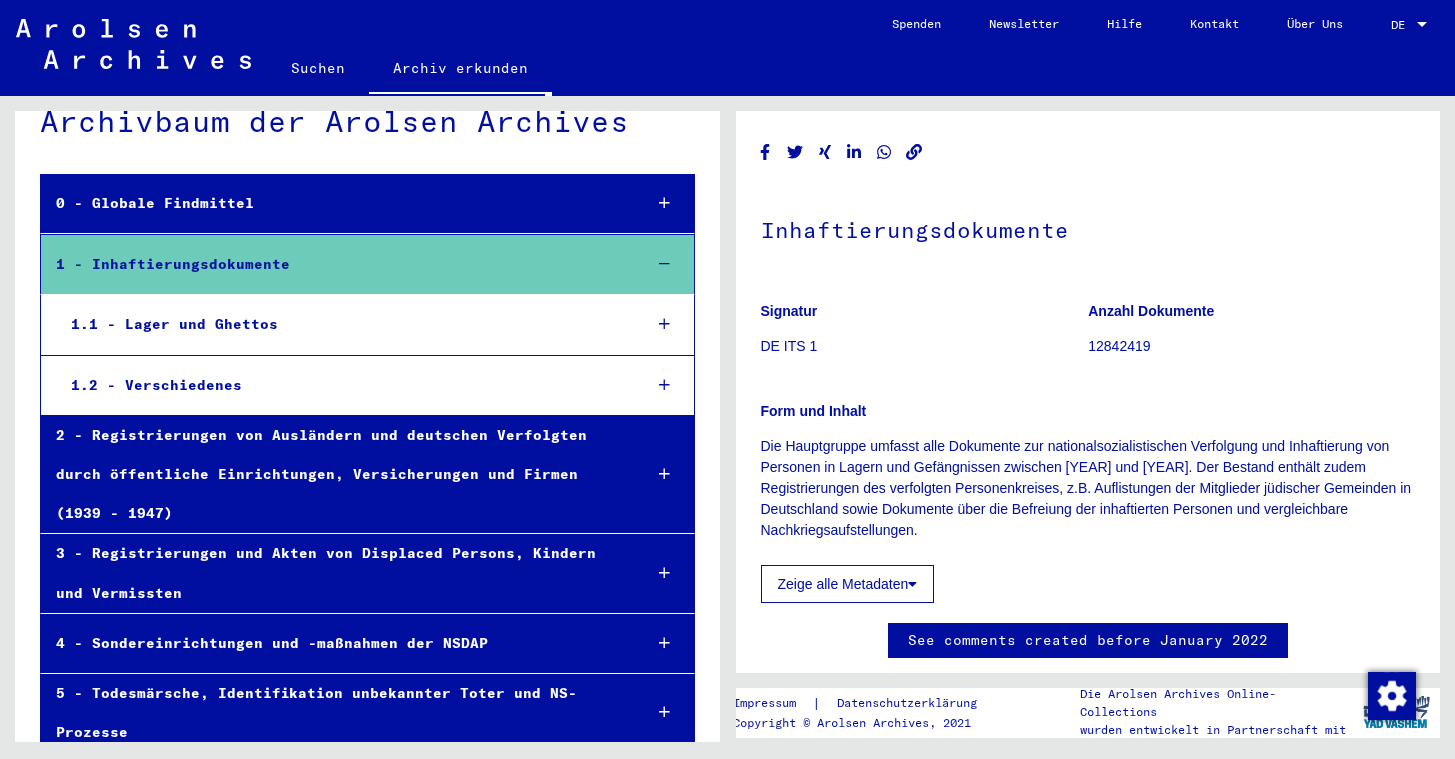 click on "1.1 - Lager und Ghettos" at bounding box center [341, 324] 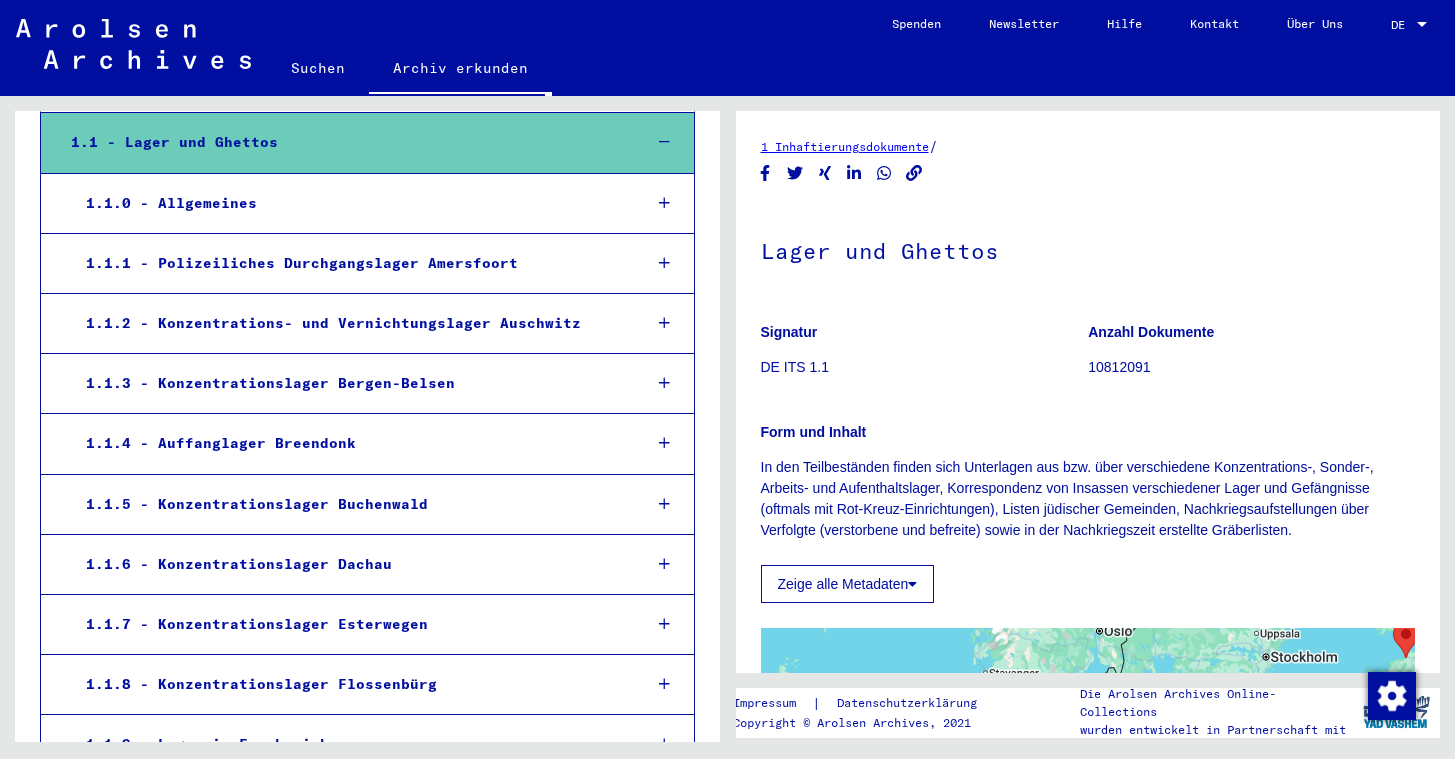 scroll, scrollTop: 271, scrollLeft: 0, axis: vertical 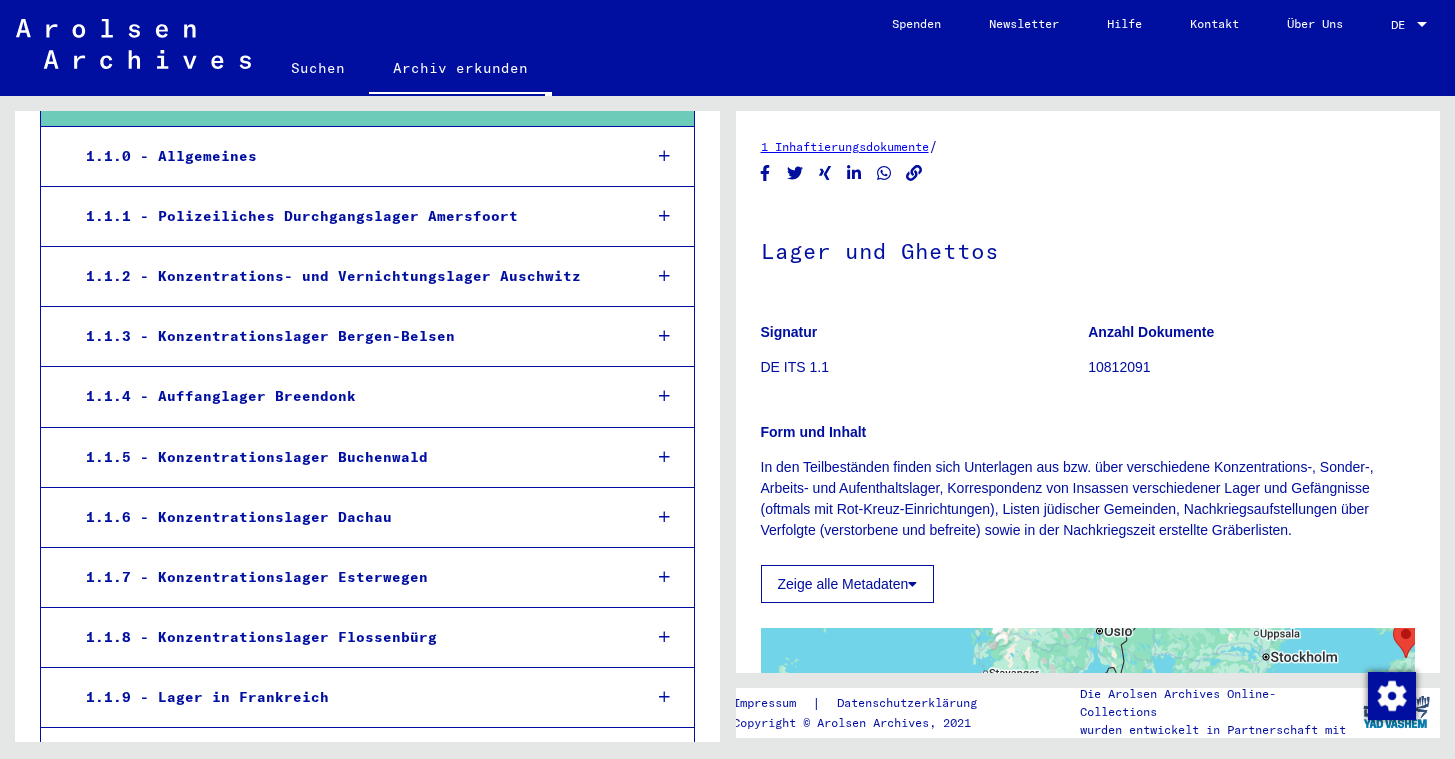 click on "1.1.5 - Konzentrationslager Buchenwald" at bounding box center (348, 457) 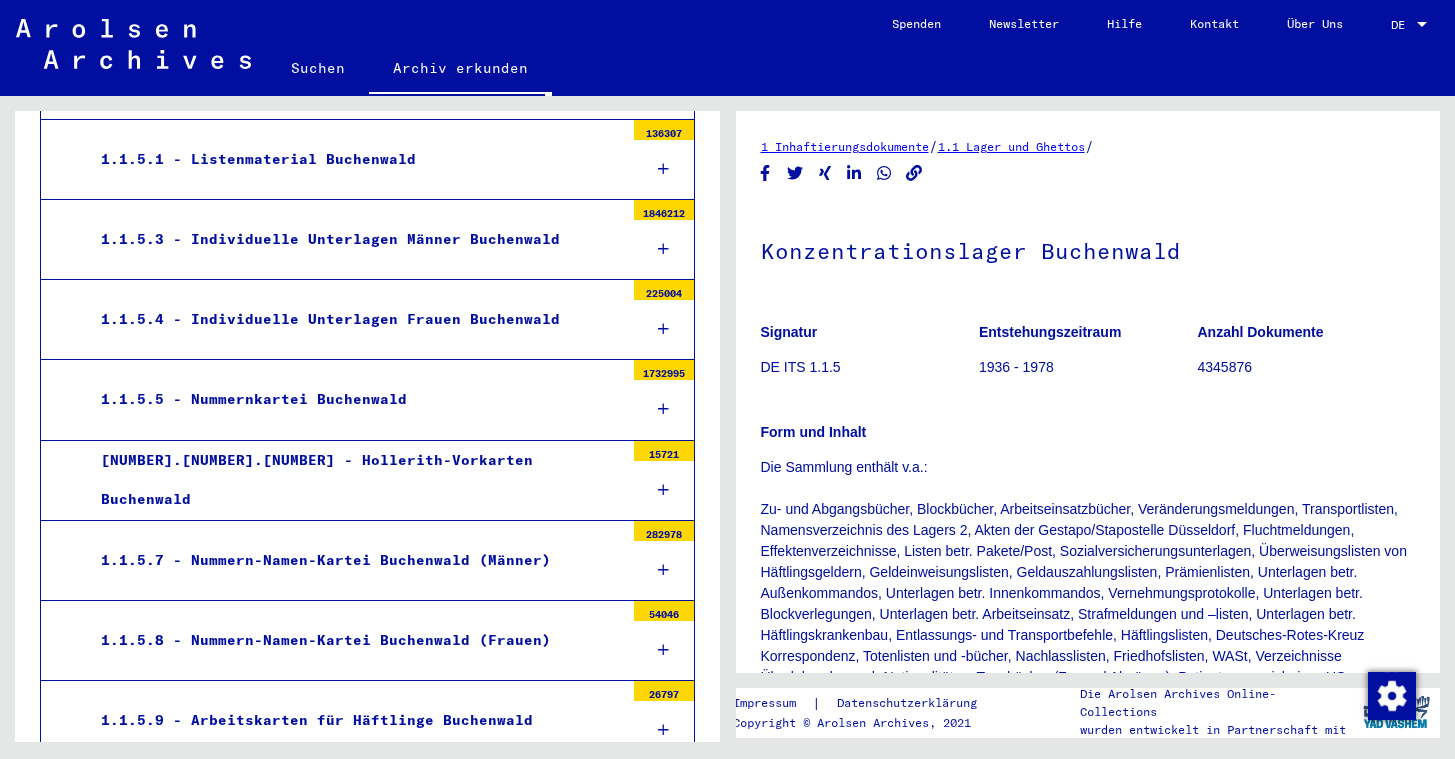 scroll, scrollTop: 723, scrollLeft: 0, axis: vertical 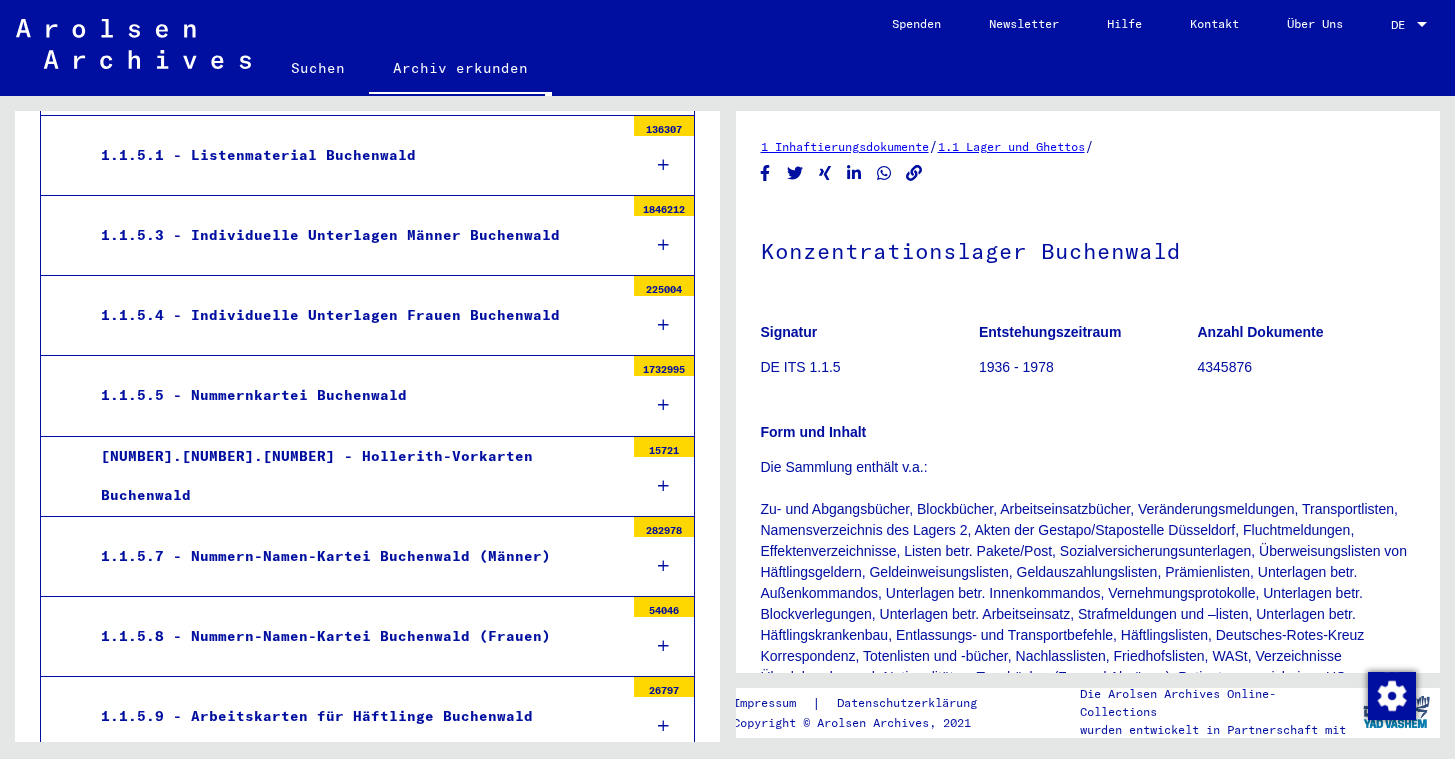 click on ". - Nummern-Namen-Kartei Buchenwald (Männer) [NUMBER]" at bounding box center (367, 557) 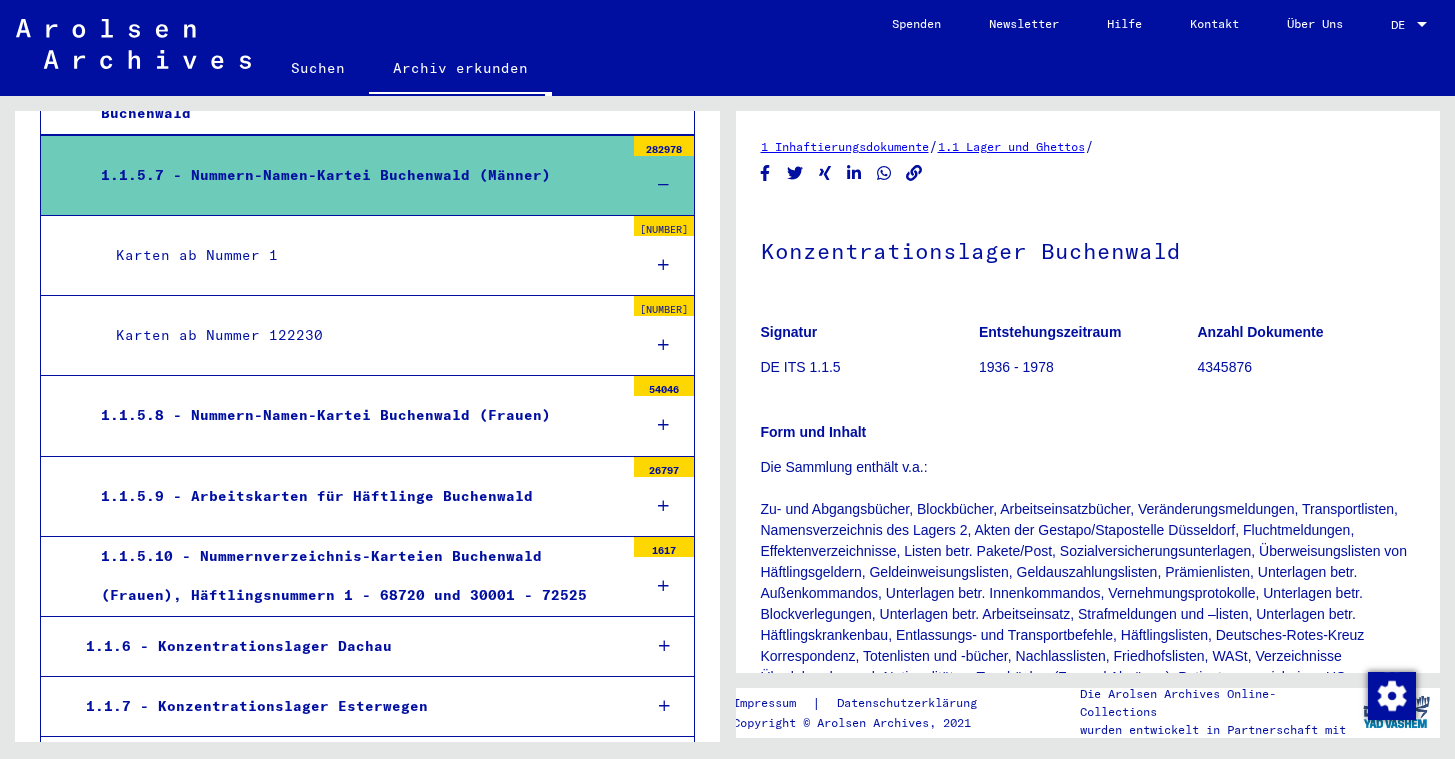 scroll, scrollTop: 1113, scrollLeft: 0, axis: vertical 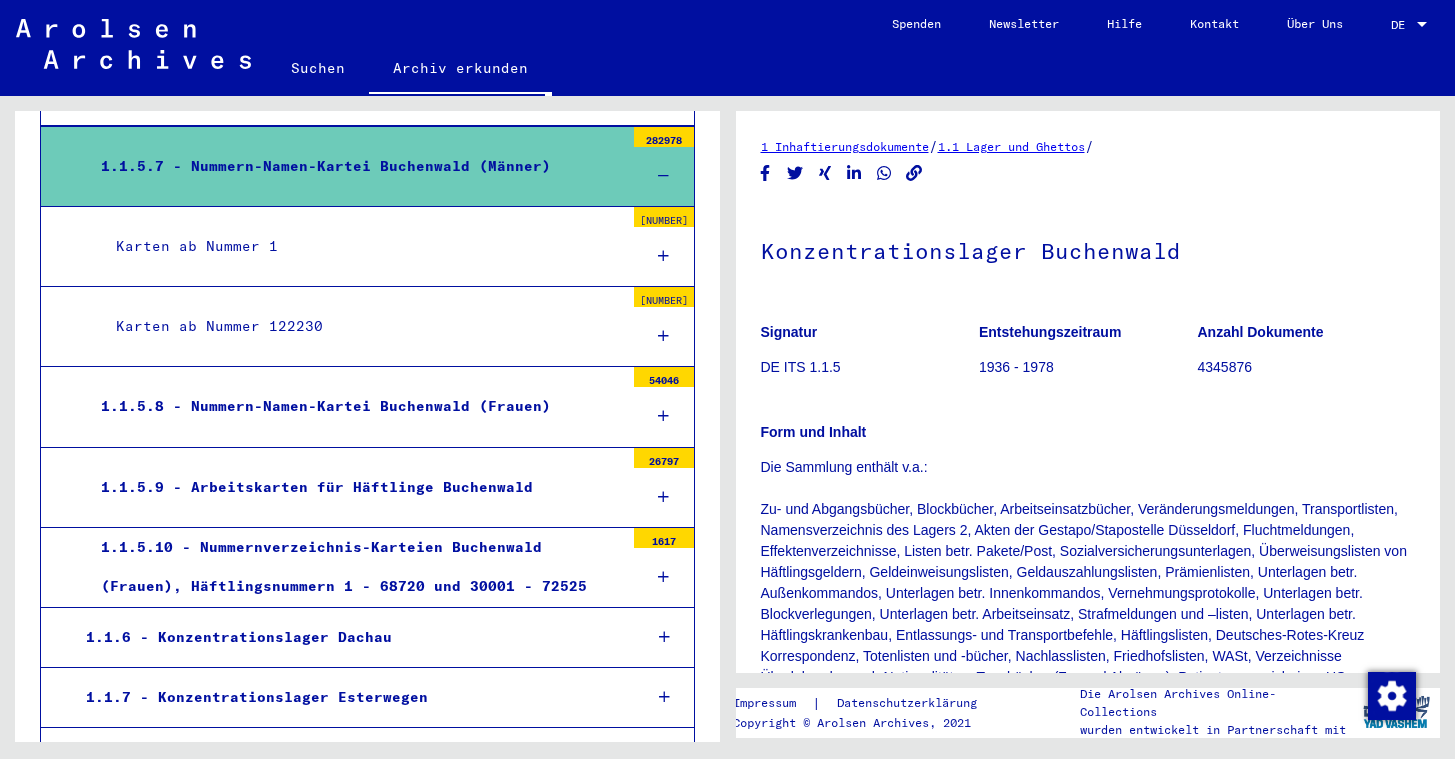 click on "Karten ab Nummer 1" at bounding box center [362, 246] 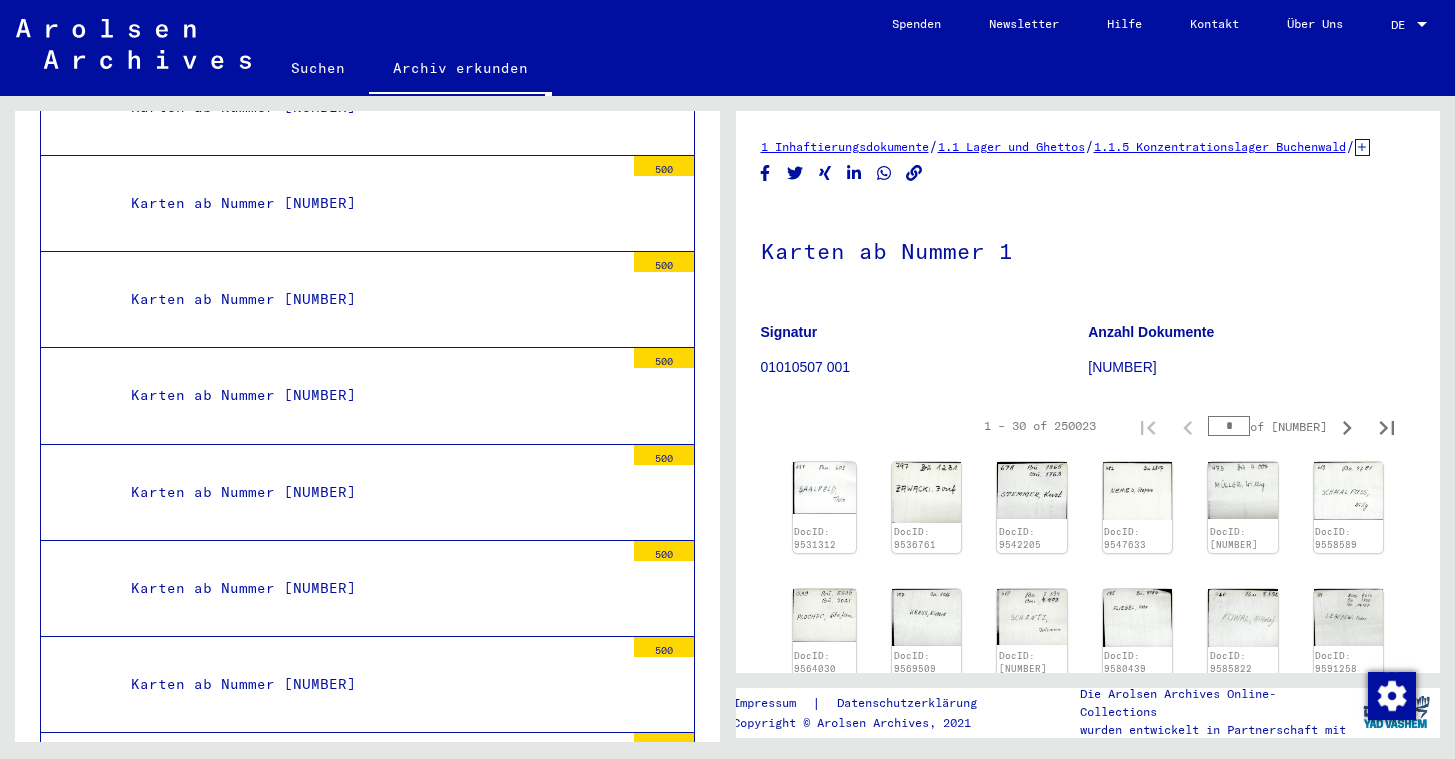 scroll, scrollTop: 4215, scrollLeft: 0, axis: vertical 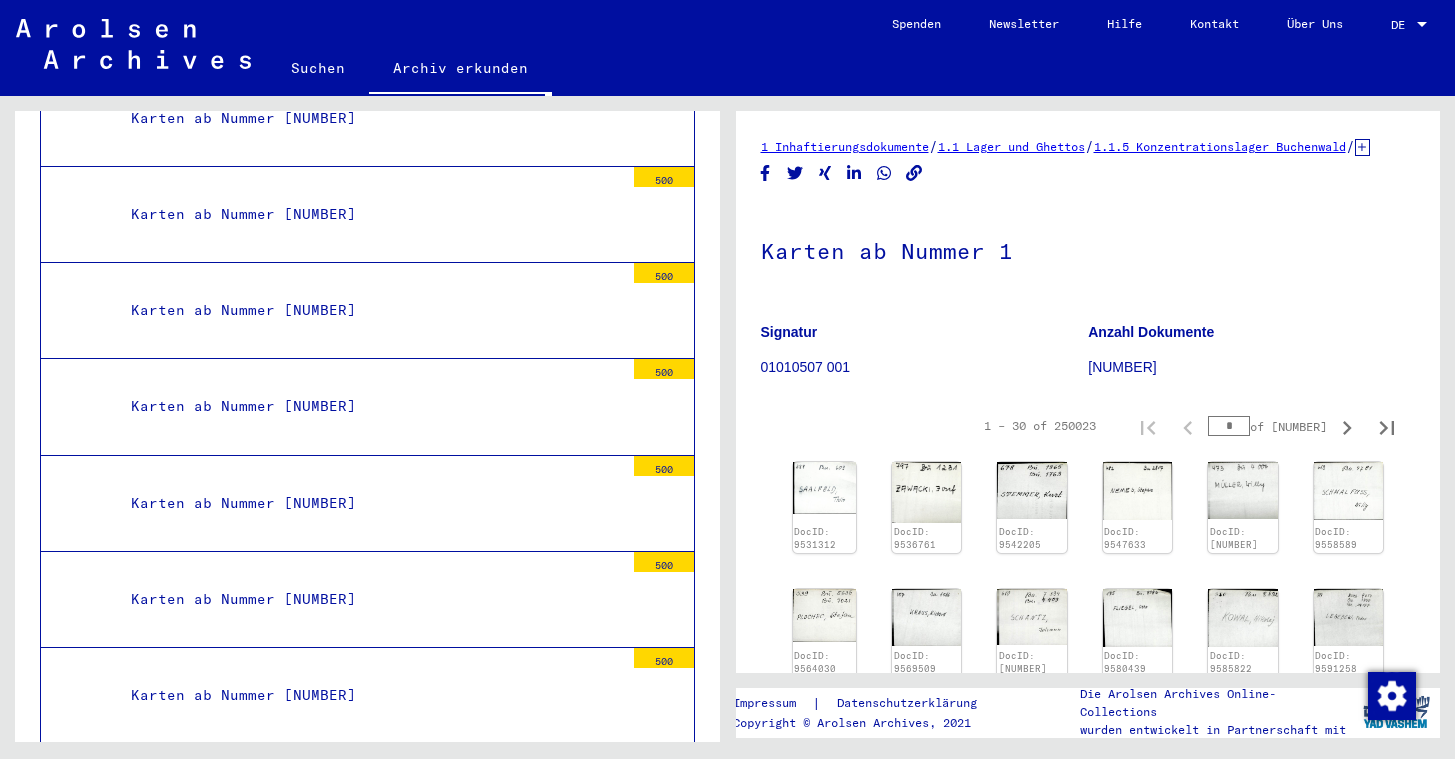 click on "Karten ab Nummer [NUMBER]" at bounding box center (370, 887) 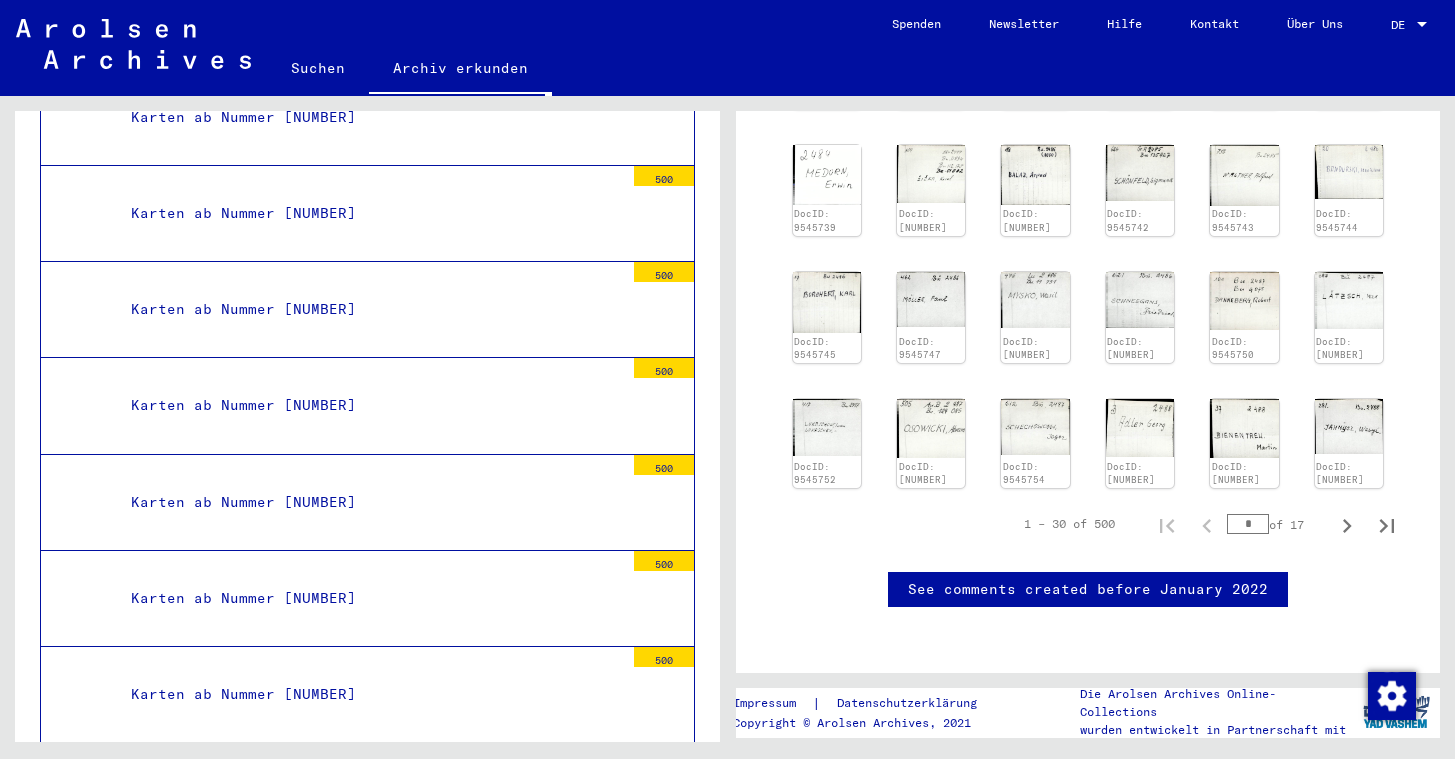 scroll, scrollTop: 571, scrollLeft: 0, axis: vertical 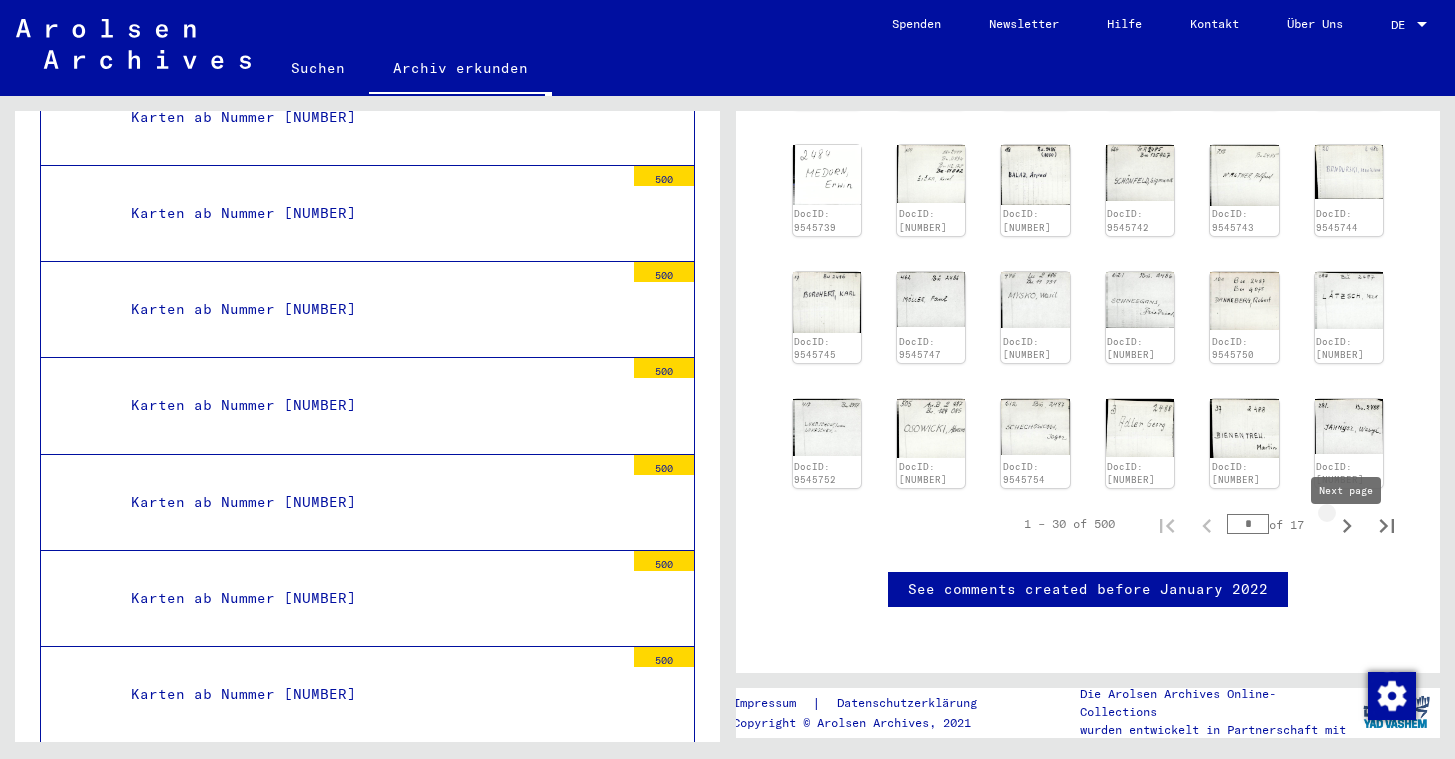 click 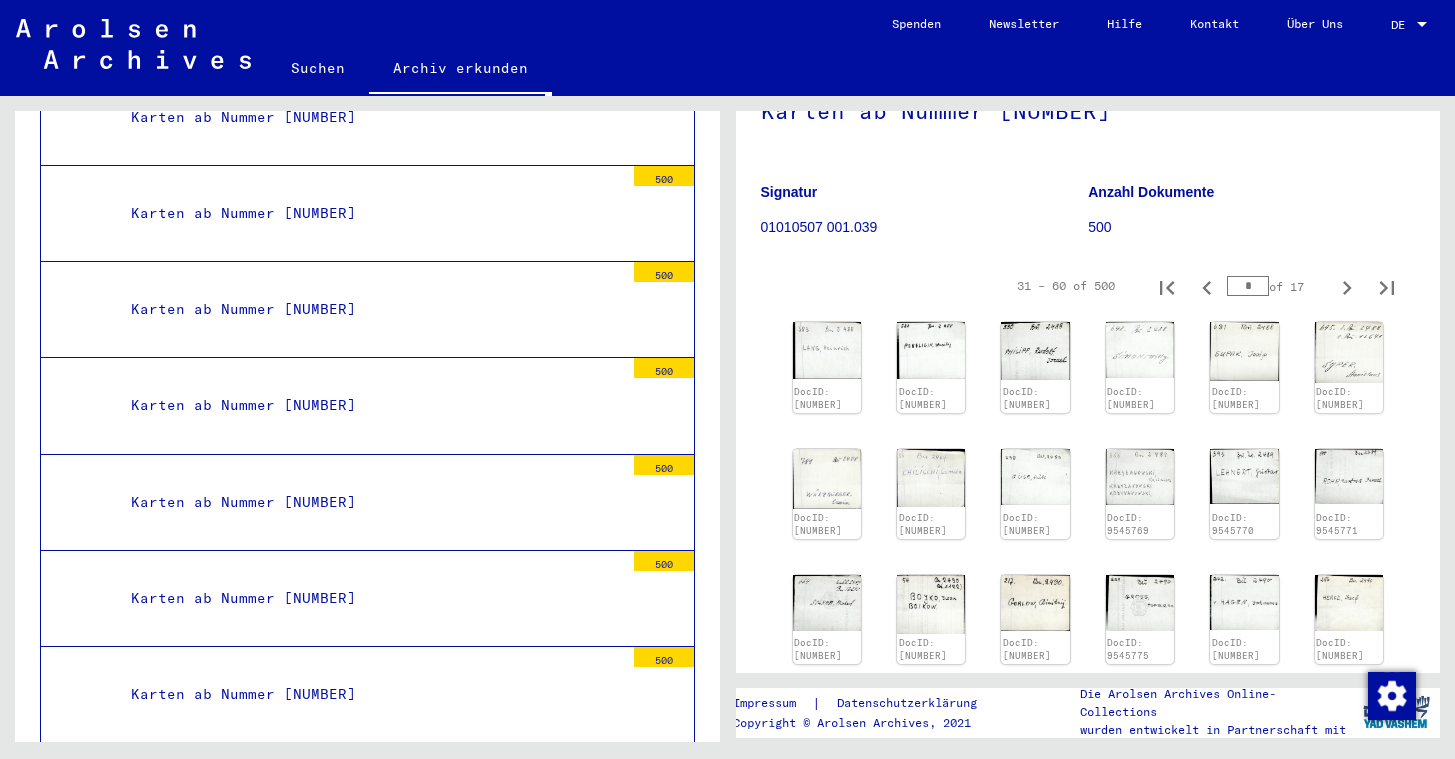 scroll, scrollTop: 149, scrollLeft: 0, axis: vertical 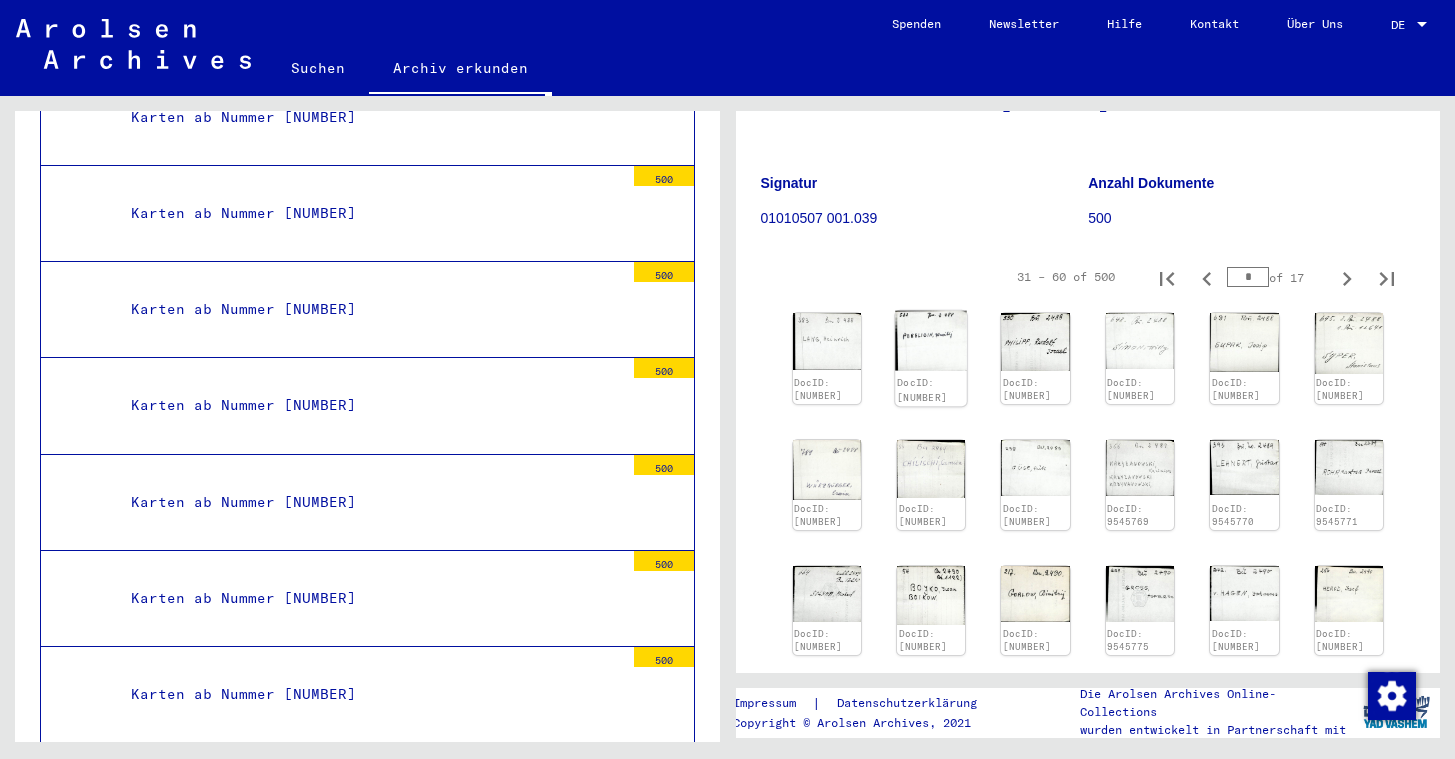click 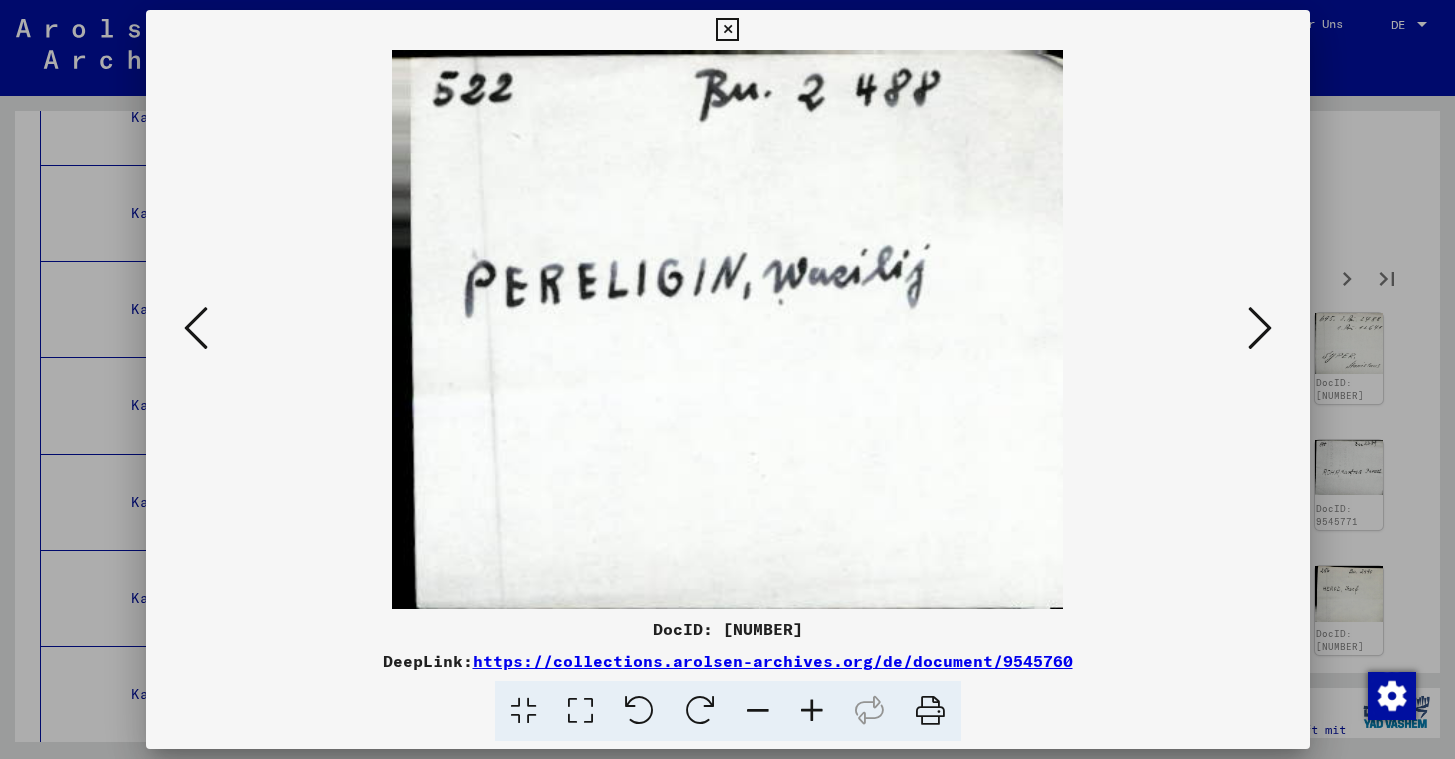 click at bounding box center [727, 30] 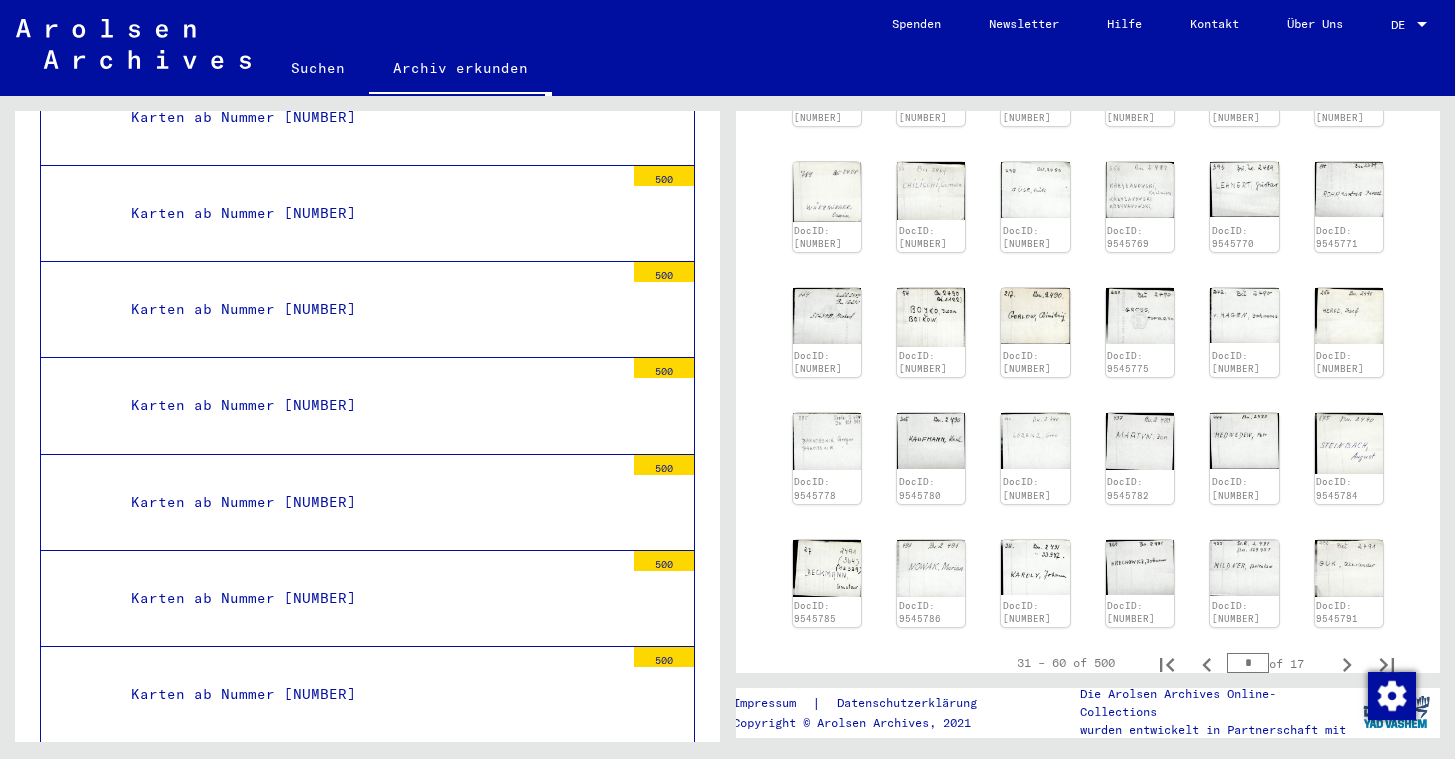 scroll, scrollTop: 463, scrollLeft: 0, axis: vertical 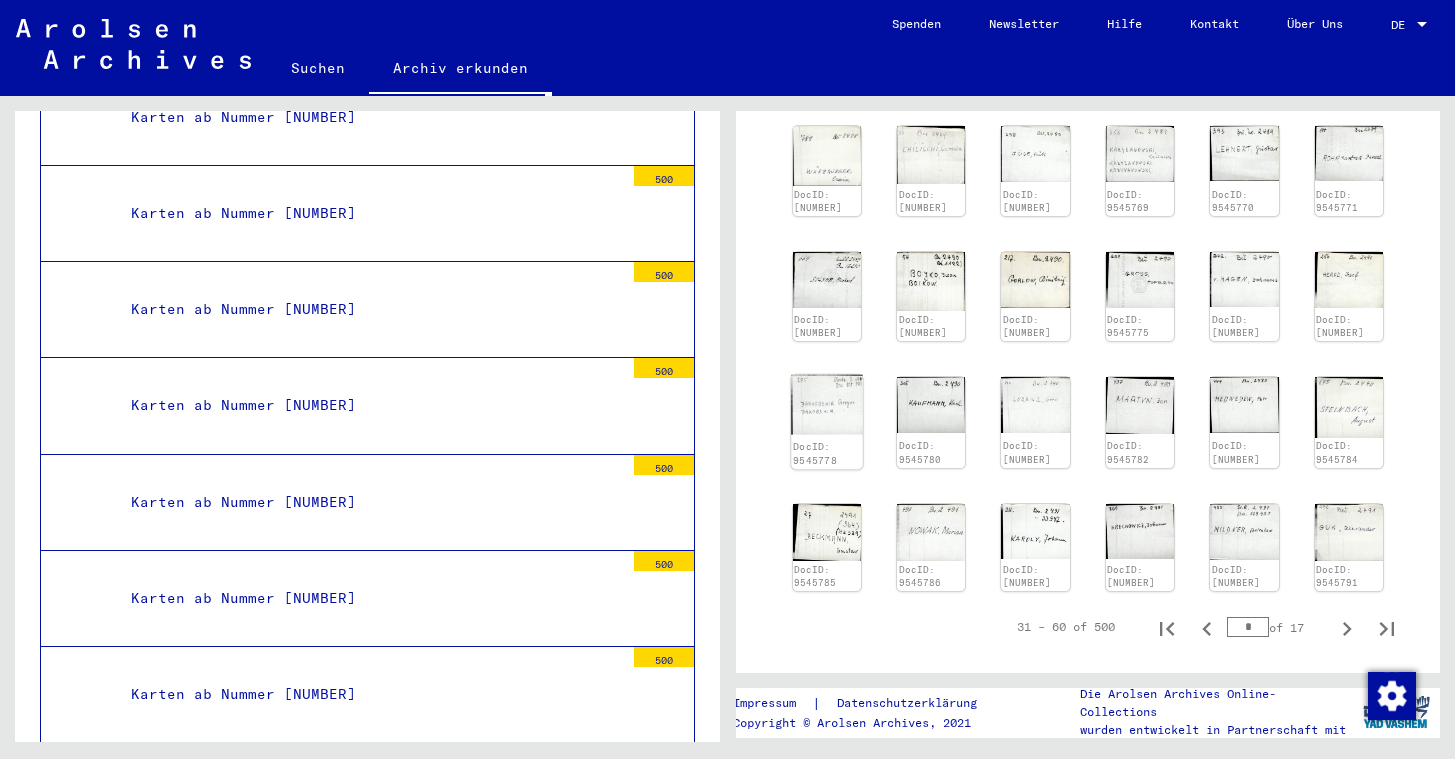 click 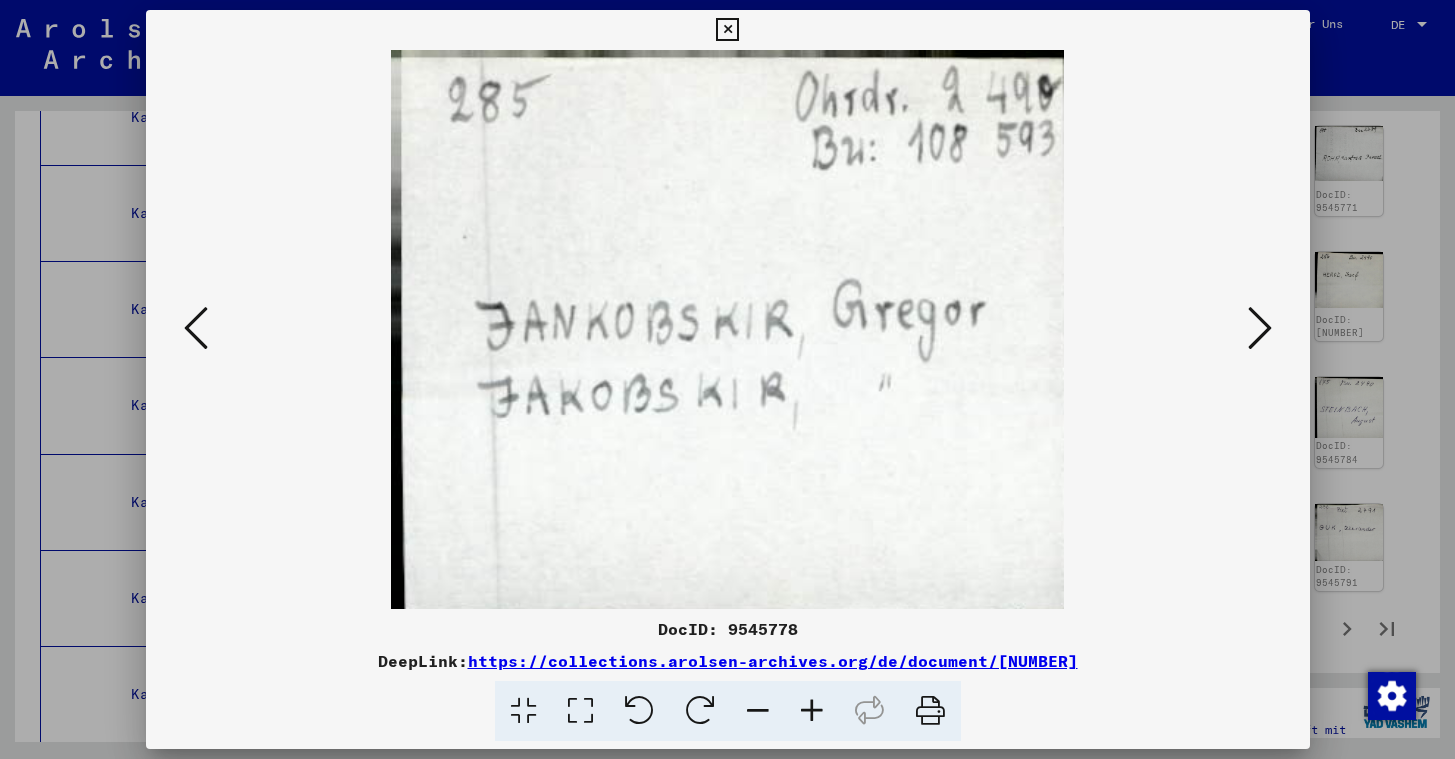 click at bounding box center (1260, 328) 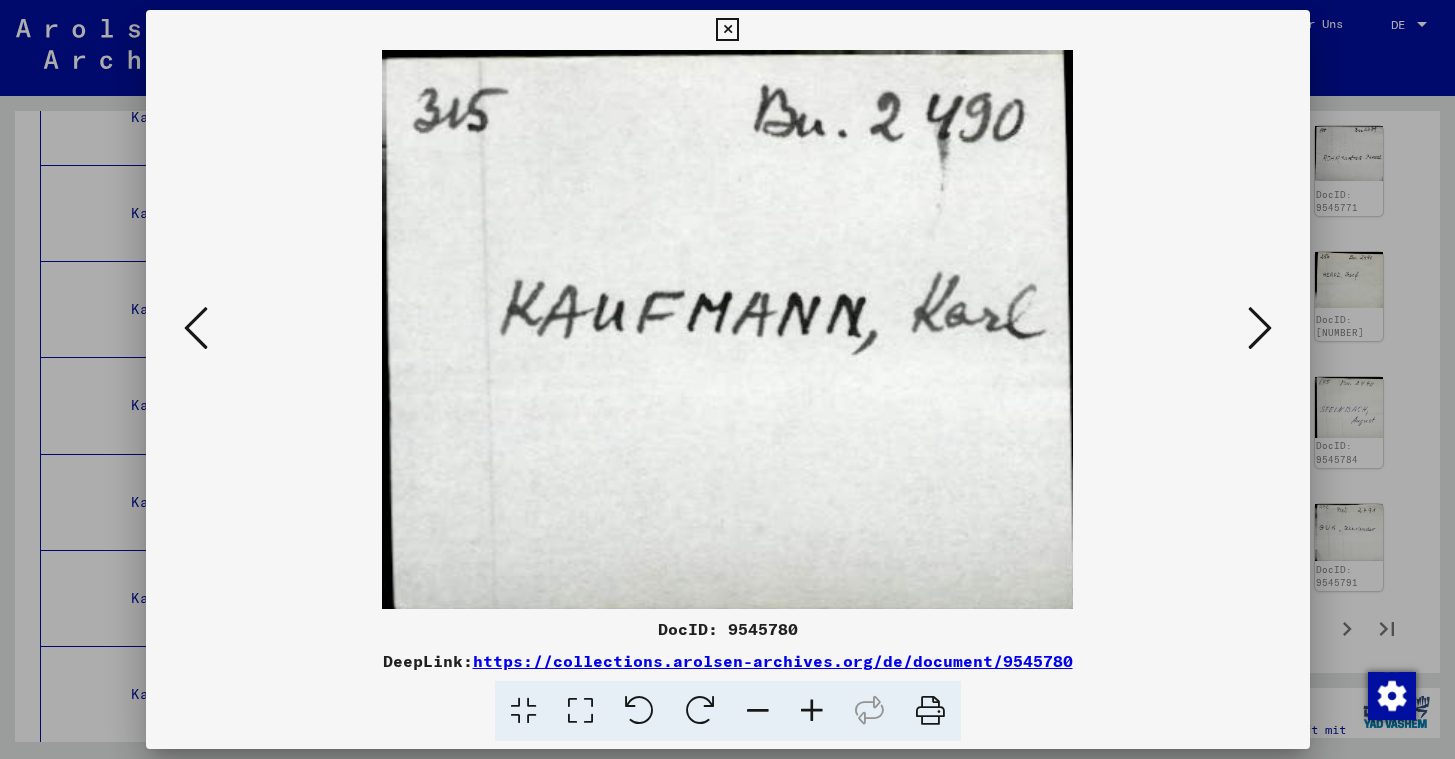 click at bounding box center [1260, 328] 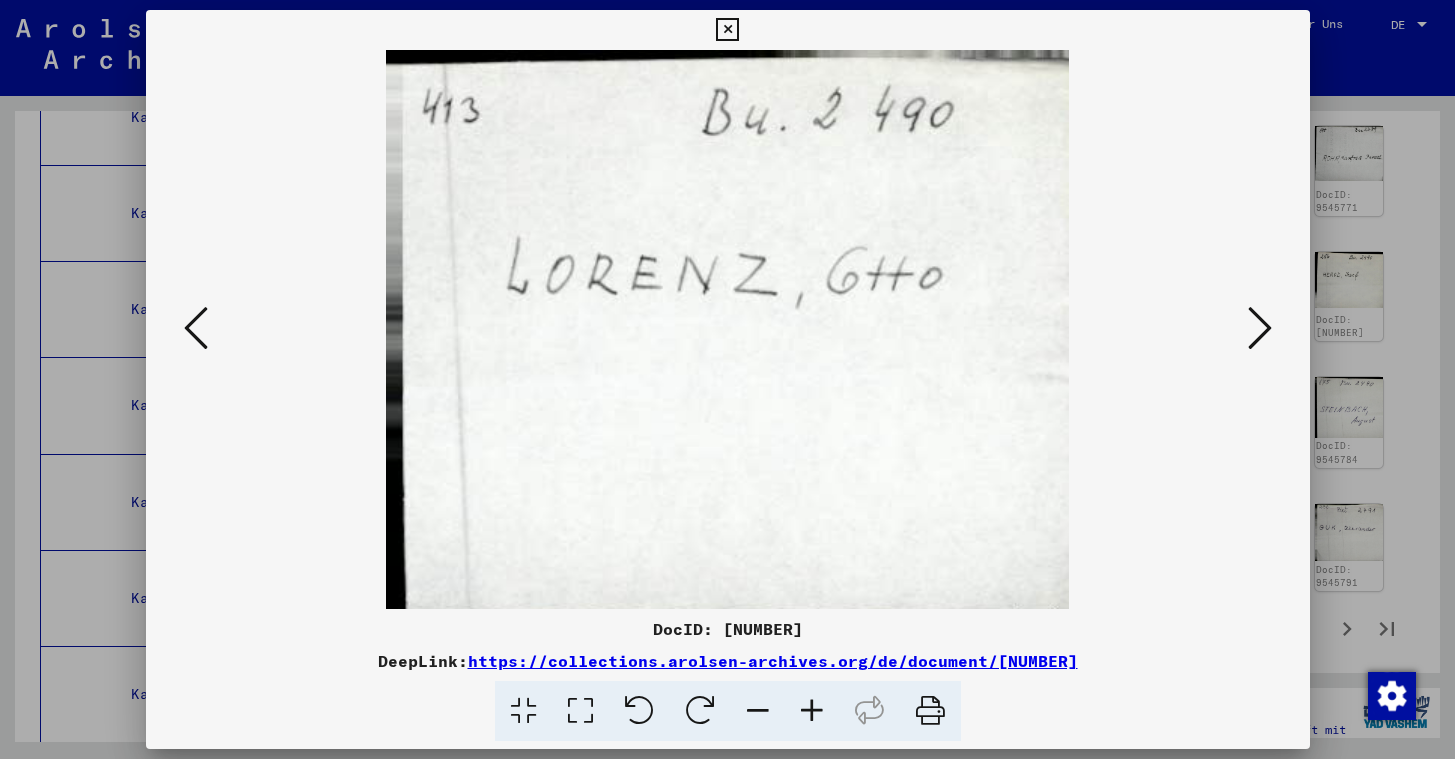 click at bounding box center [1260, 328] 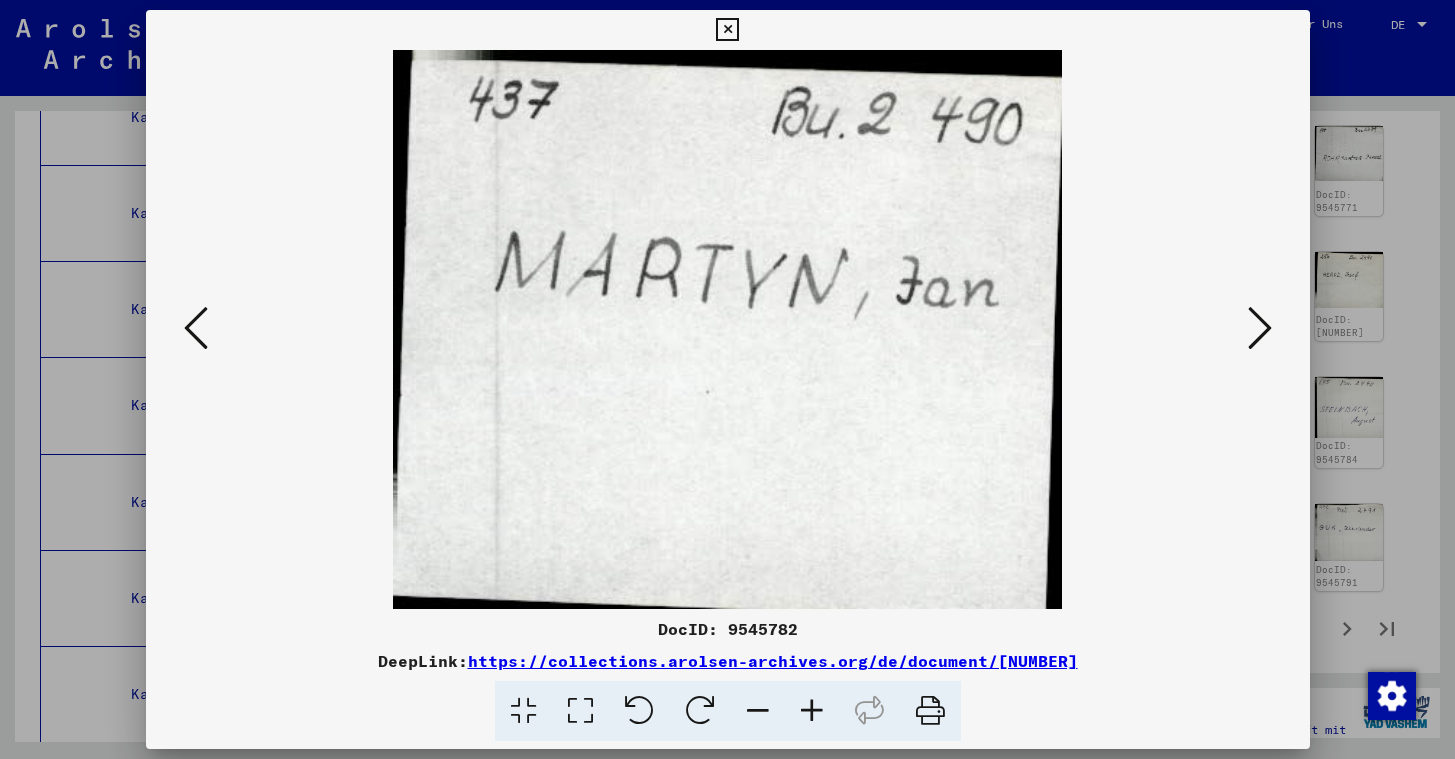 click at bounding box center (1260, 328) 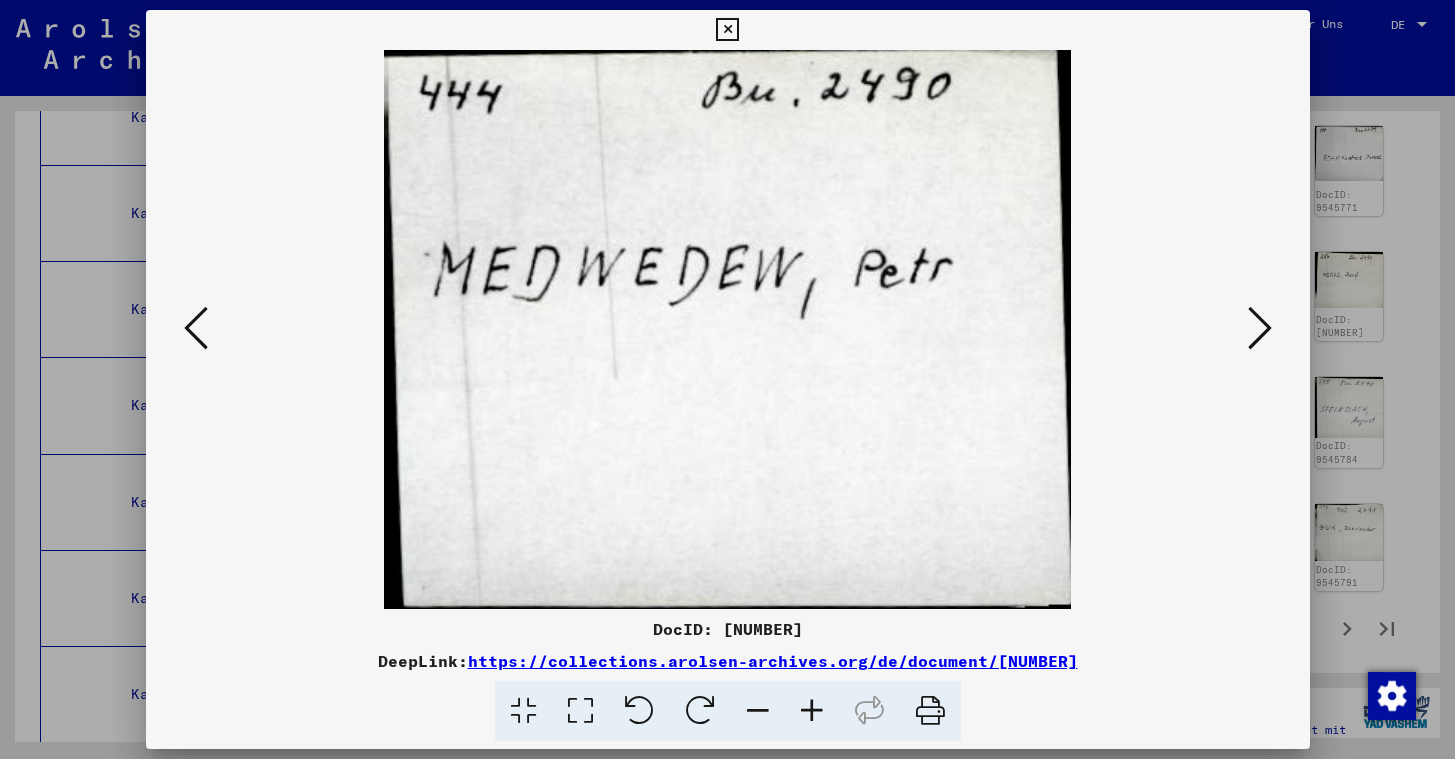 click at bounding box center [1260, 328] 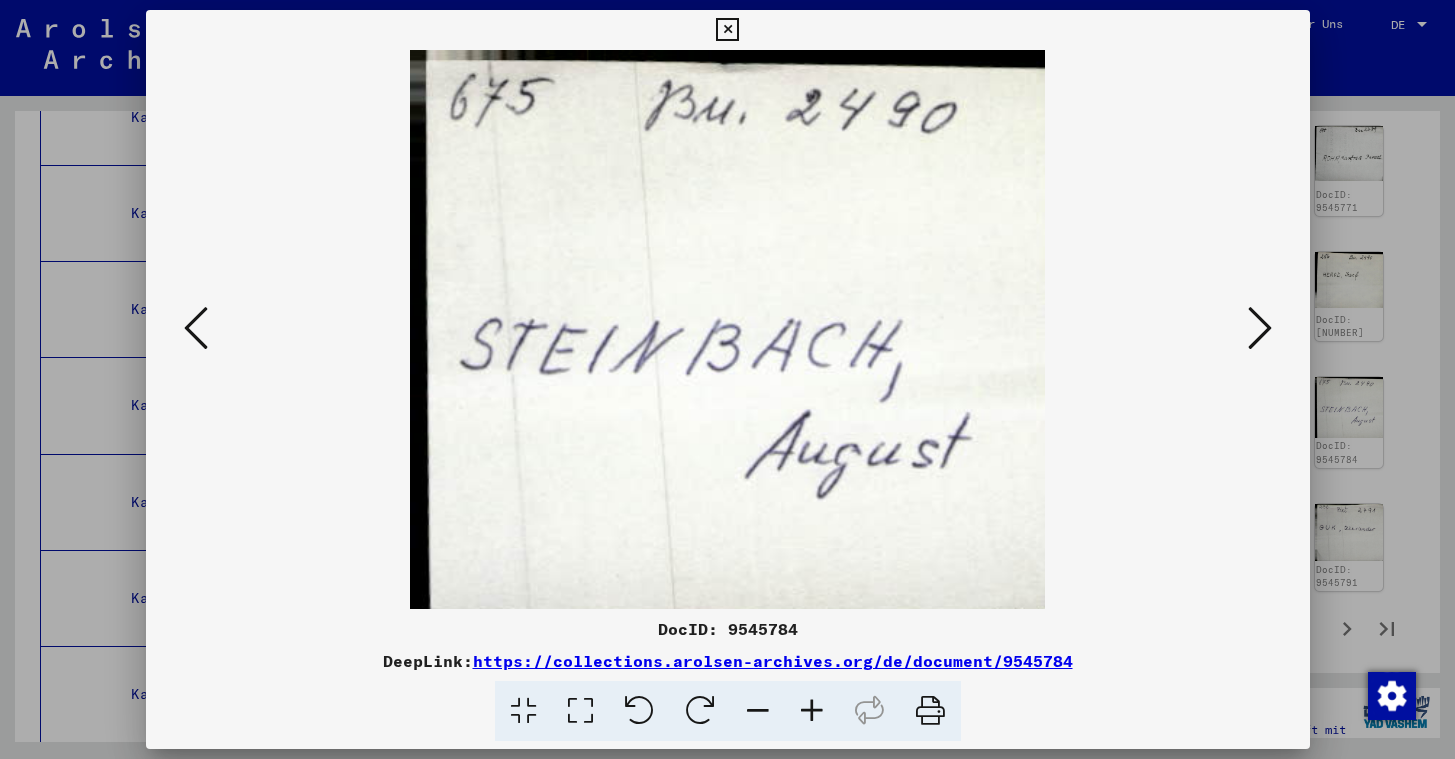 click at bounding box center [1260, 328] 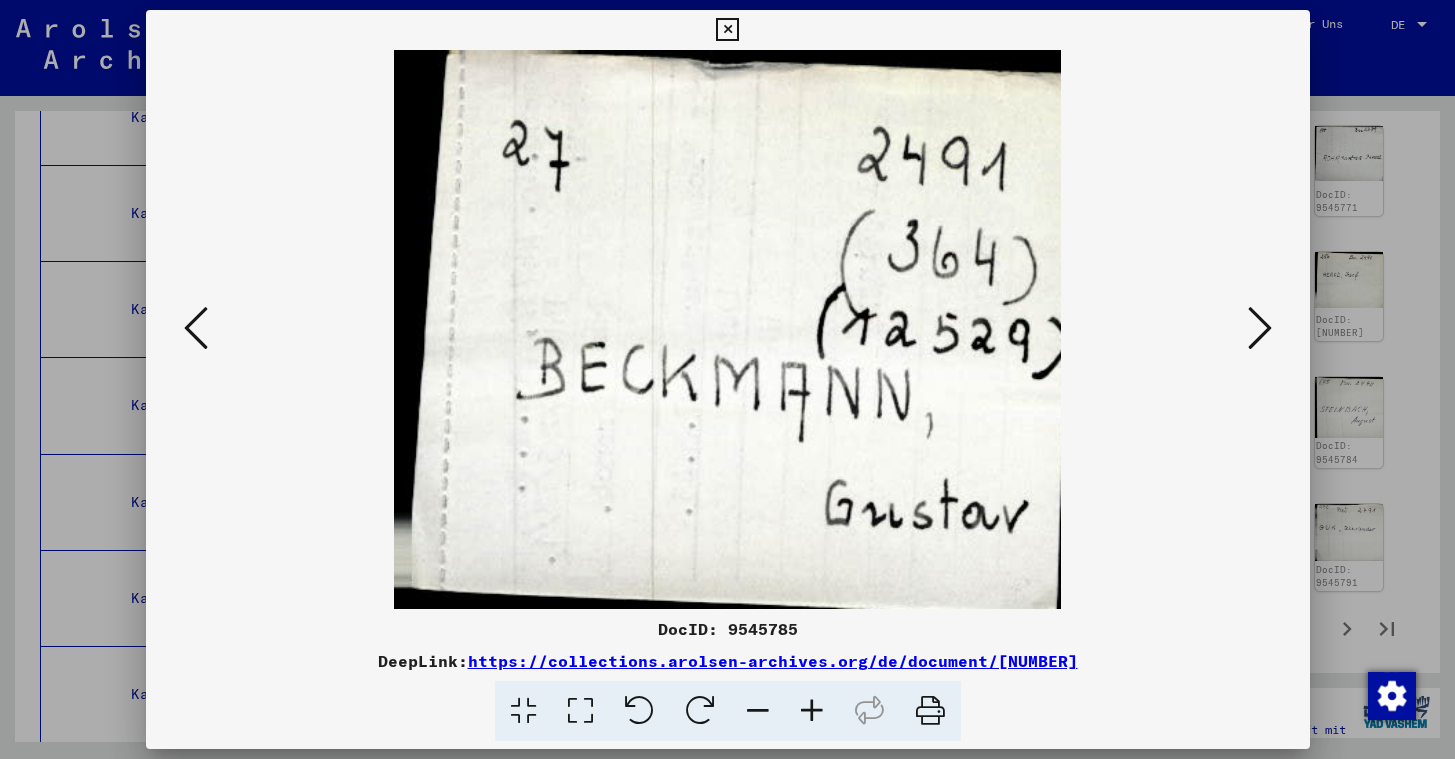 click at bounding box center [1260, 328] 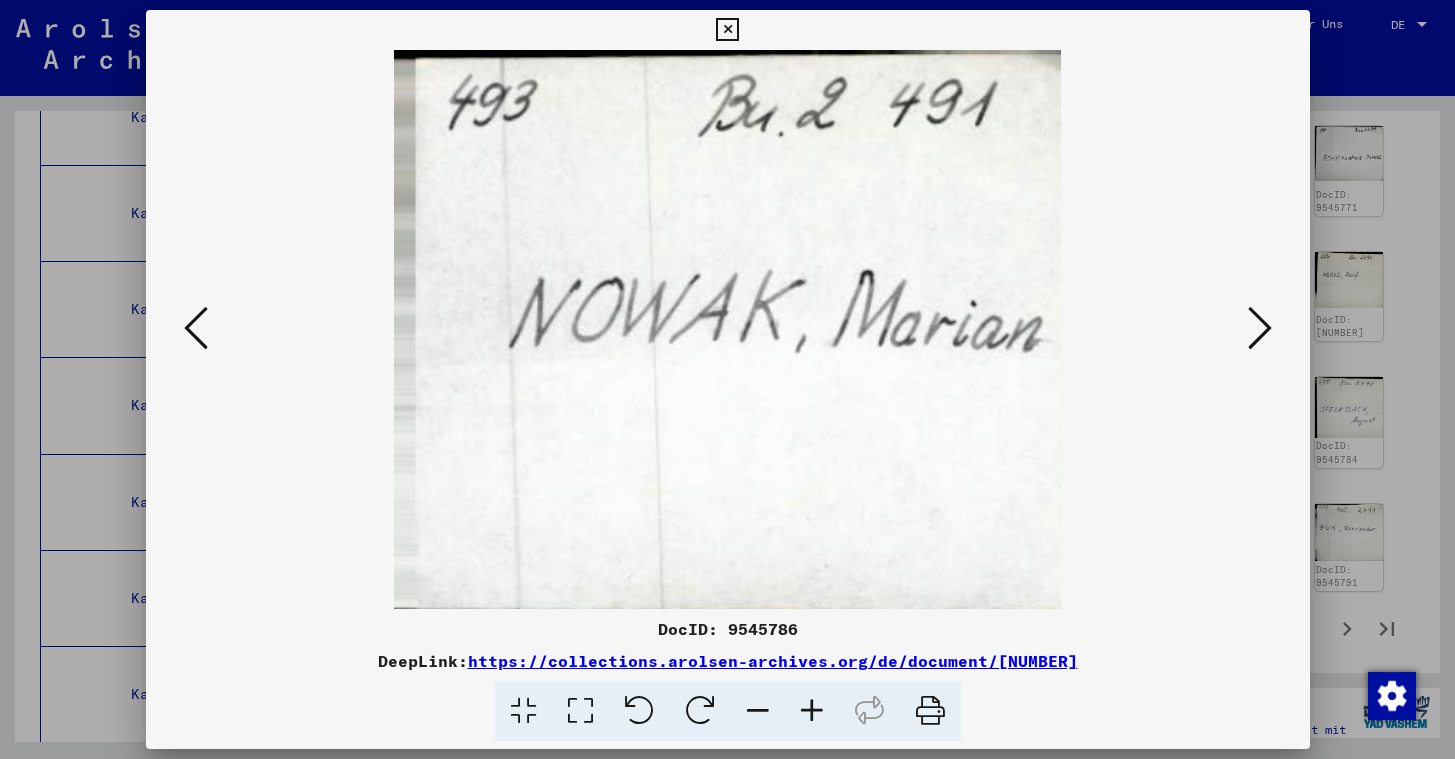 click at bounding box center [1260, 328] 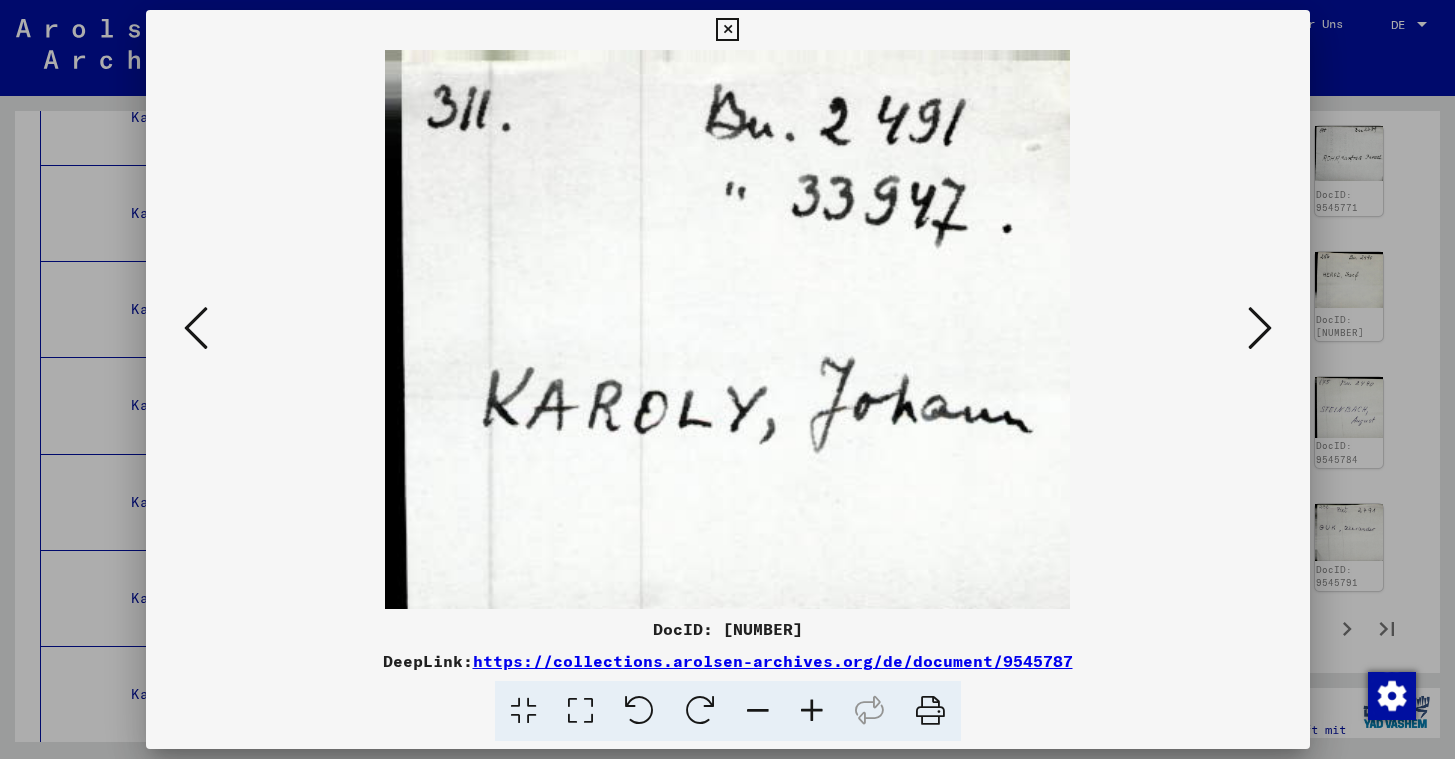 click at bounding box center [1260, 328] 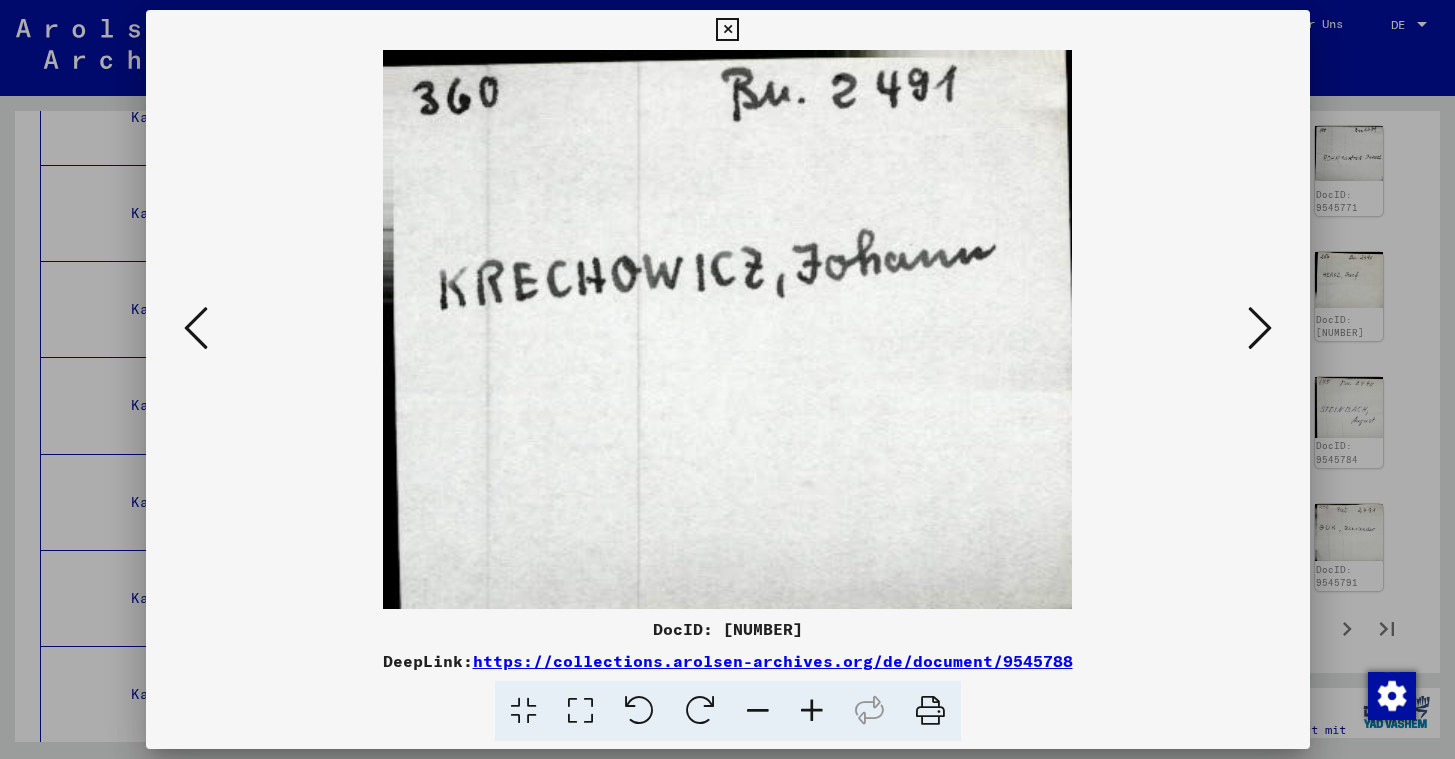 click at bounding box center (1260, 328) 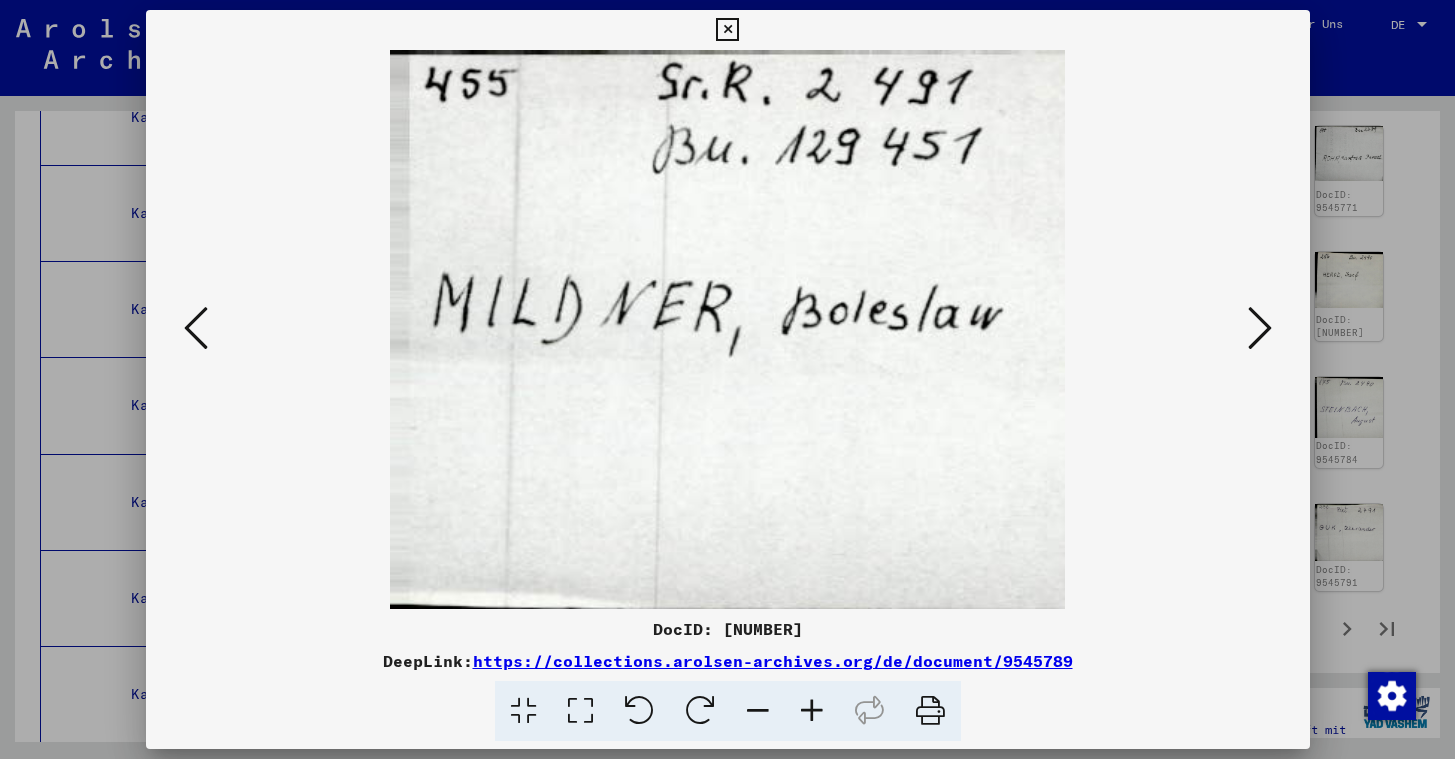 click at bounding box center (1260, 328) 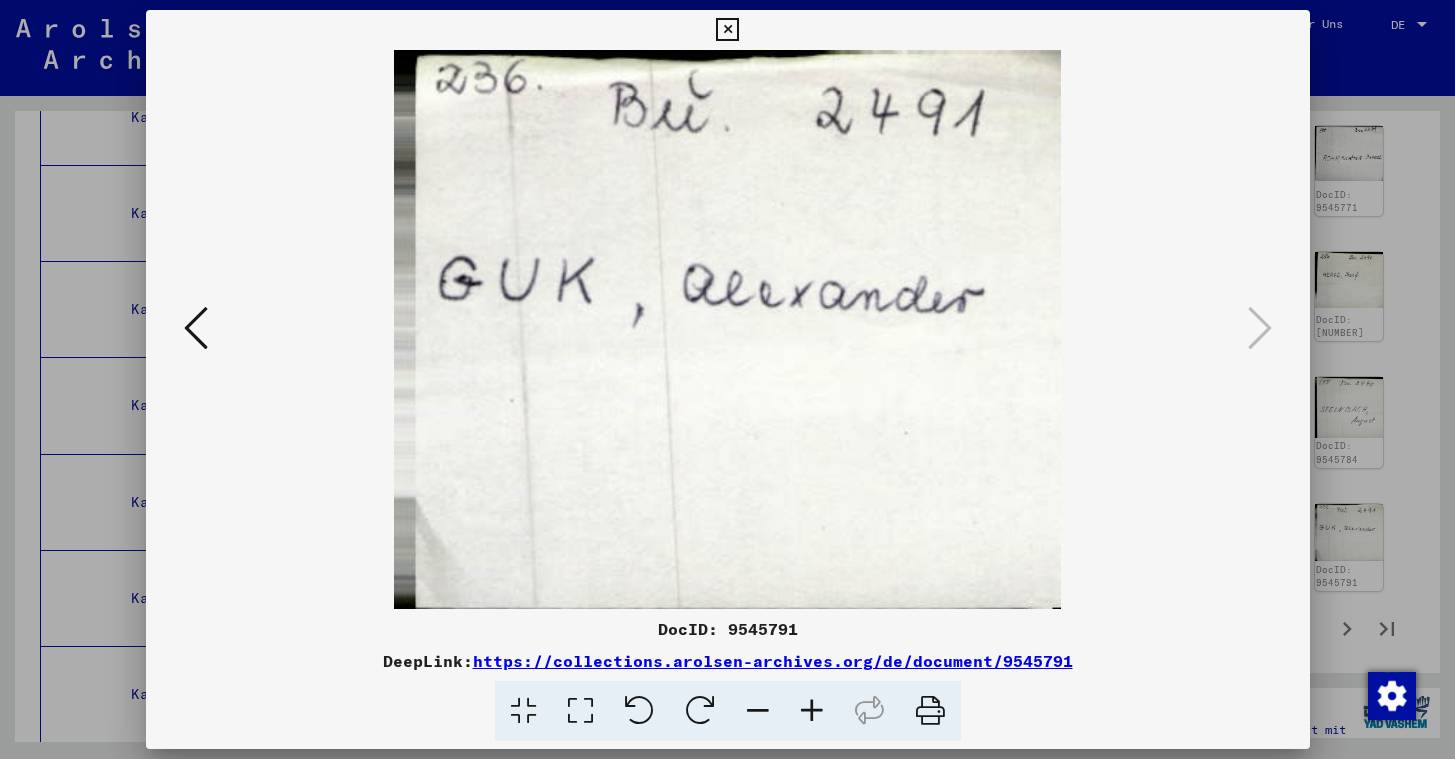 click at bounding box center [727, 30] 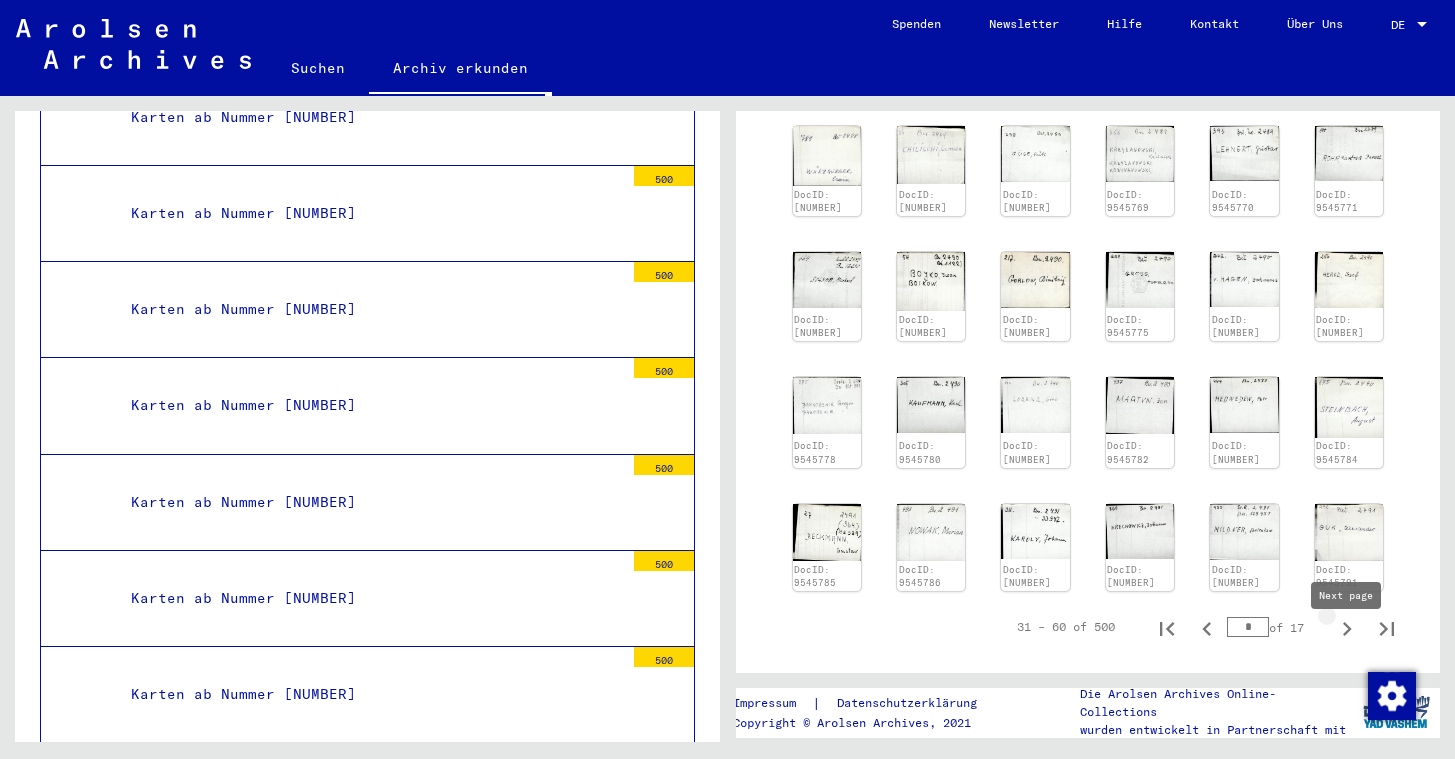 click 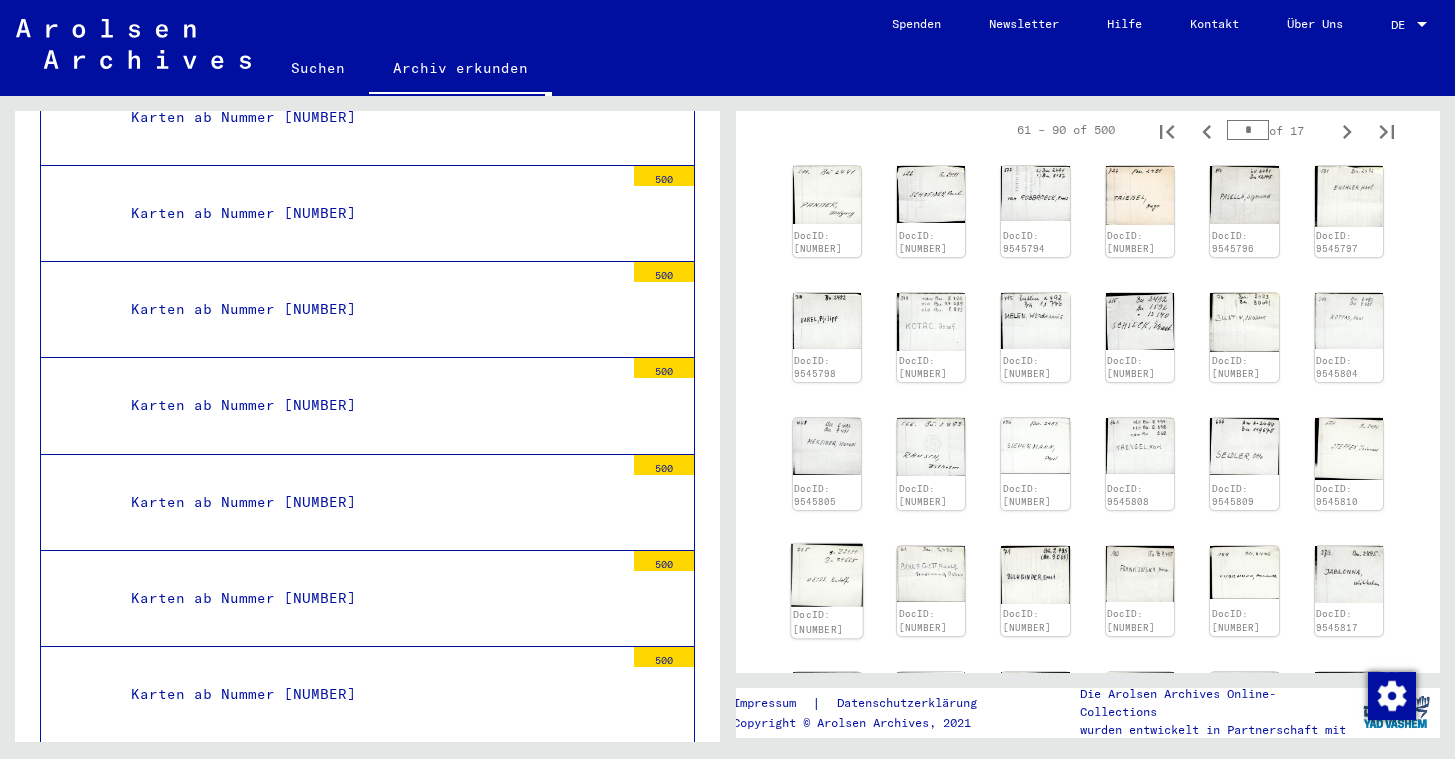 scroll, scrollTop: 239, scrollLeft: 0, axis: vertical 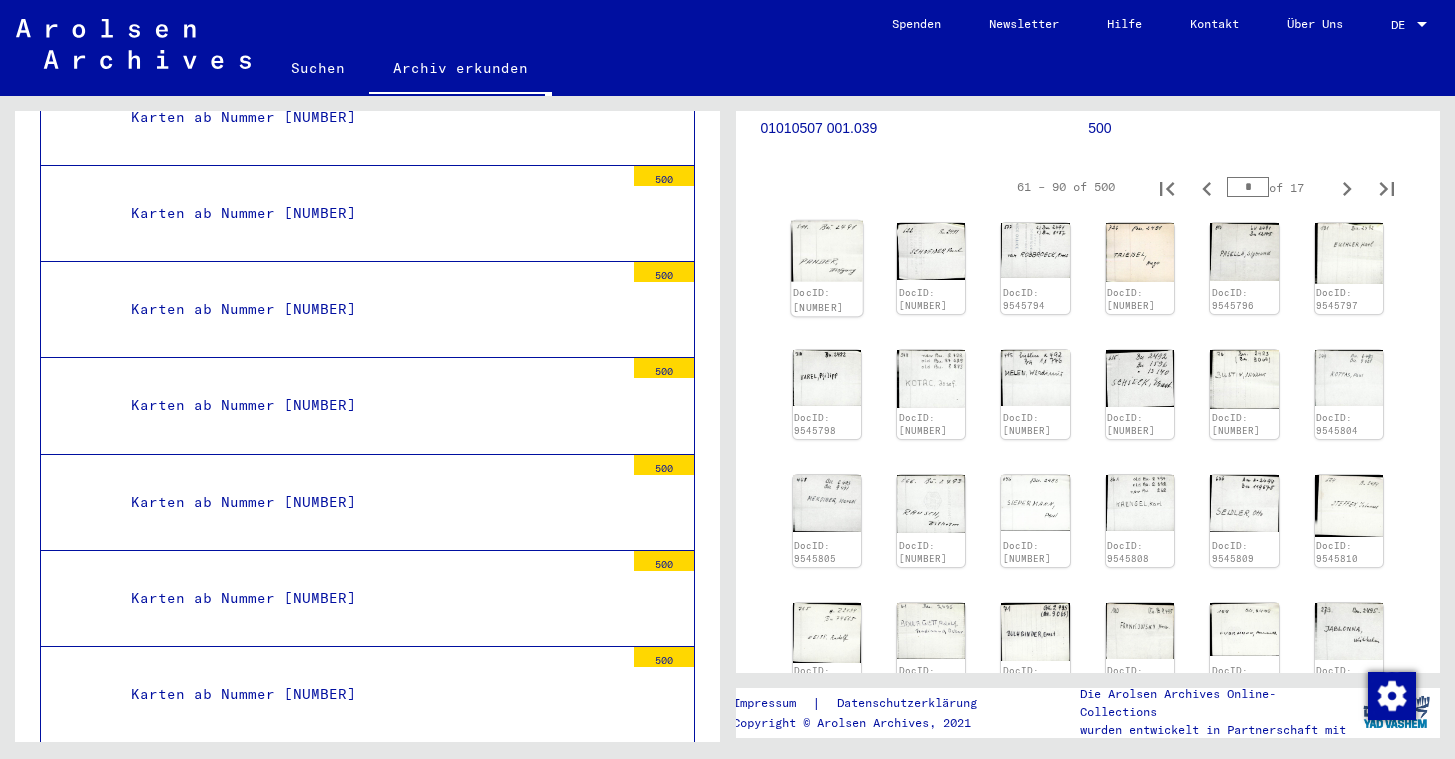 click 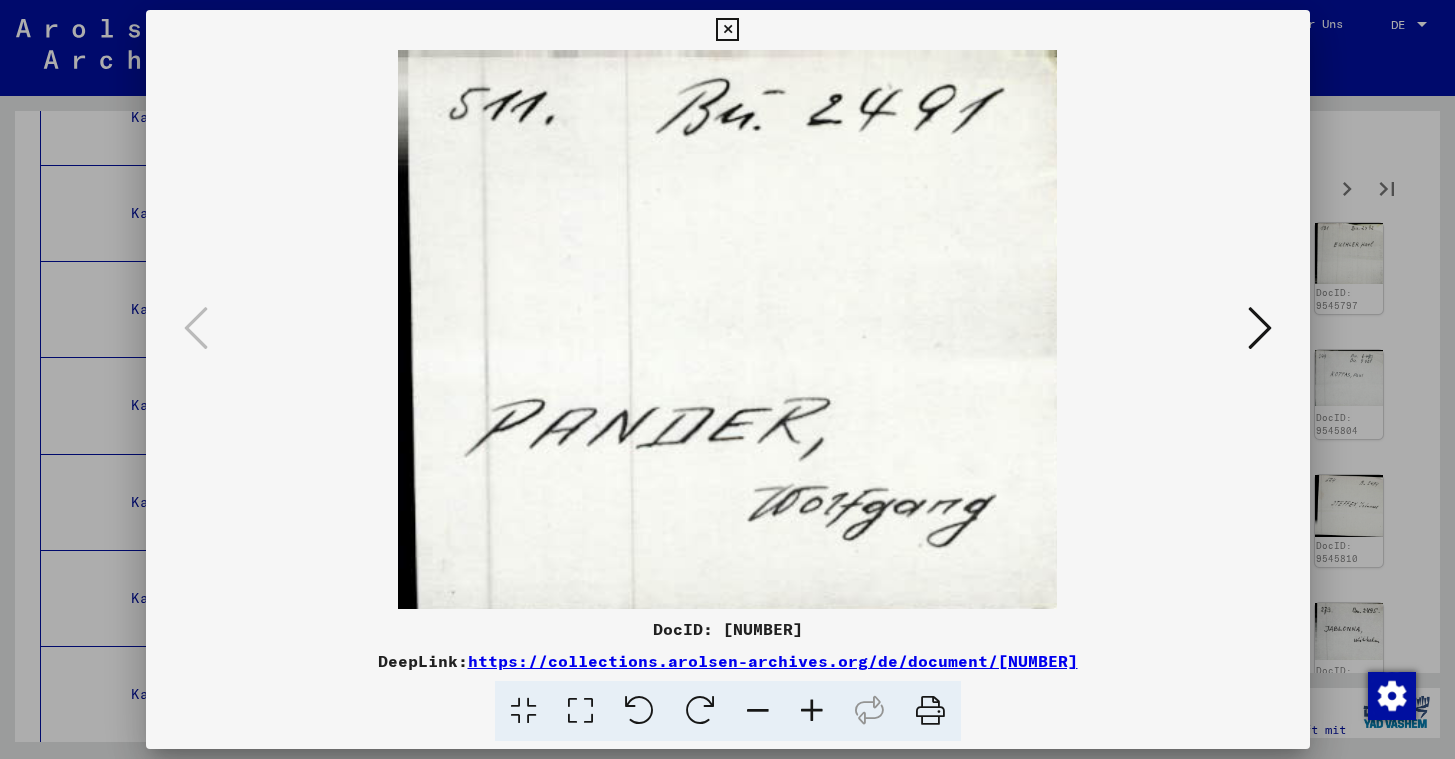 click at bounding box center (1260, 328) 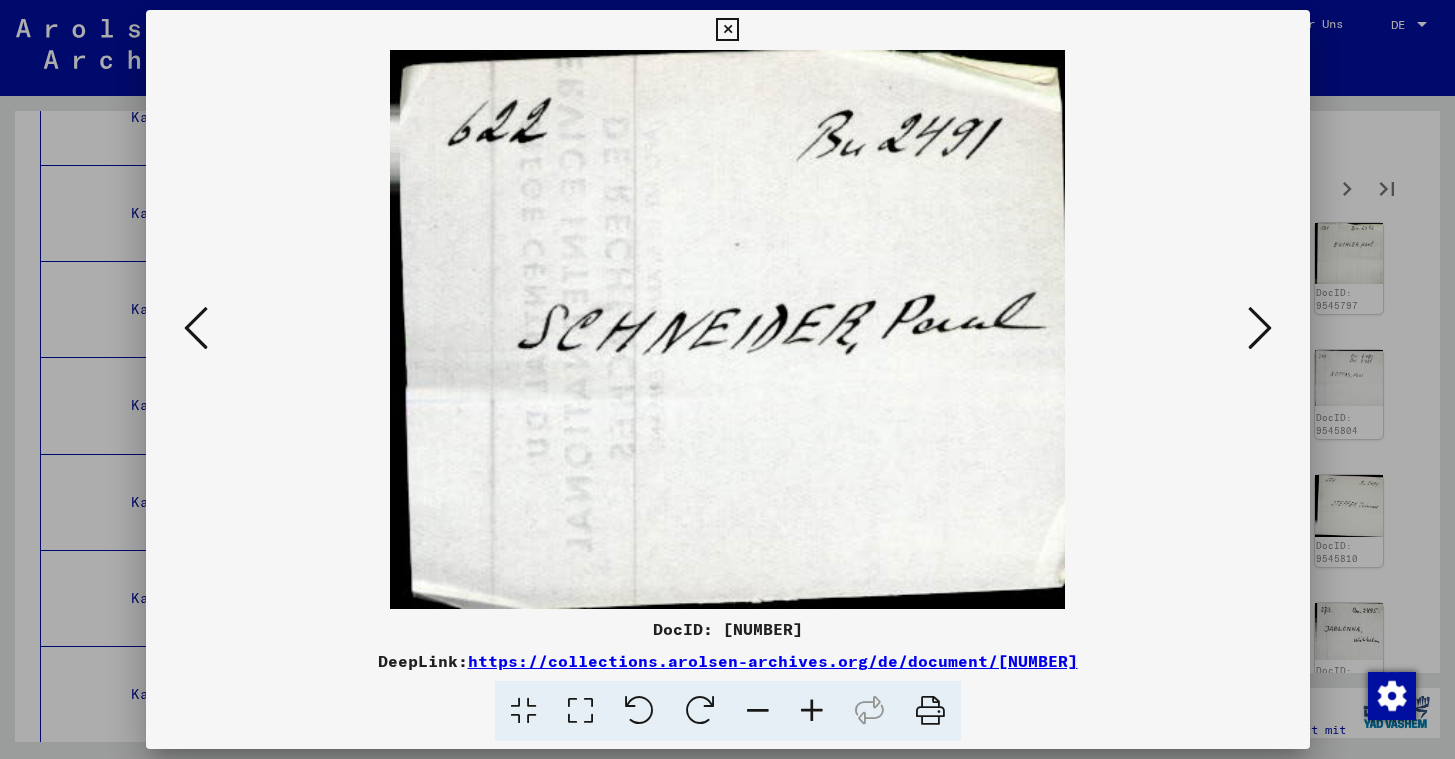 click at bounding box center [1260, 328] 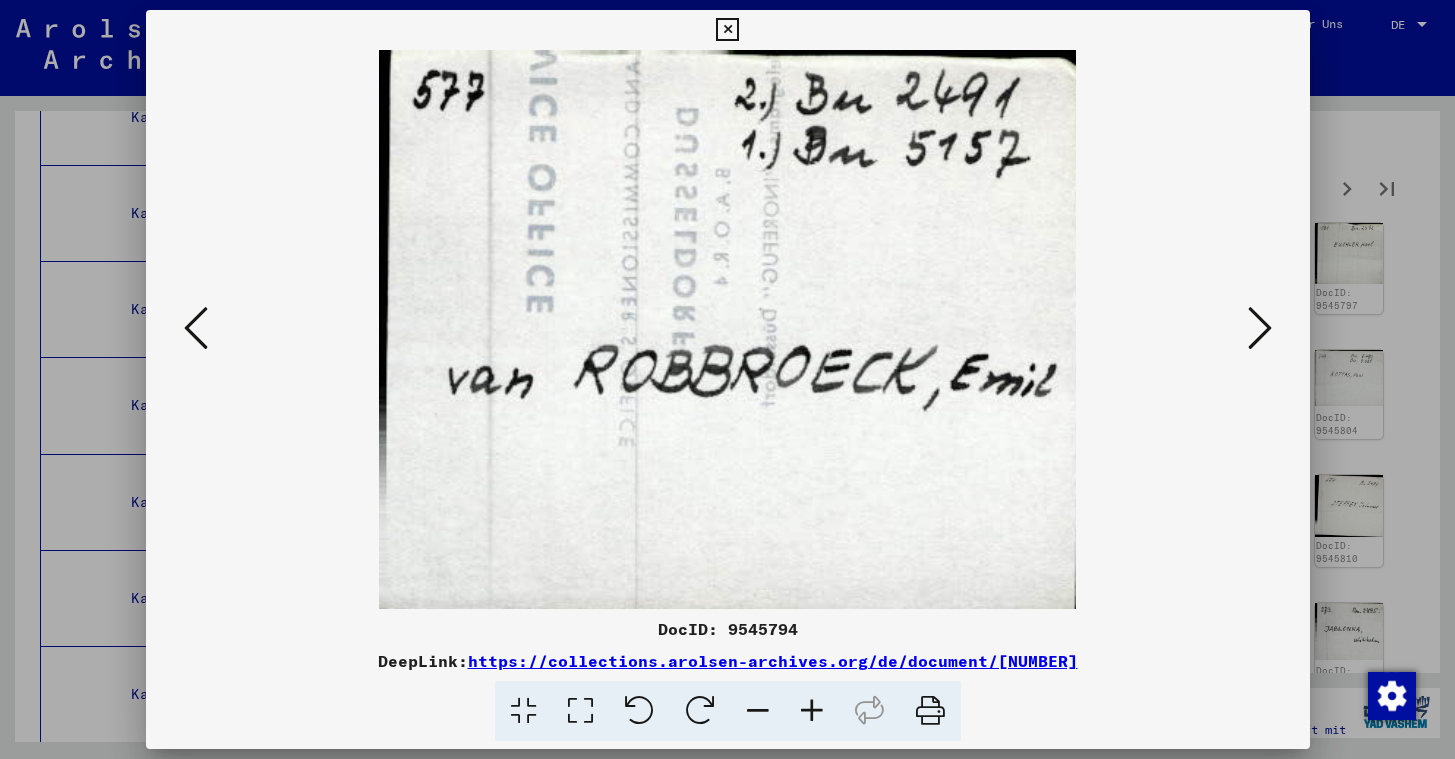 click at bounding box center [1260, 328] 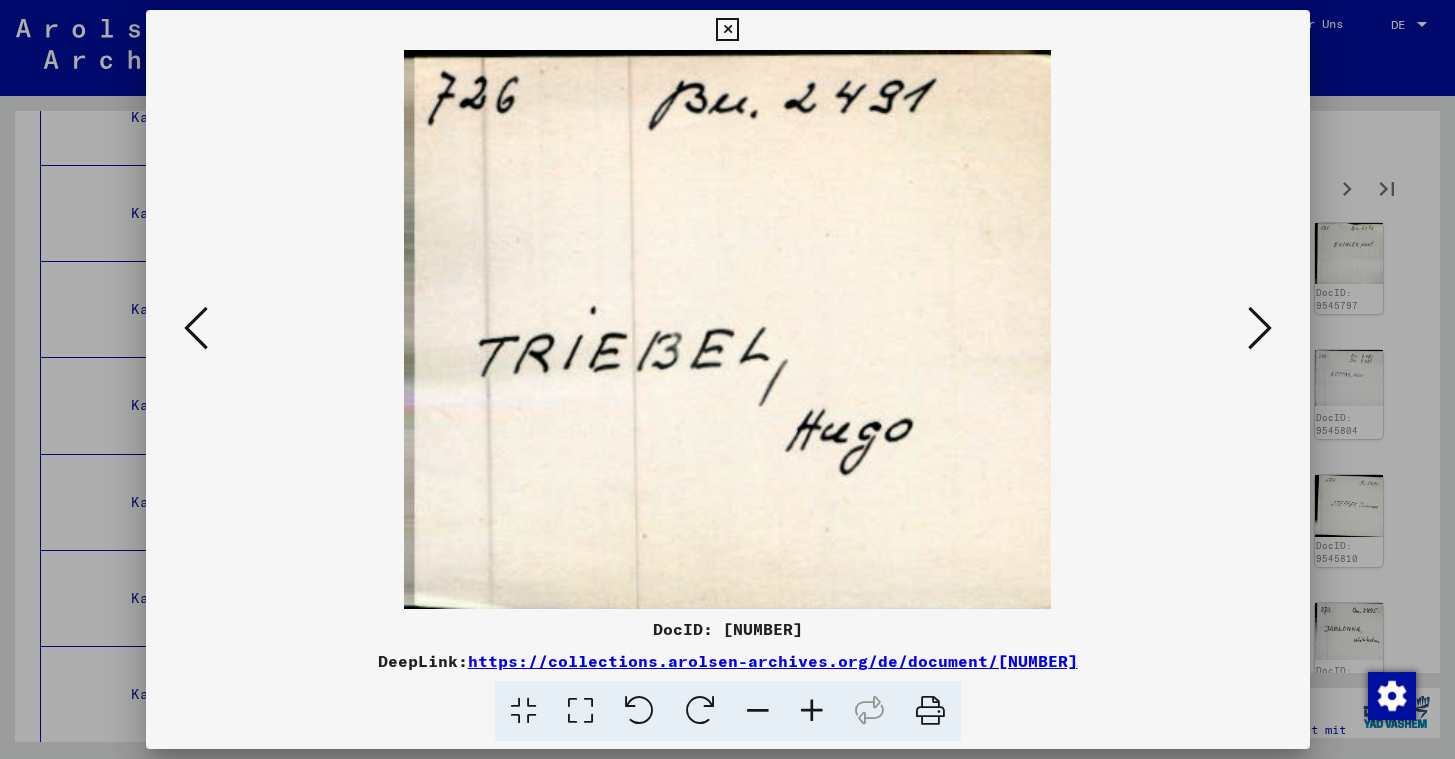 click at bounding box center (1260, 328) 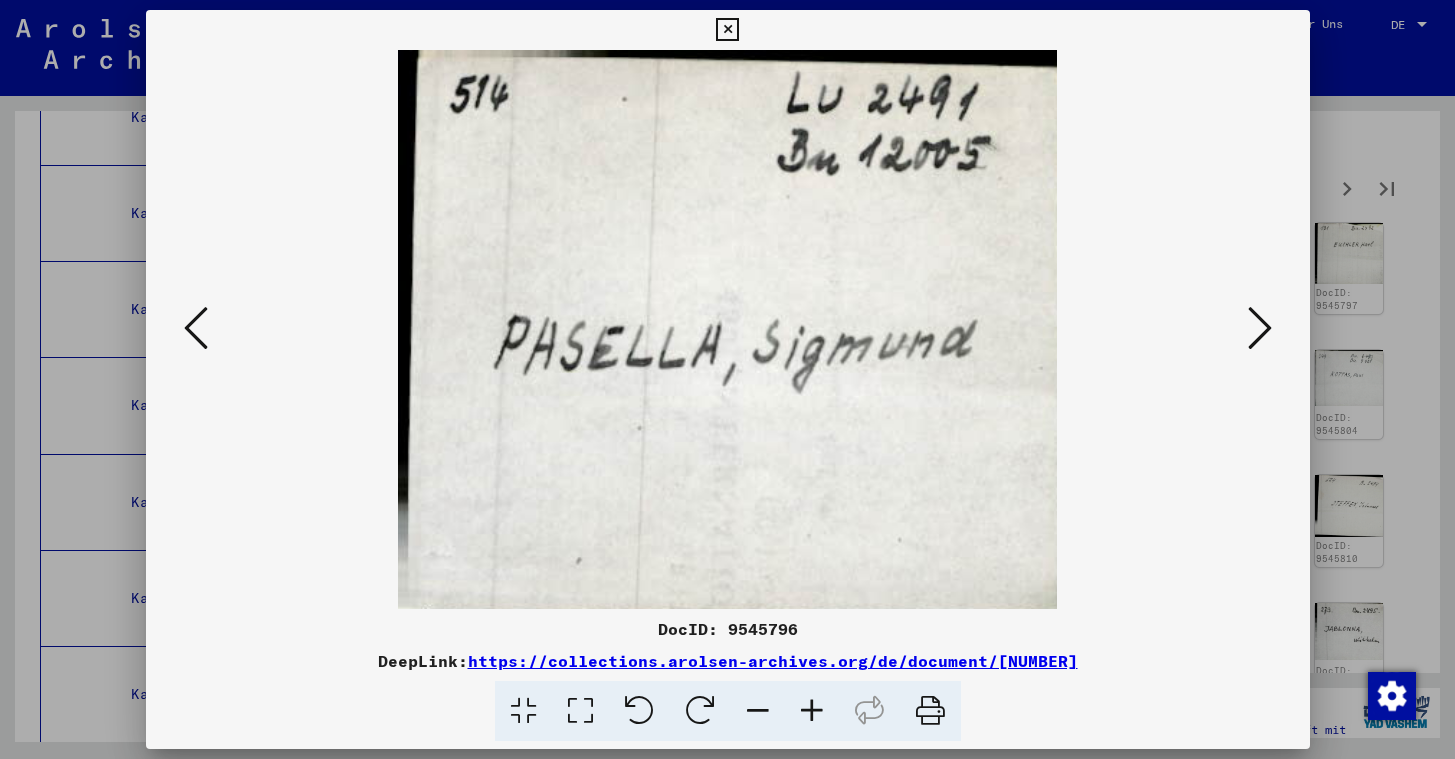 click at bounding box center (1260, 328) 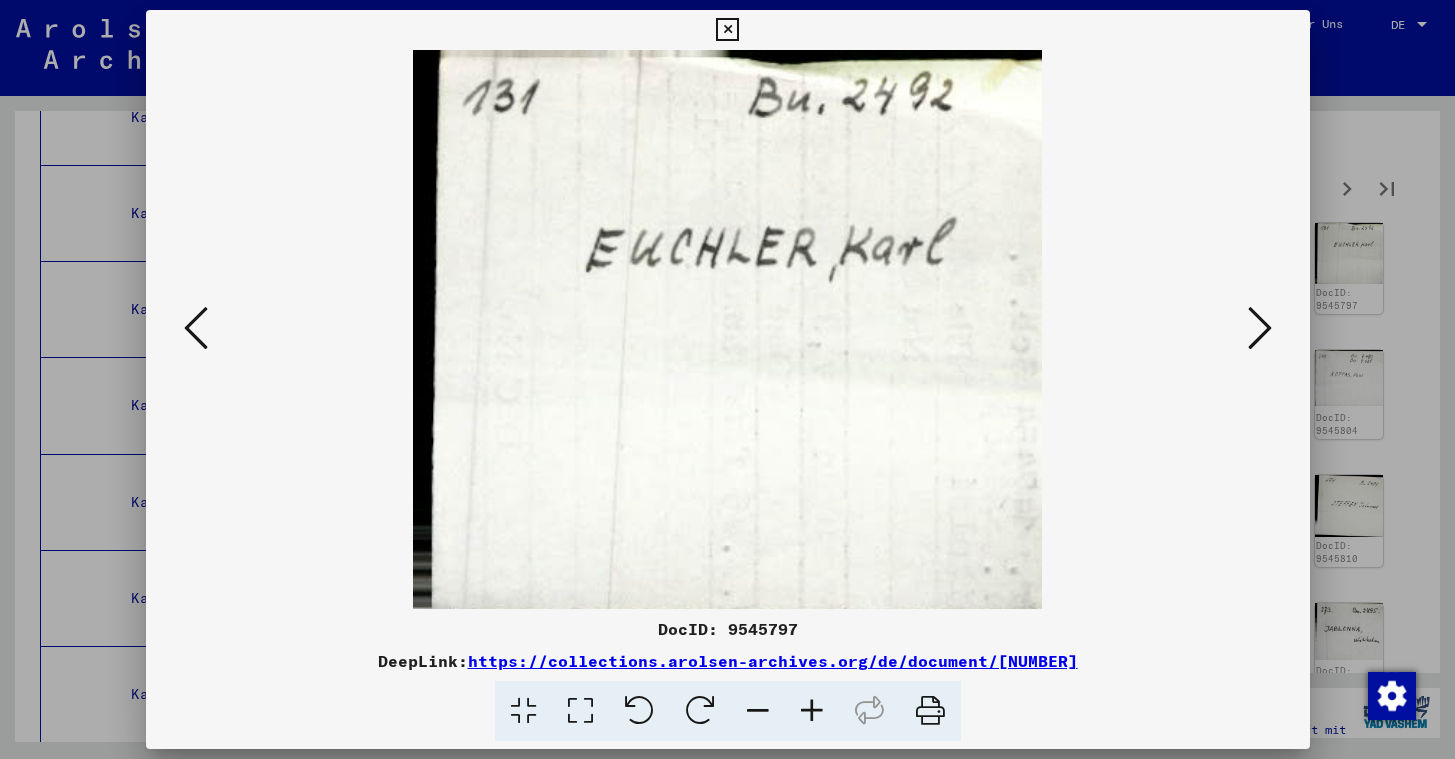 click at bounding box center [196, 328] 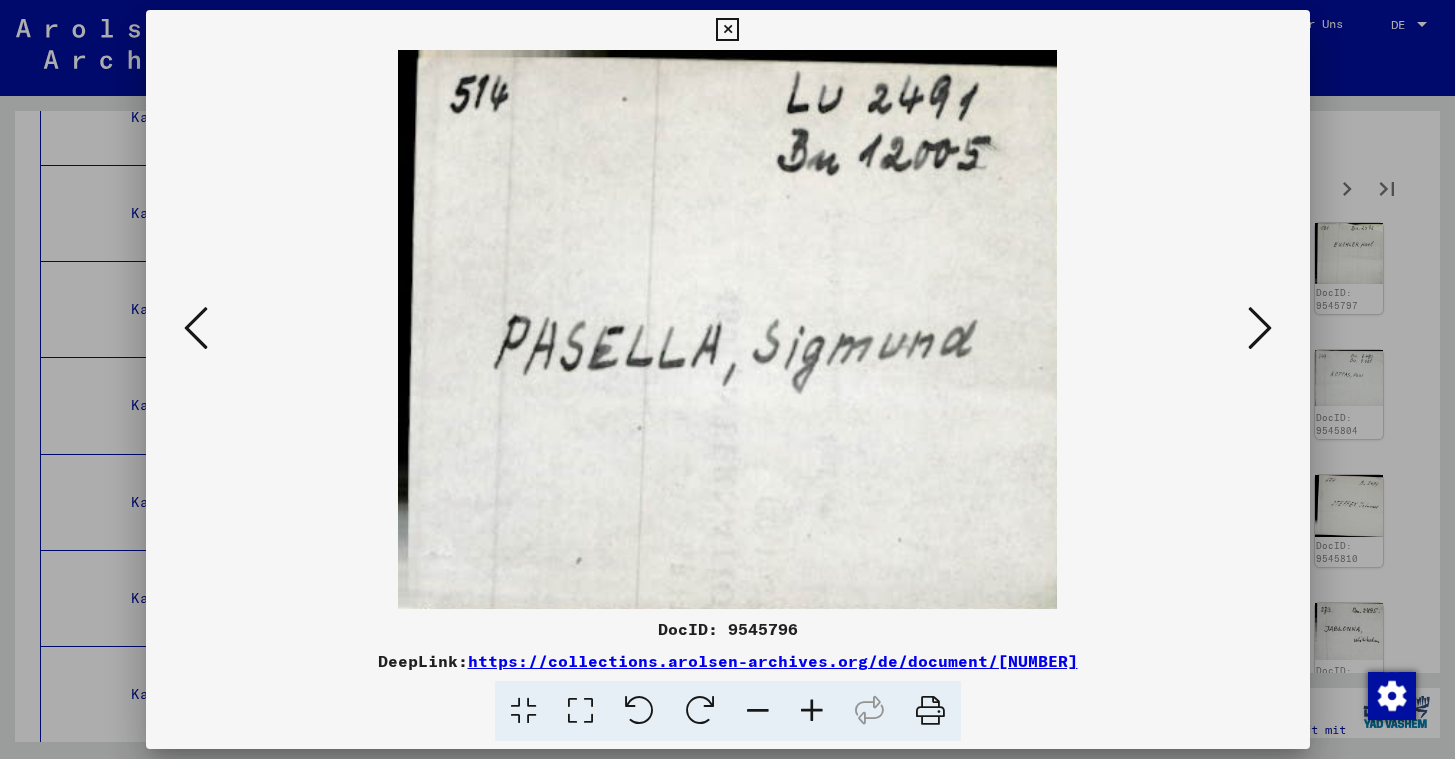 click at bounding box center [196, 328] 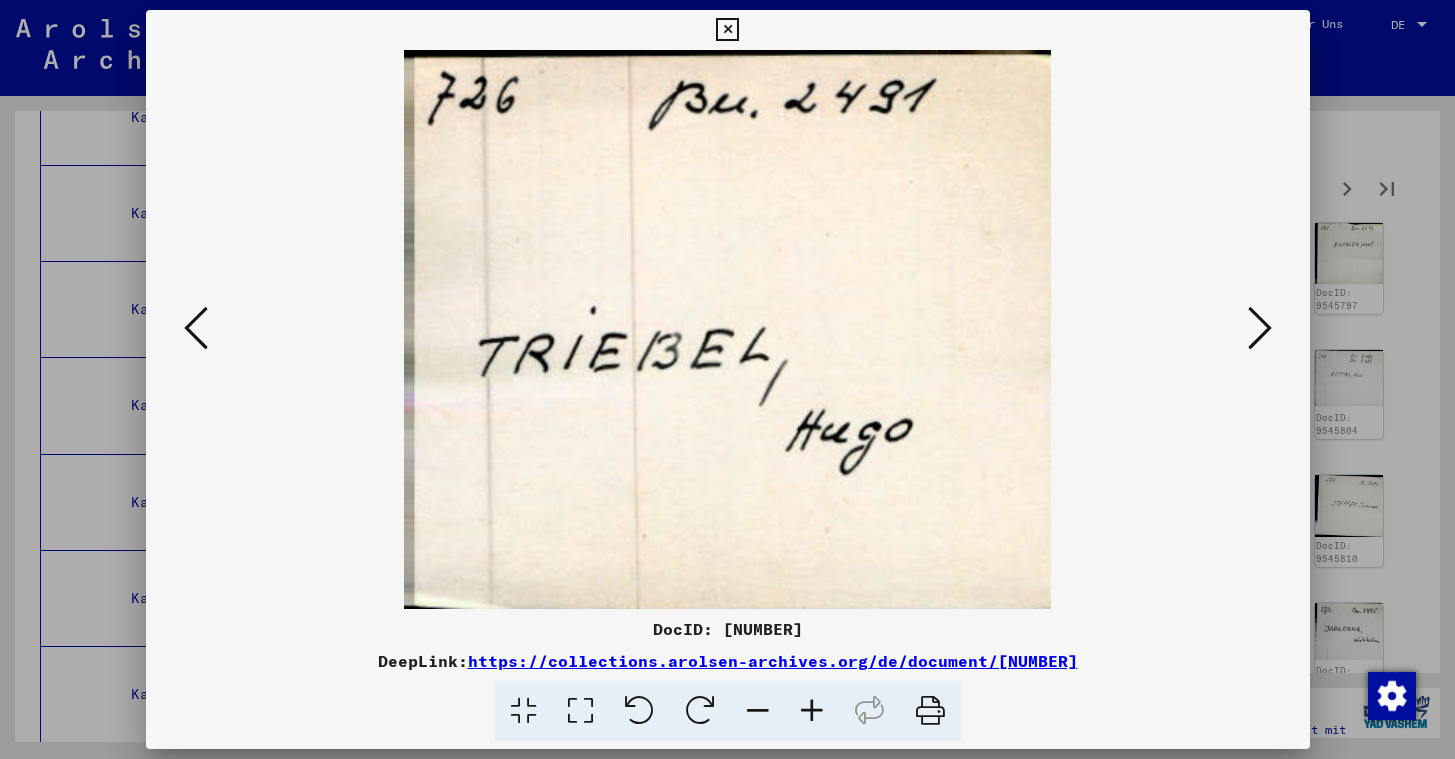 click at bounding box center (196, 328) 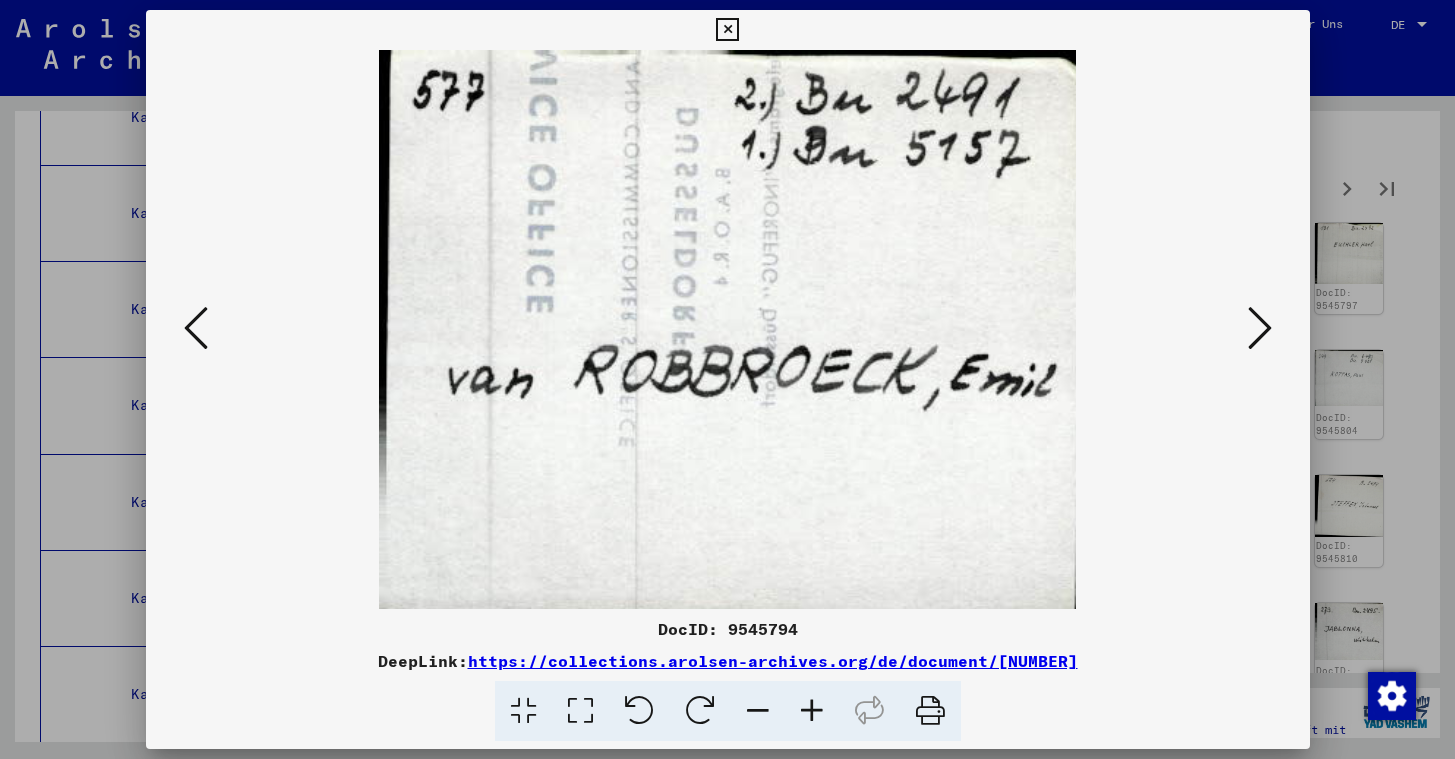 click at bounding box center [196, 328] 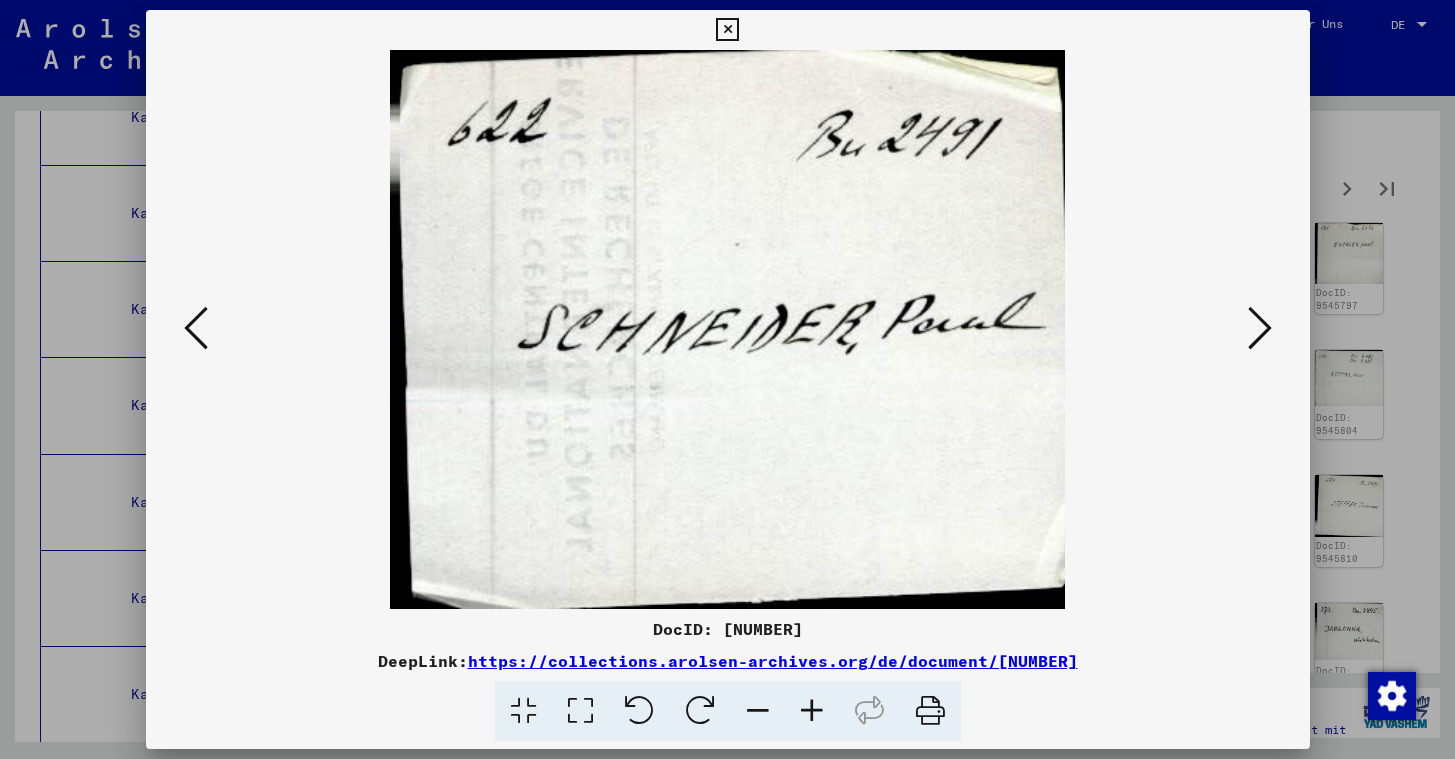 click at bounding box center [727, 30] 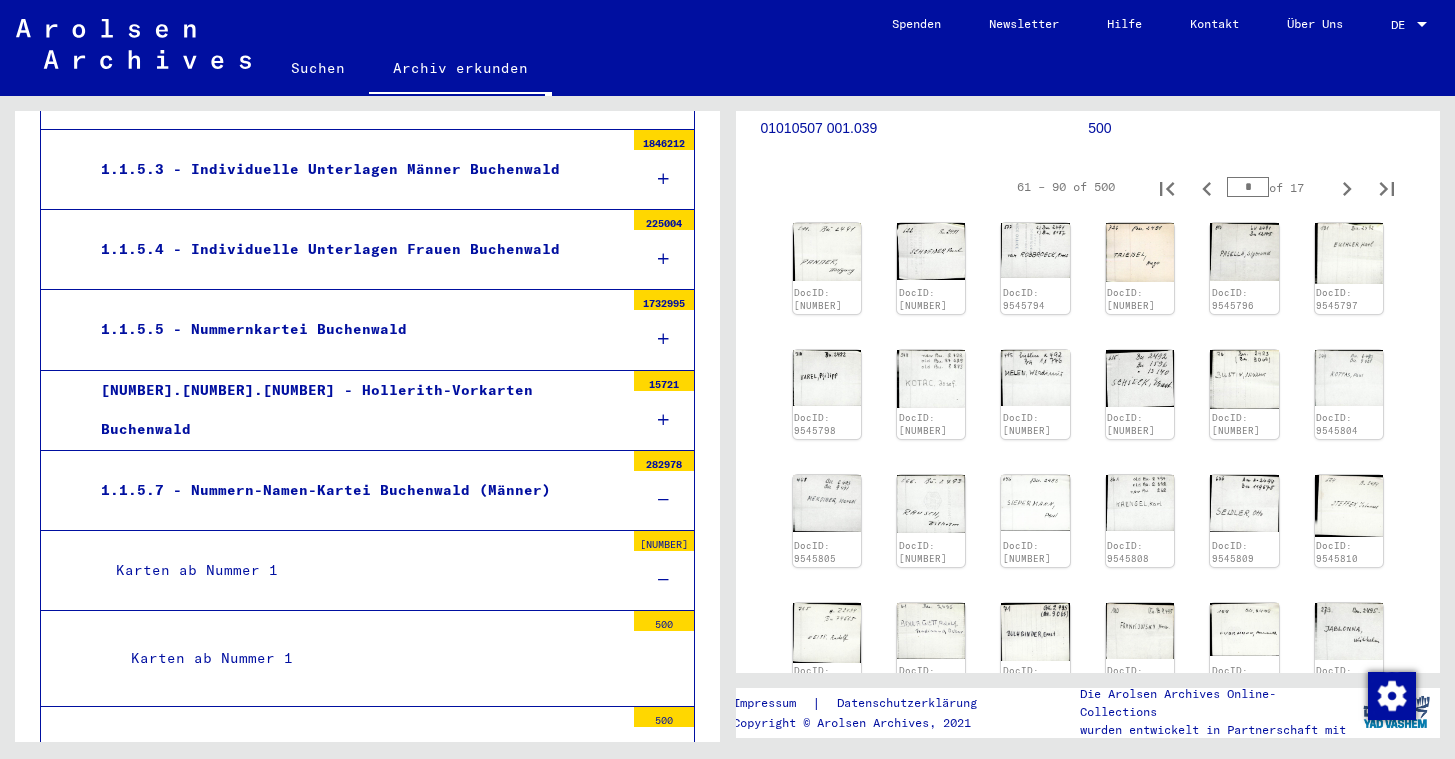 scroll, scrollTop: 795, scrollLeft: 0, axis: vertical 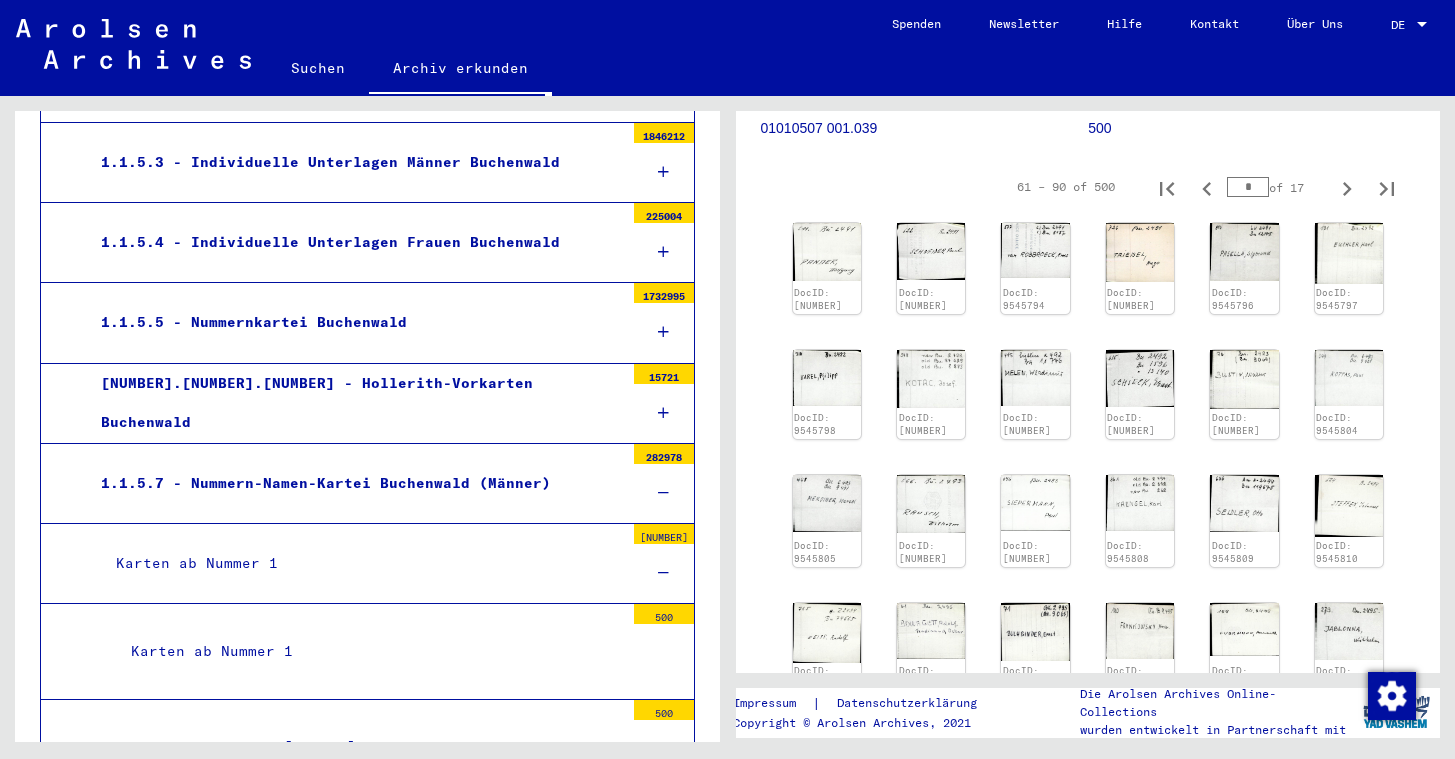 click on "1.1.5.7 - Nummern-Namen-Kartei Buchenwald (Männer)" at bounding box center [355, 483] 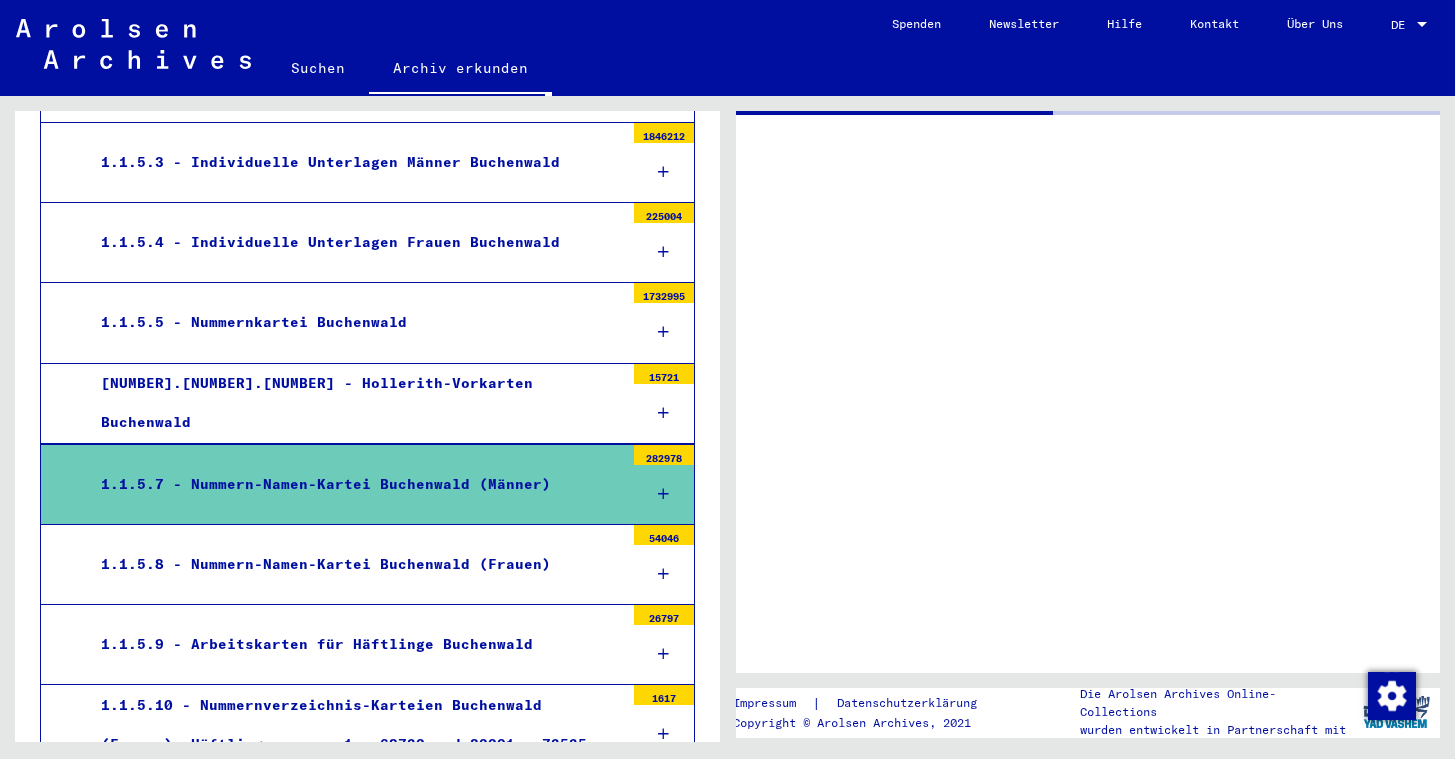 scroll, scrollTop: 0, scrollLeft: 0, axis: both 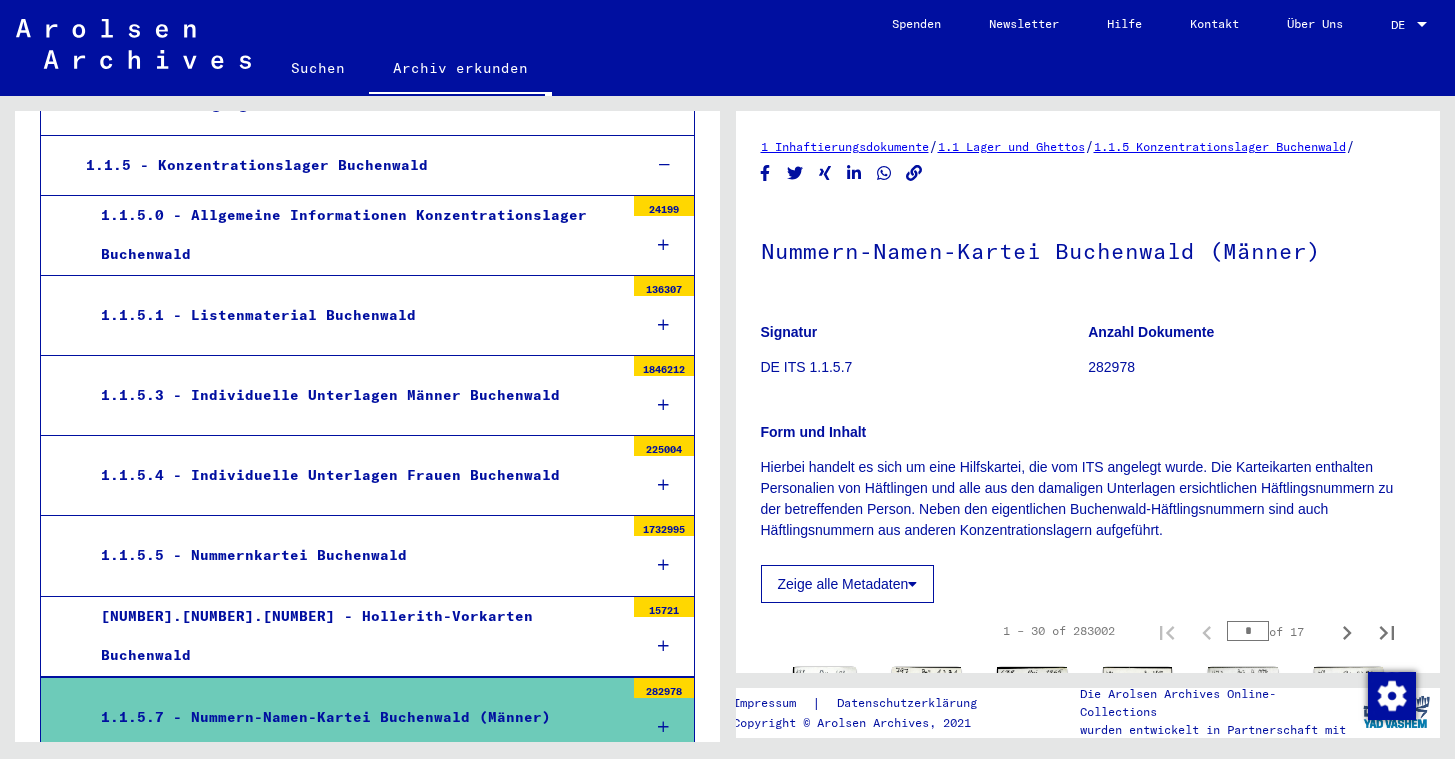 click on "1.1.5.0 - Allgemeine Informationen Konzentrationslager Buchenwald" at bounding box center [355, 235] 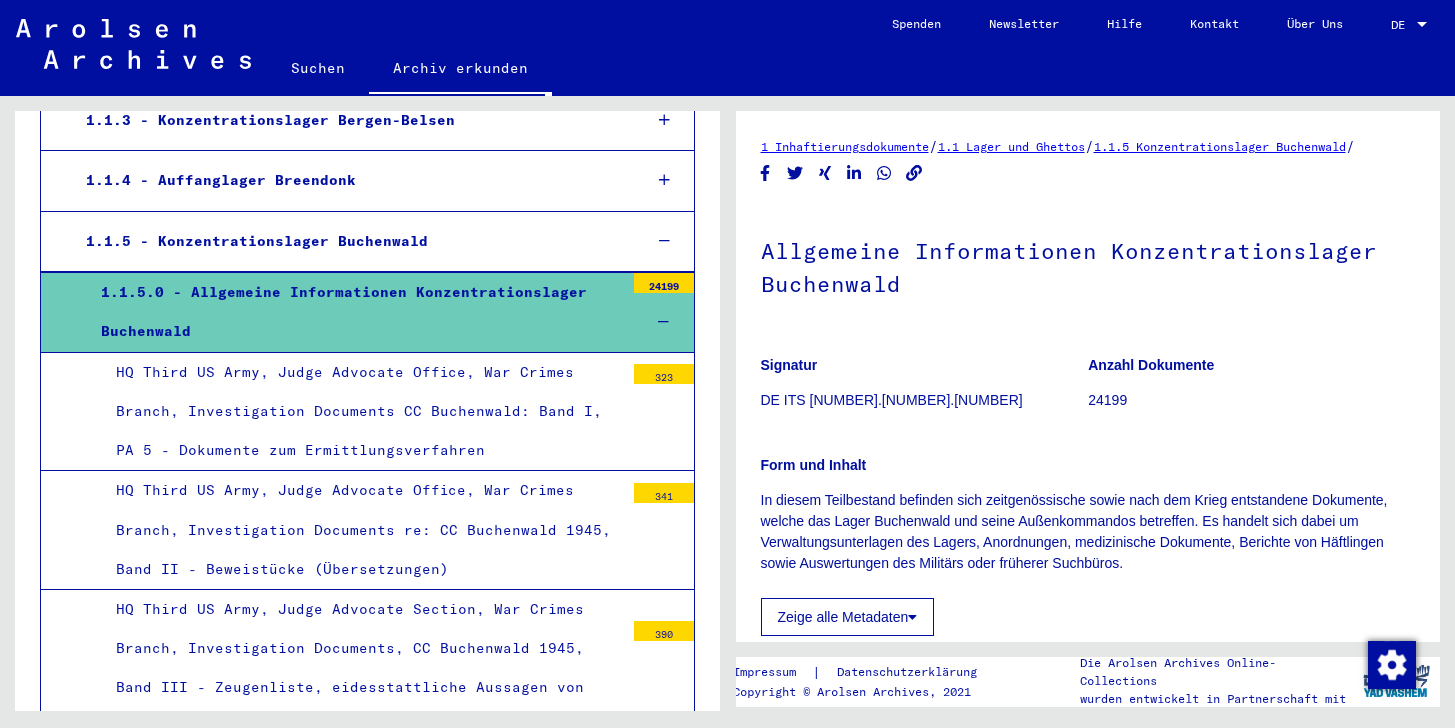 scroll, scrollTop: 487, scrollLeft: 0, axis: vertical 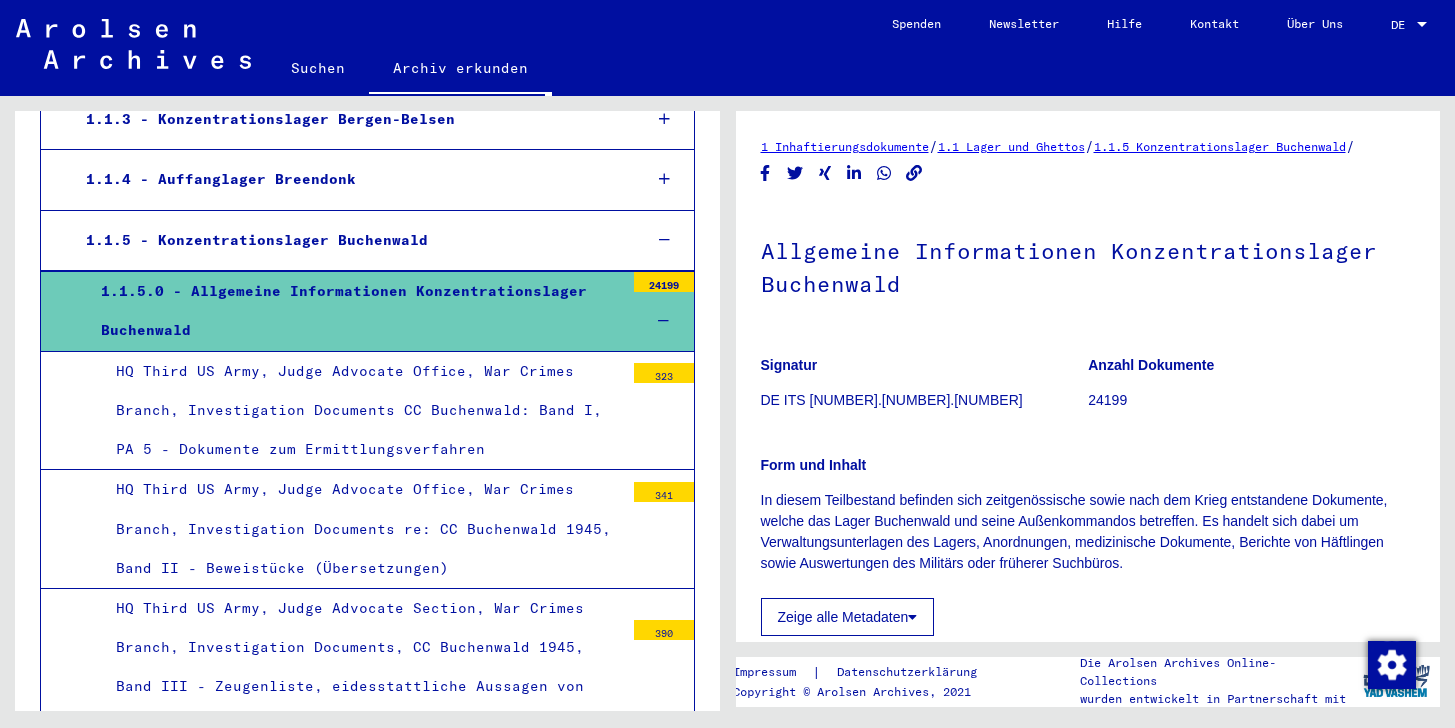 click on "1.1.5.0 - Allgemeine Informationen Konzentrationslager Buchenwald" at bounding box center [355, 311] 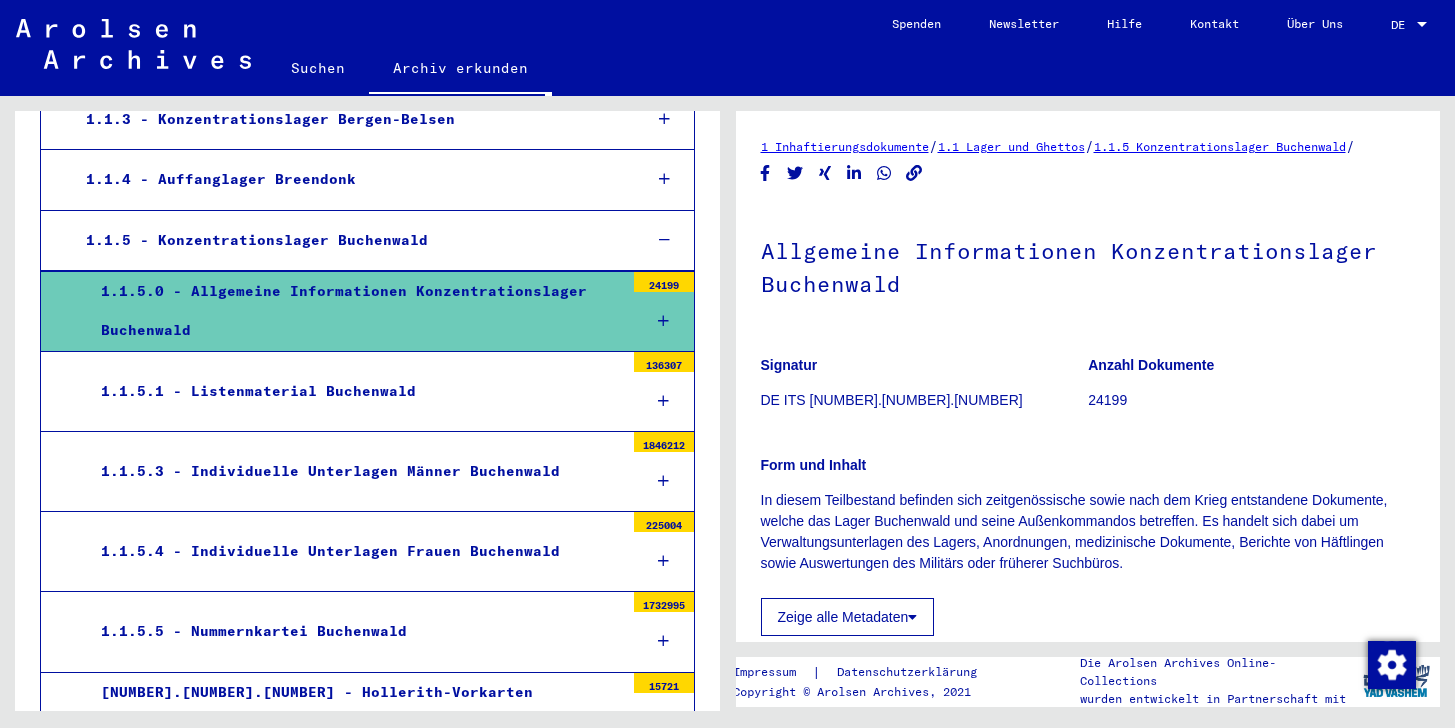 click on "1.1.5.1 - Listenmaterial Buchenwald [NUMBER]" at bounding box center [367, 392] 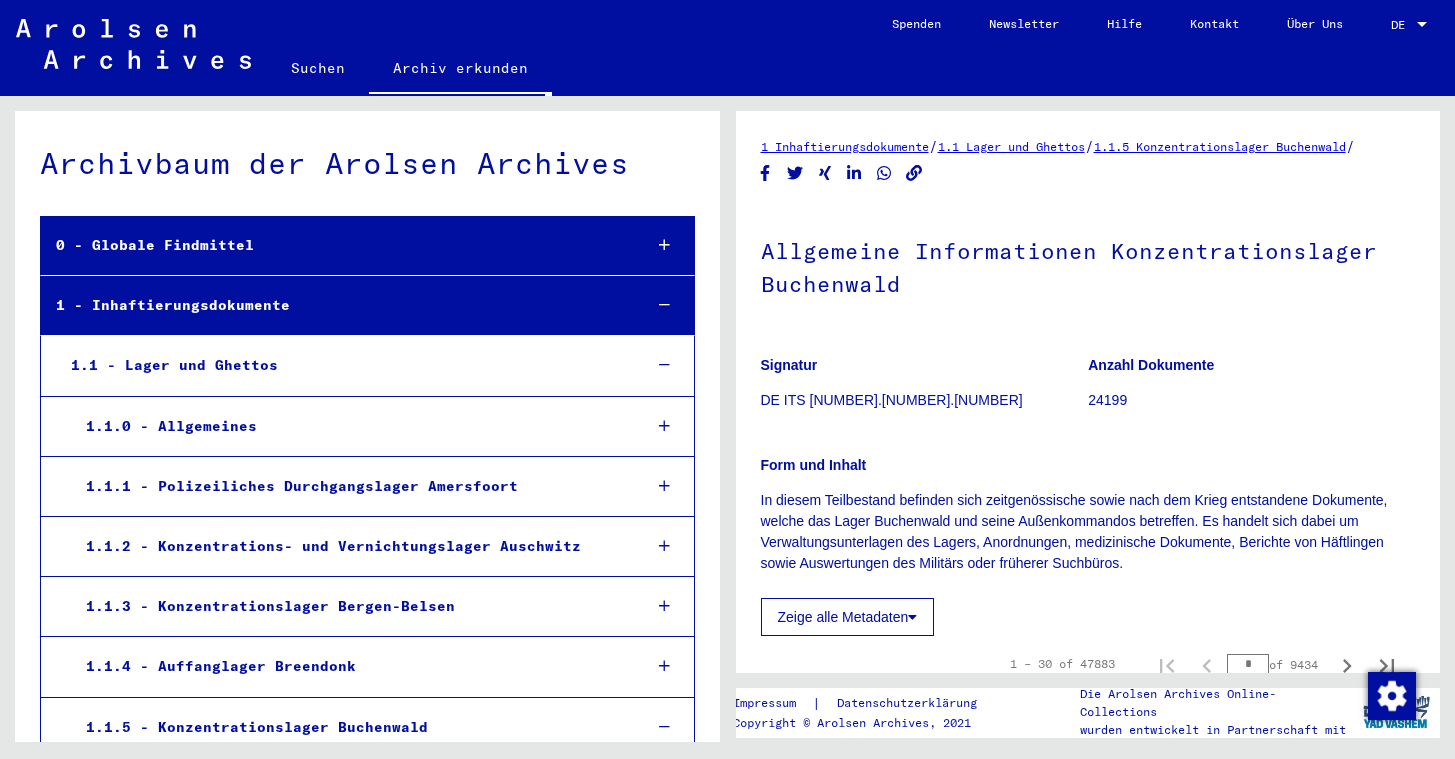 scroll, scrollTop: 0, scrollLeft: 0, axis: both 